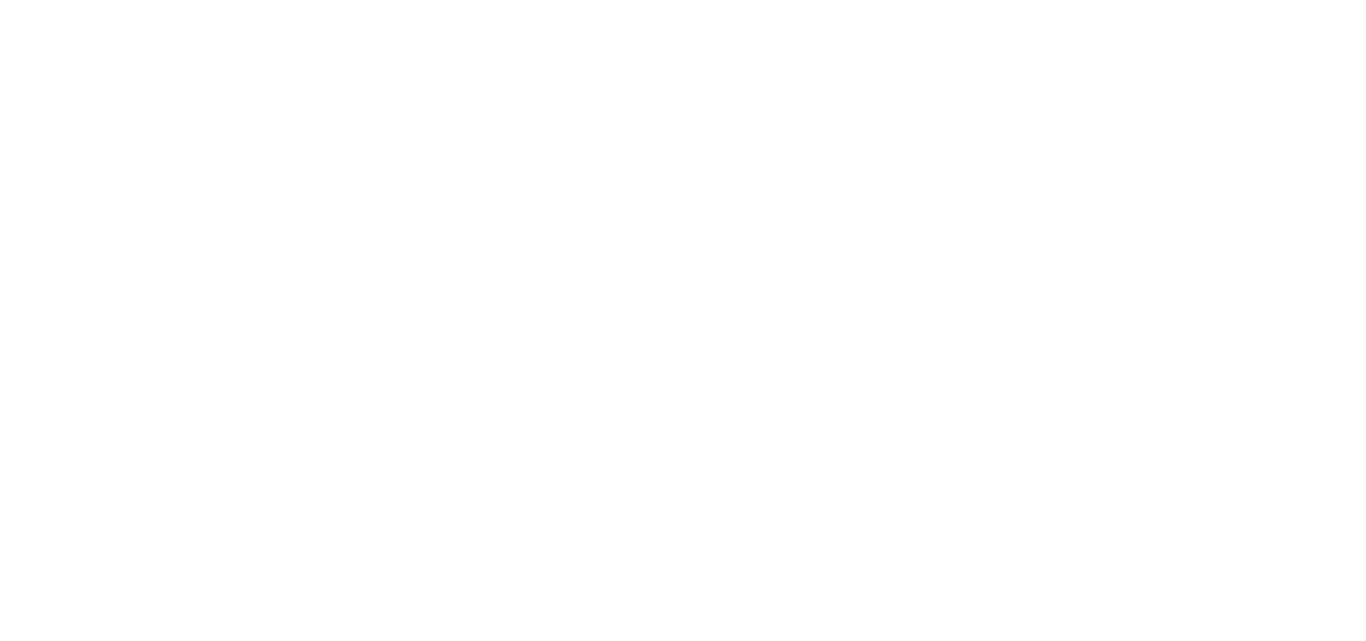 scroll, scrollTop: 0, scrollLeft: 0, axis: both 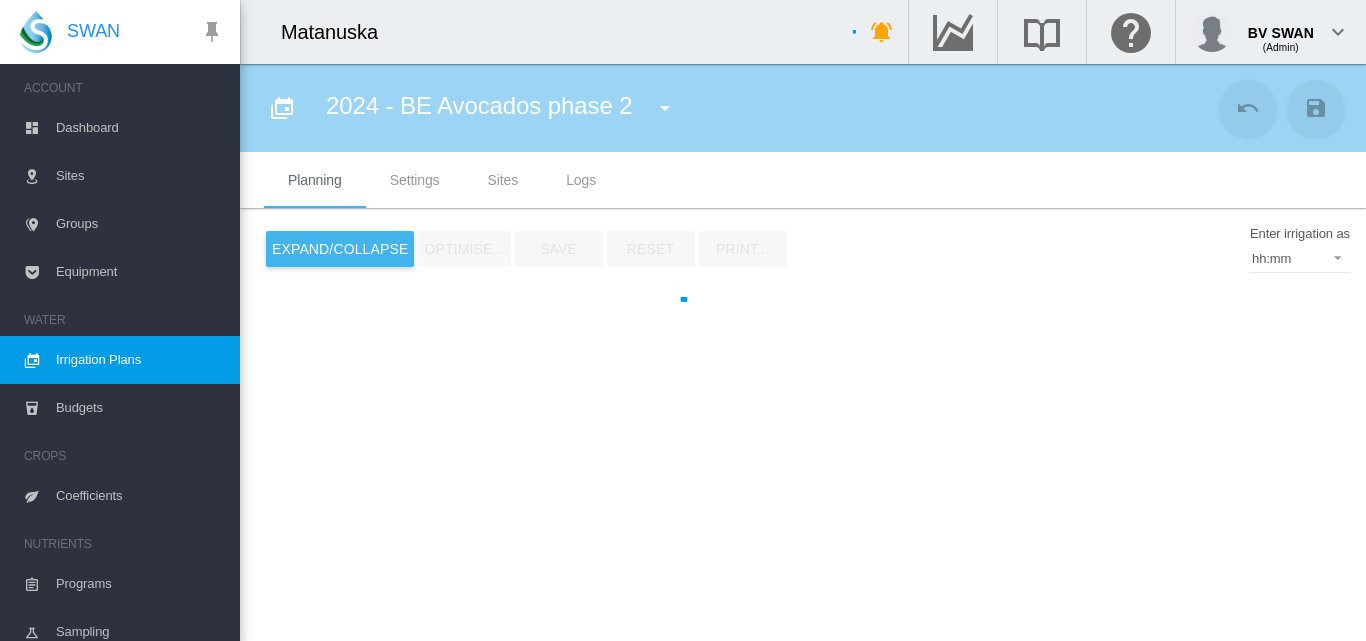 type on "**********" 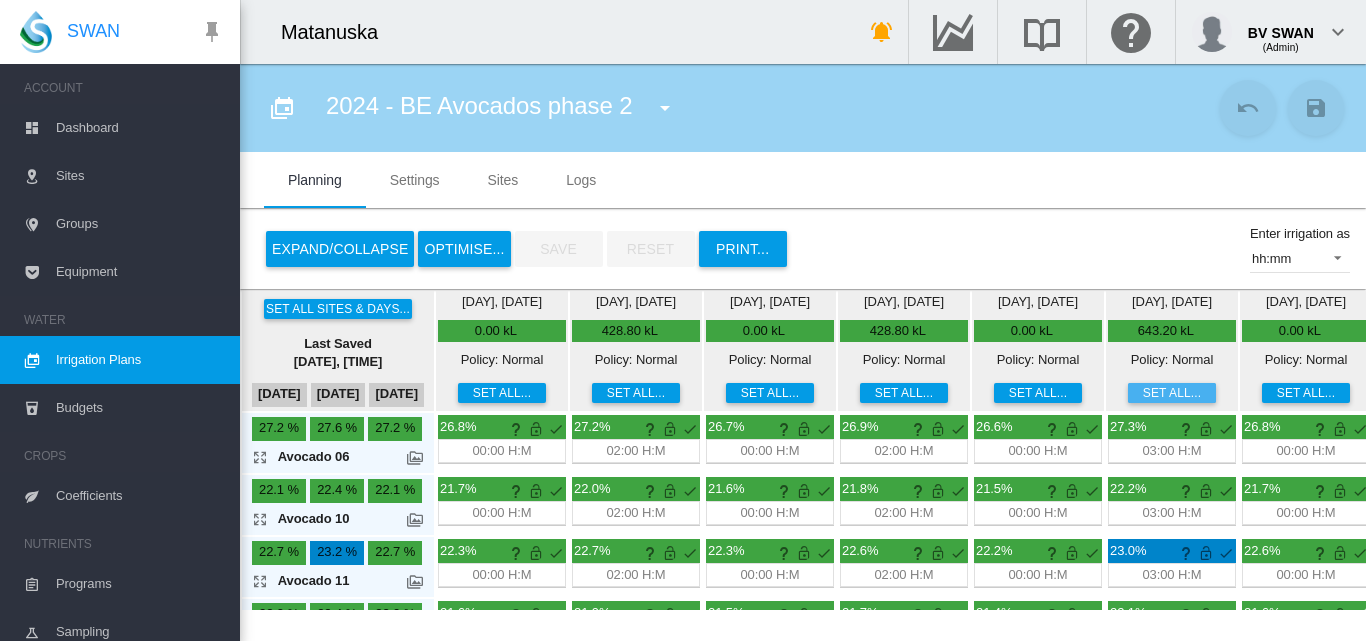 click on "Set all..." at bounding box center [1172, 393] 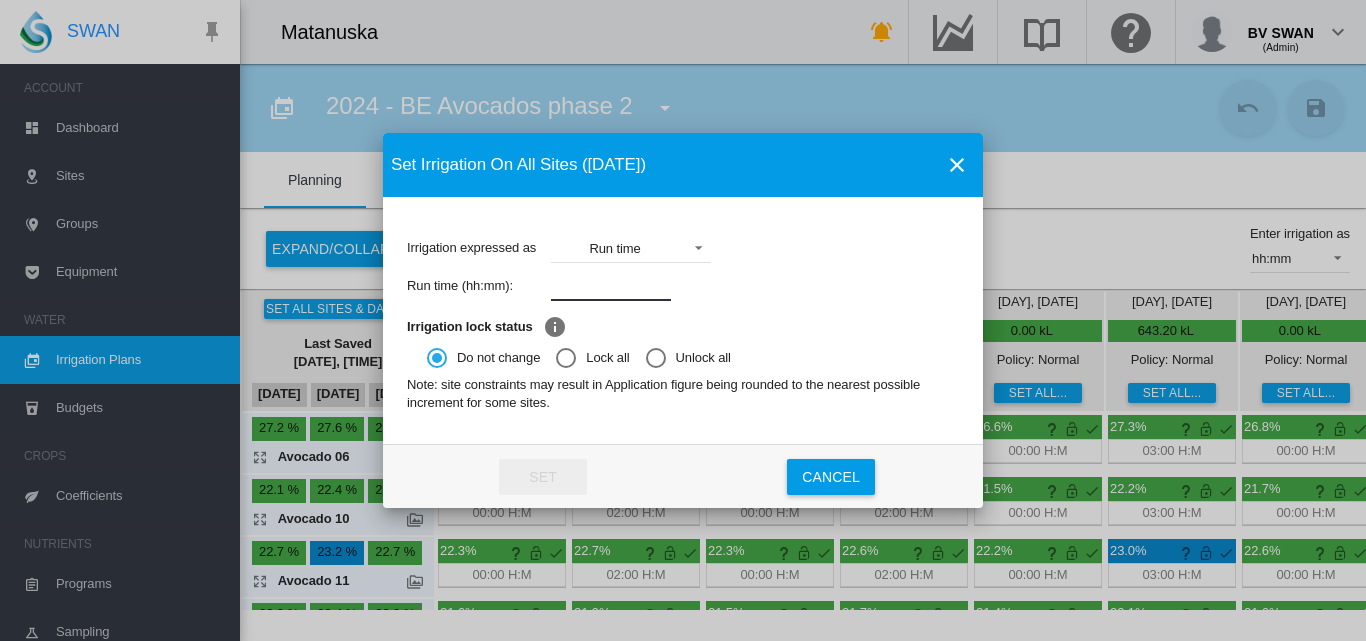 click at bounding box center (611, 286) 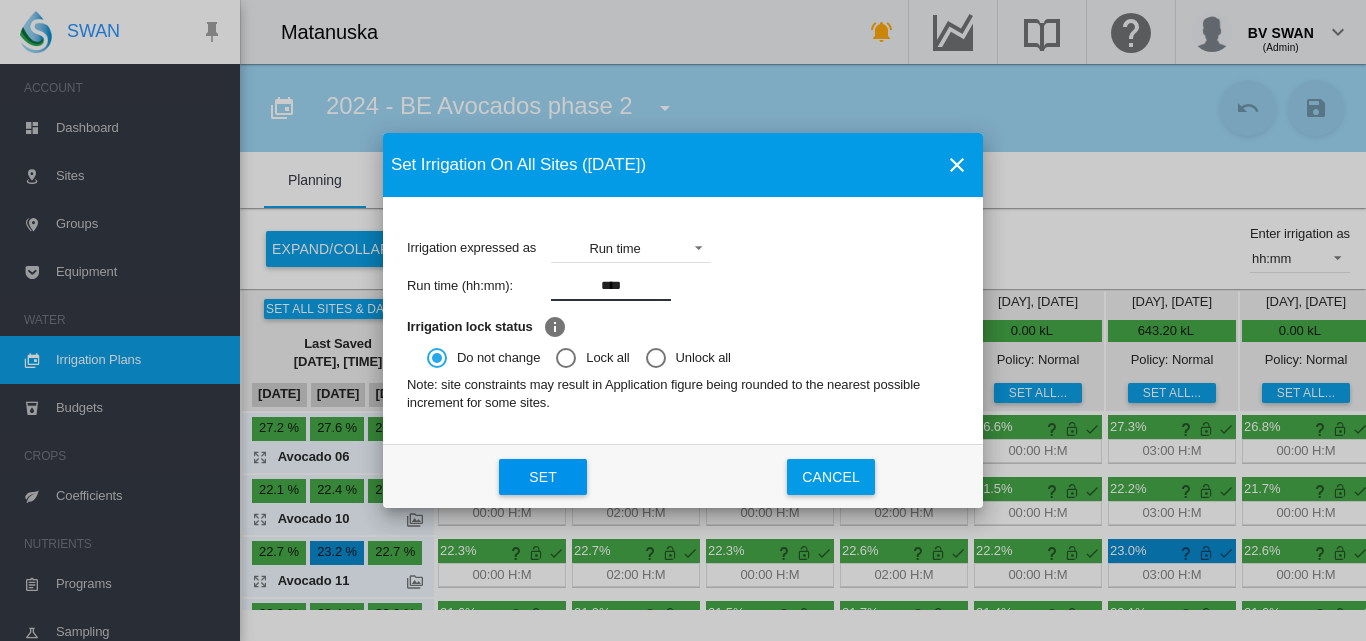 click on "Set" 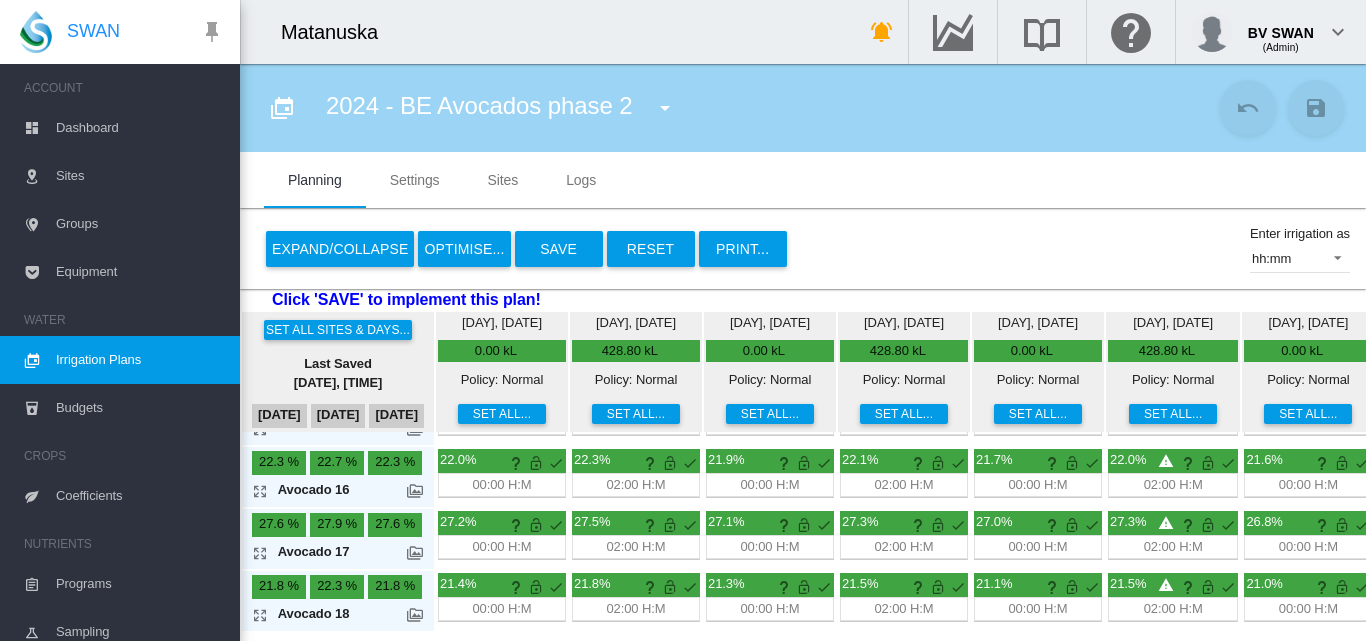 scroll, scrollTop: 438, scrollLeft: 0, axis: vertical 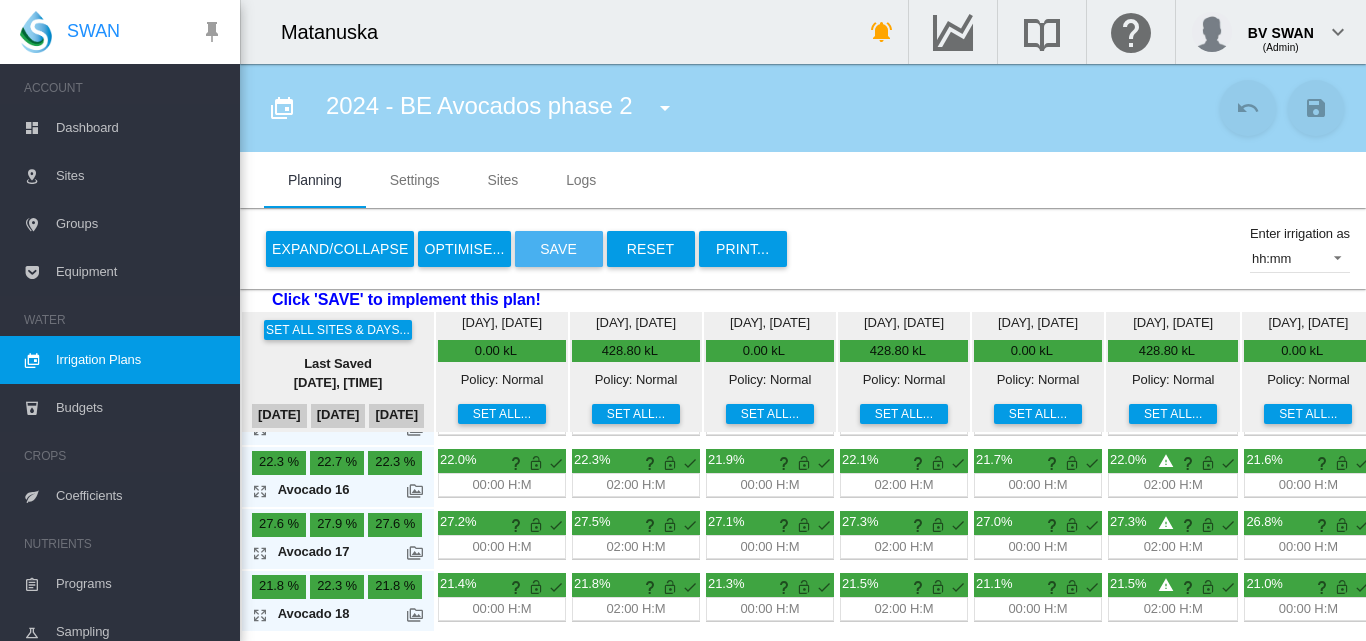 click on "Save" at bounding box center (559, 249) 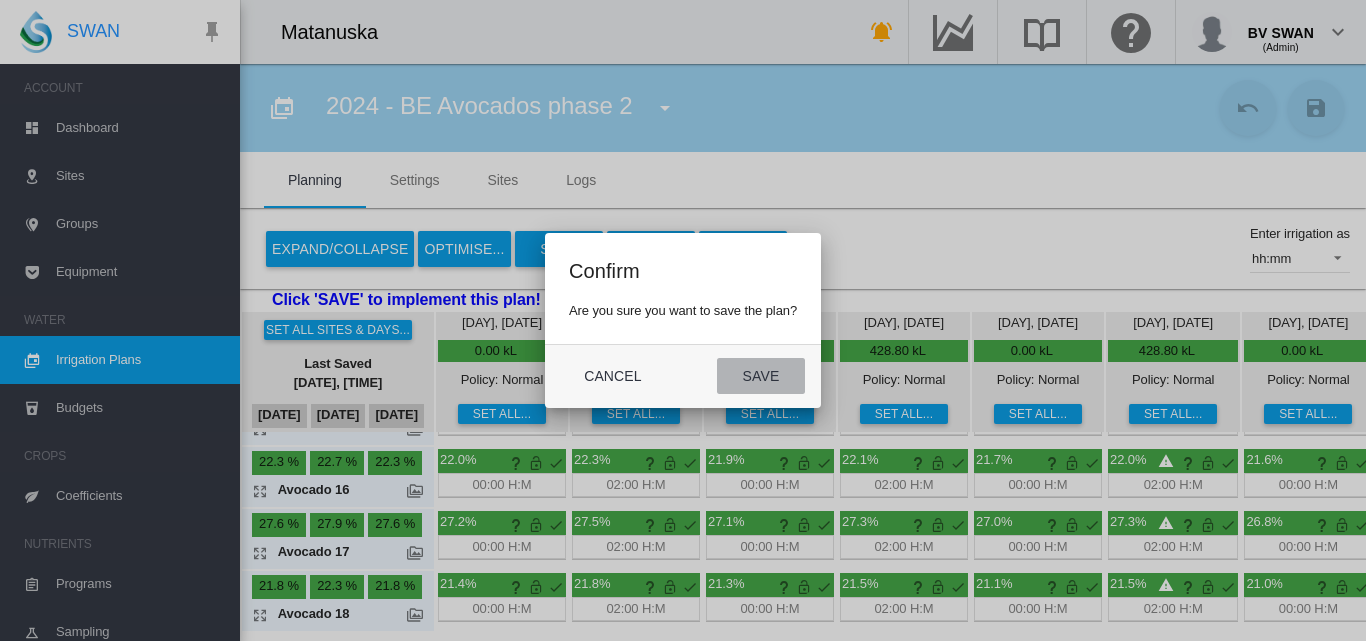 click on "Save" 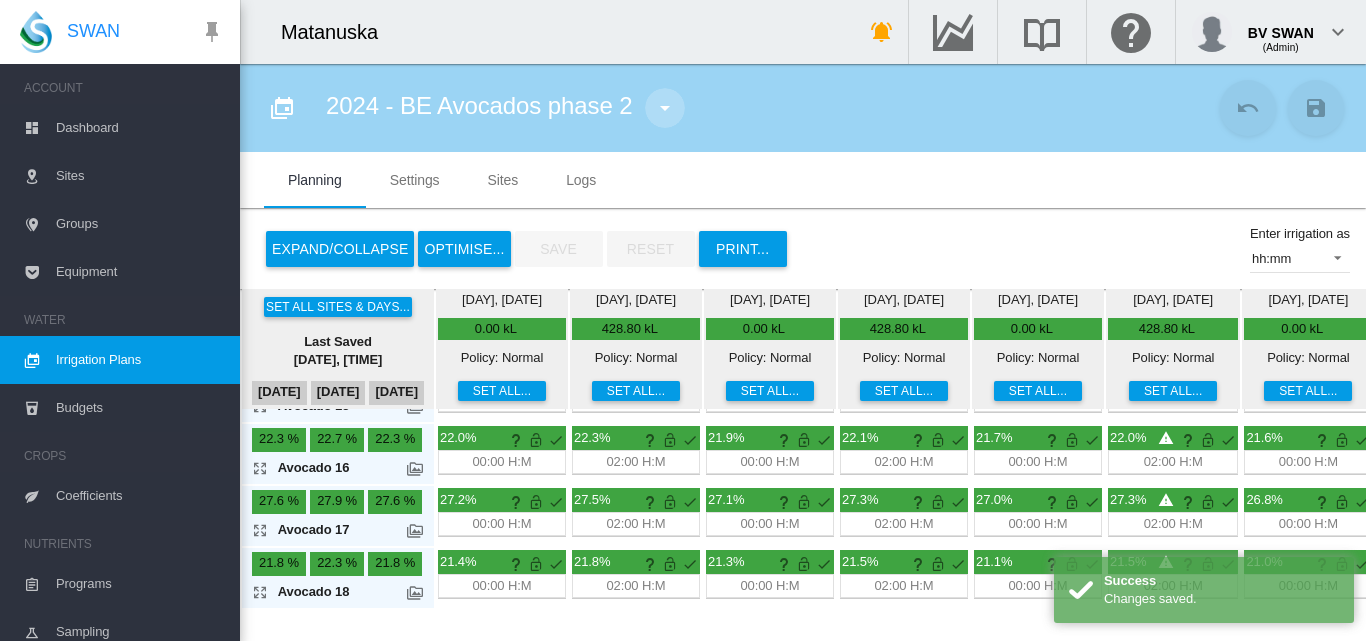 click at bounding box center [665, 108] 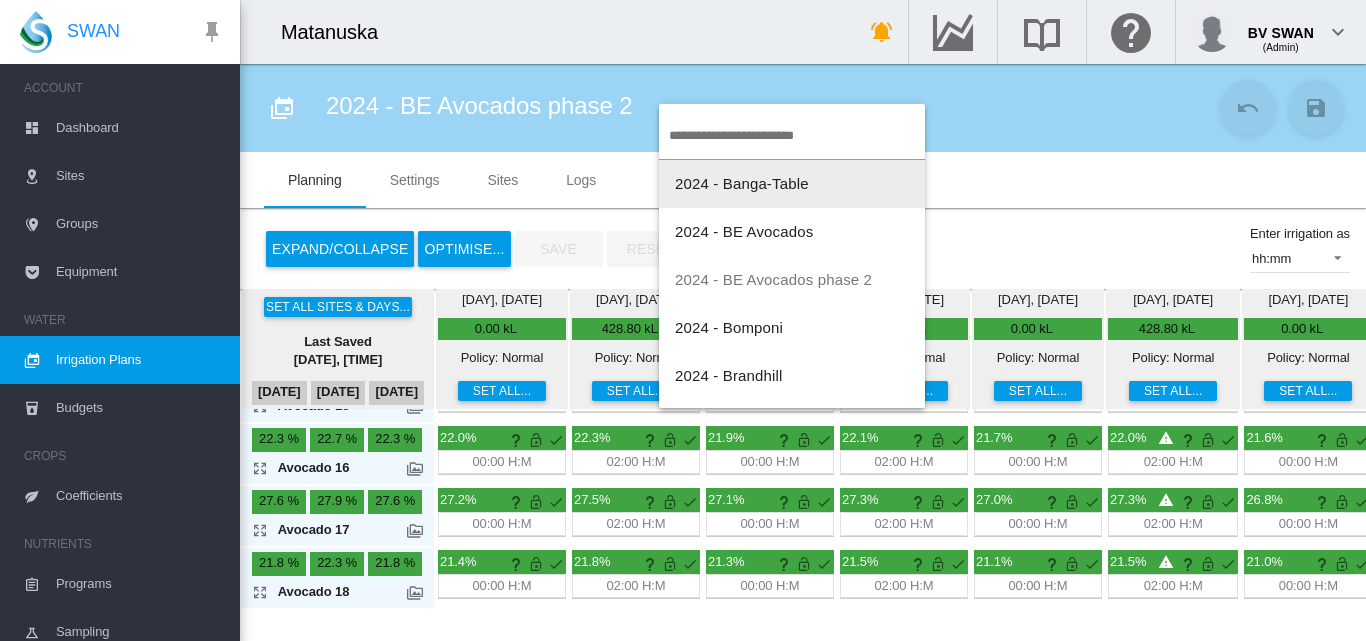 click on "2024 - Banga-Table" at bounding box center [742, 183] 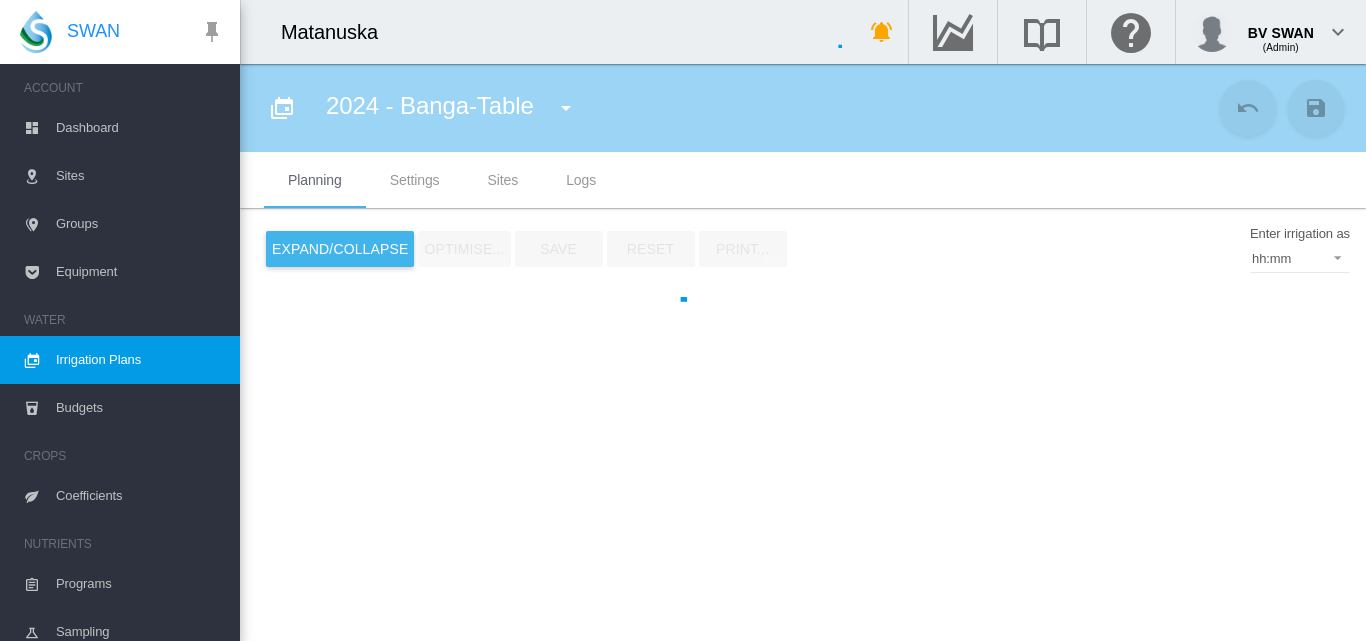 type on "**********" 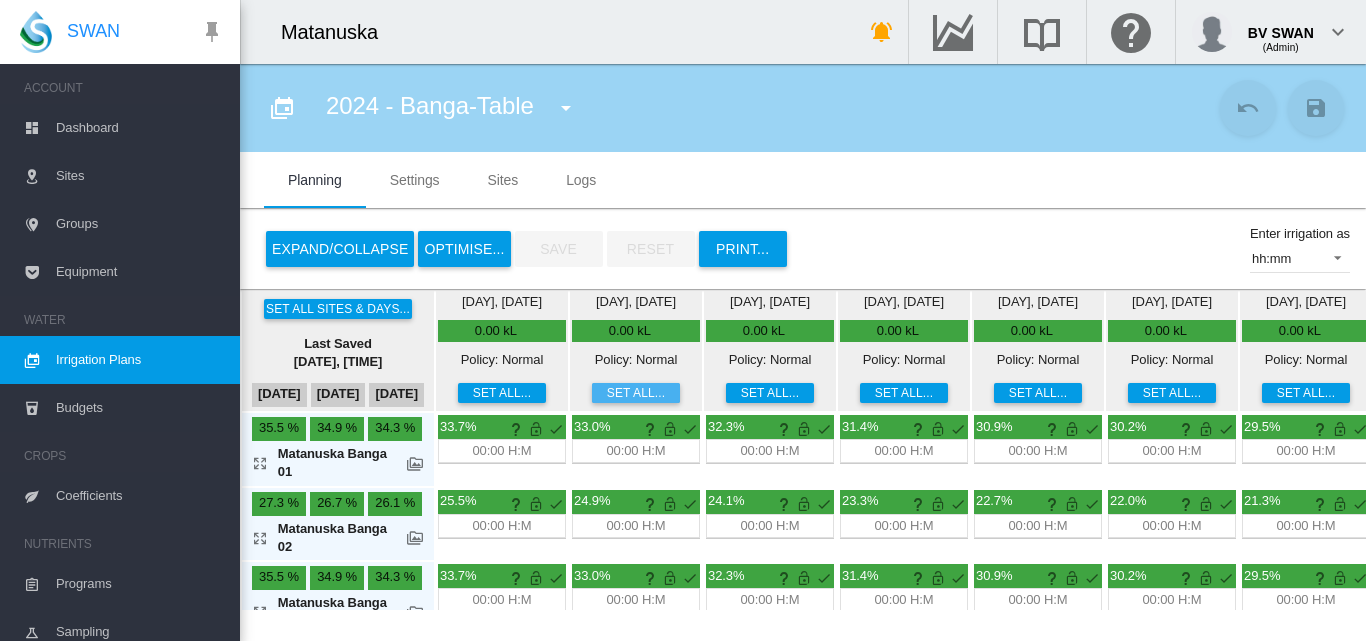 click on "Set all..." at bounding box center [636, 393] 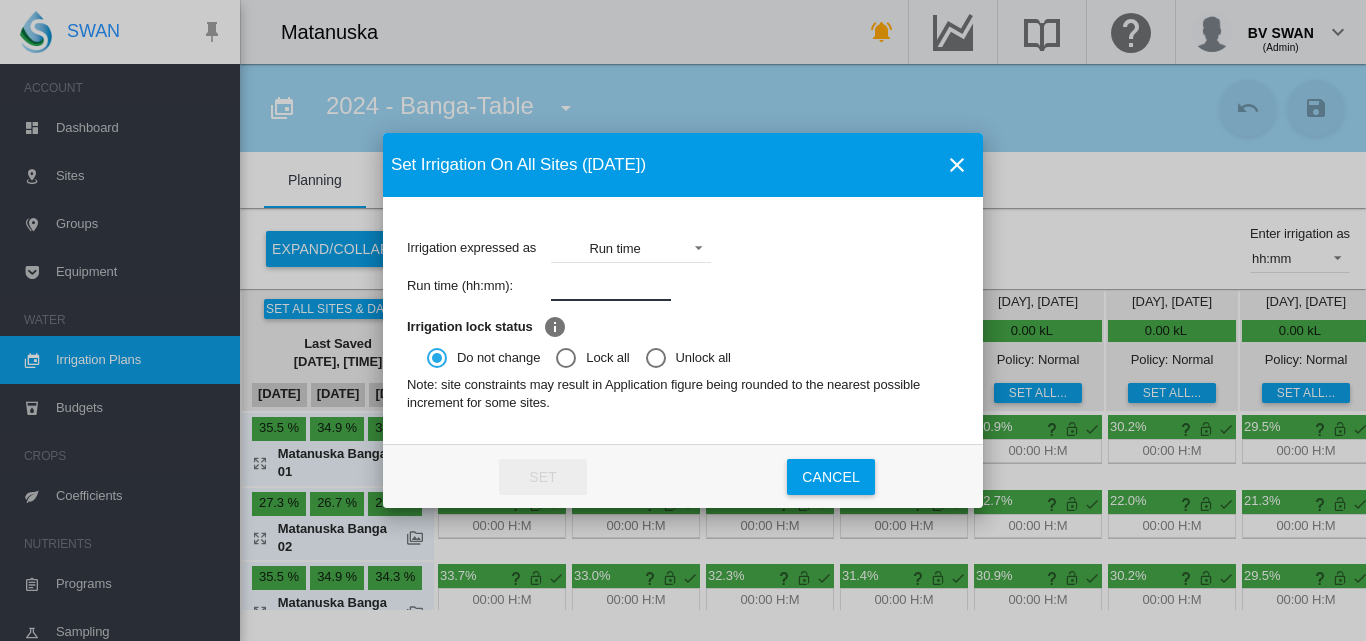 click at bounding box center [611, 286] 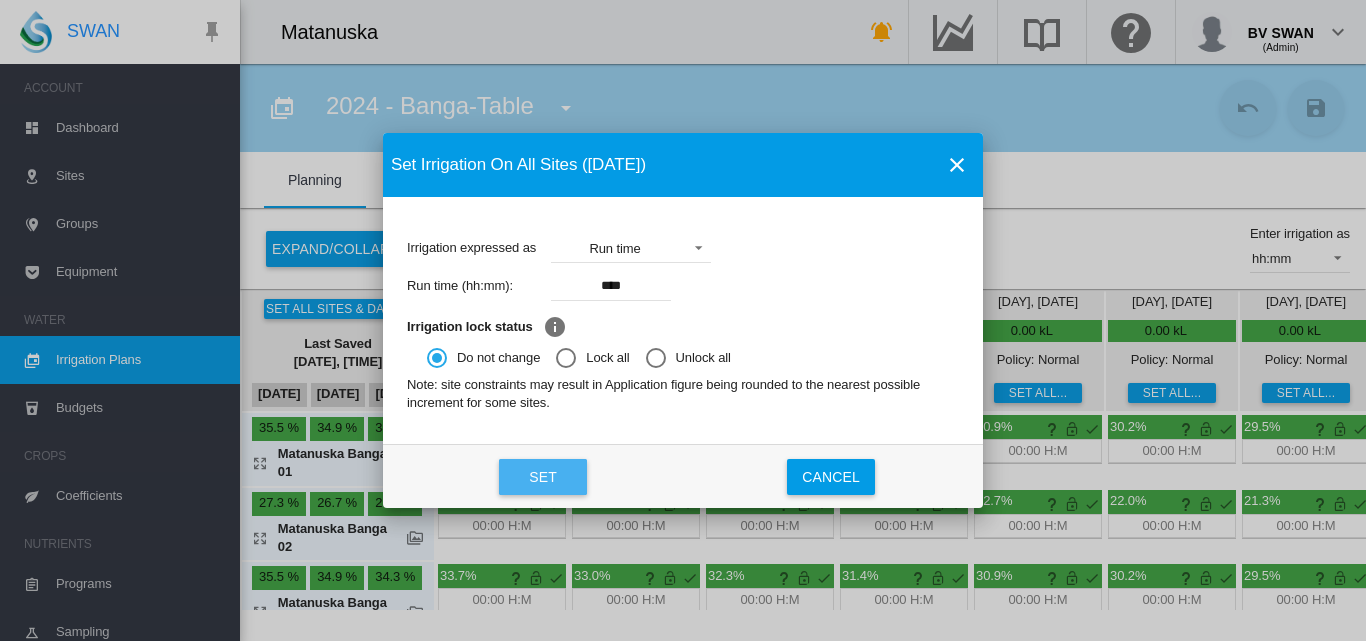 click on "Set" 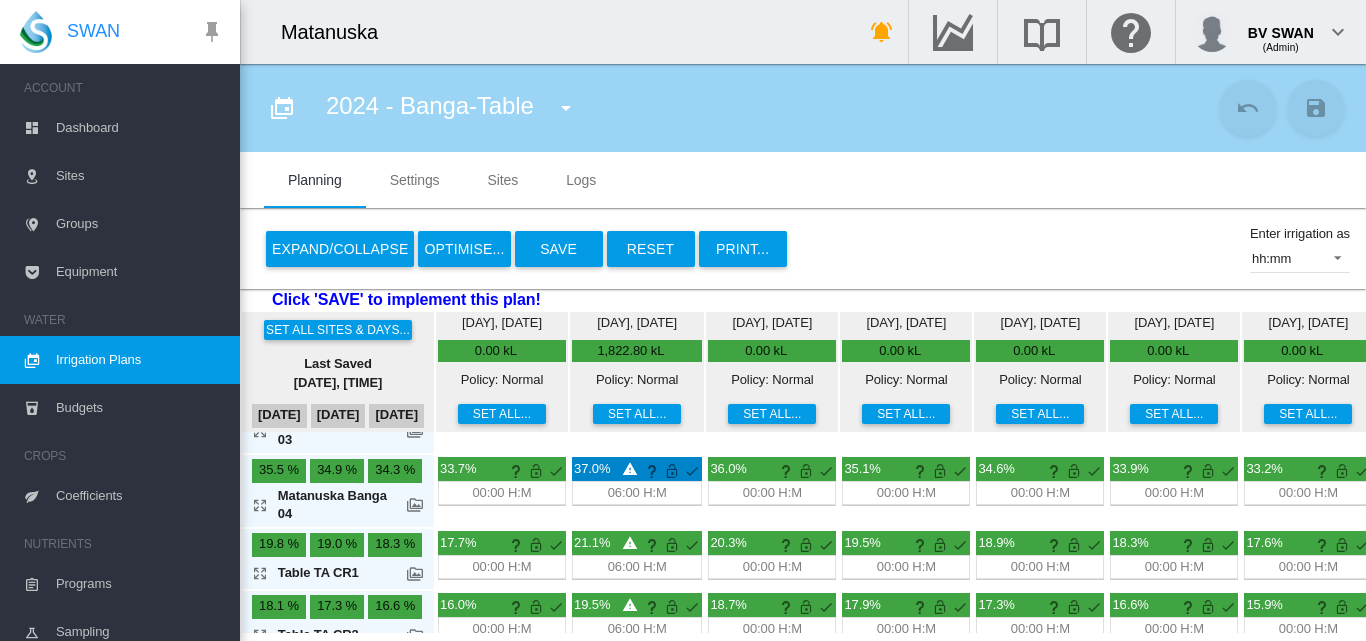 scroll, scrollTop: 239, scrollLeft: 0, axis: vertical 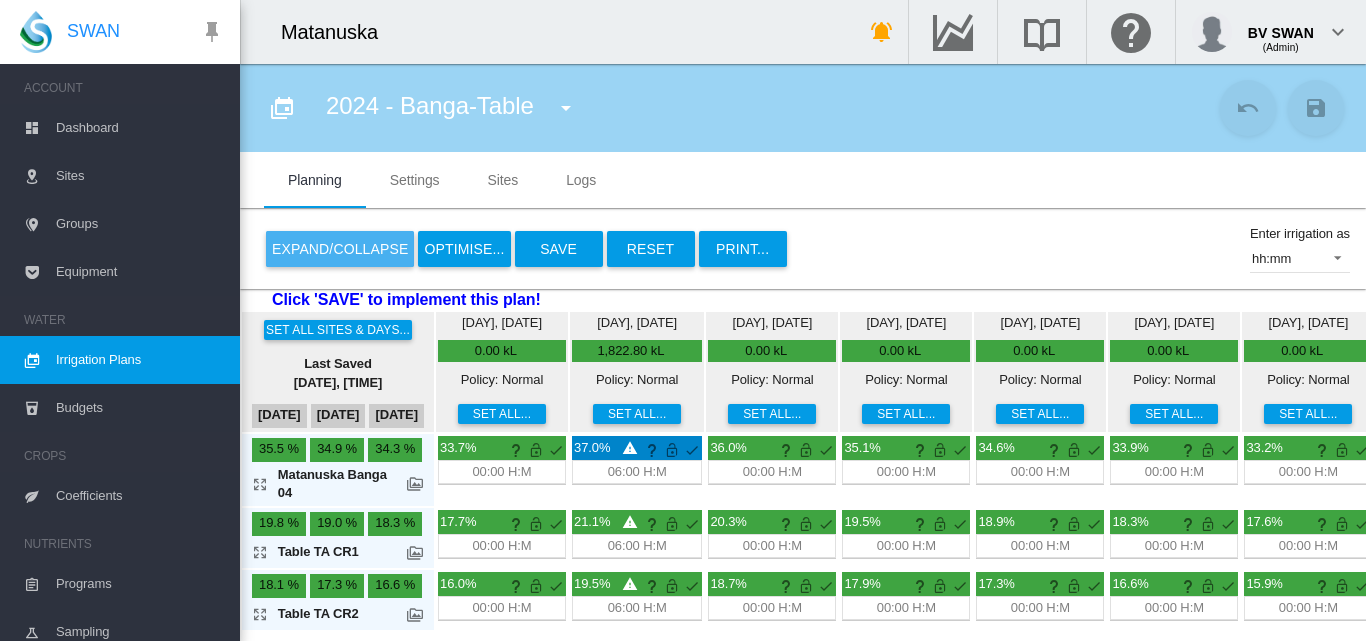 click on "Expand/Collapse" at bounding box center (340, 249) 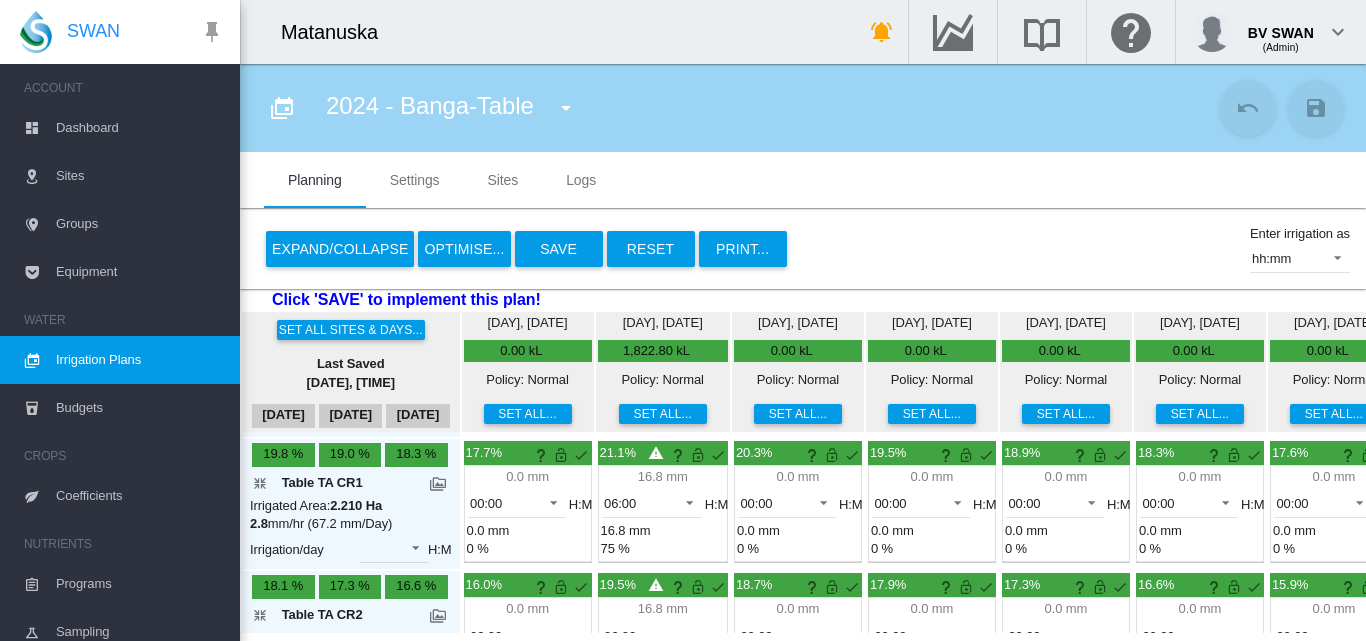 scroll, scrollTop: 612, scrollLeft: 0, axis: vertical 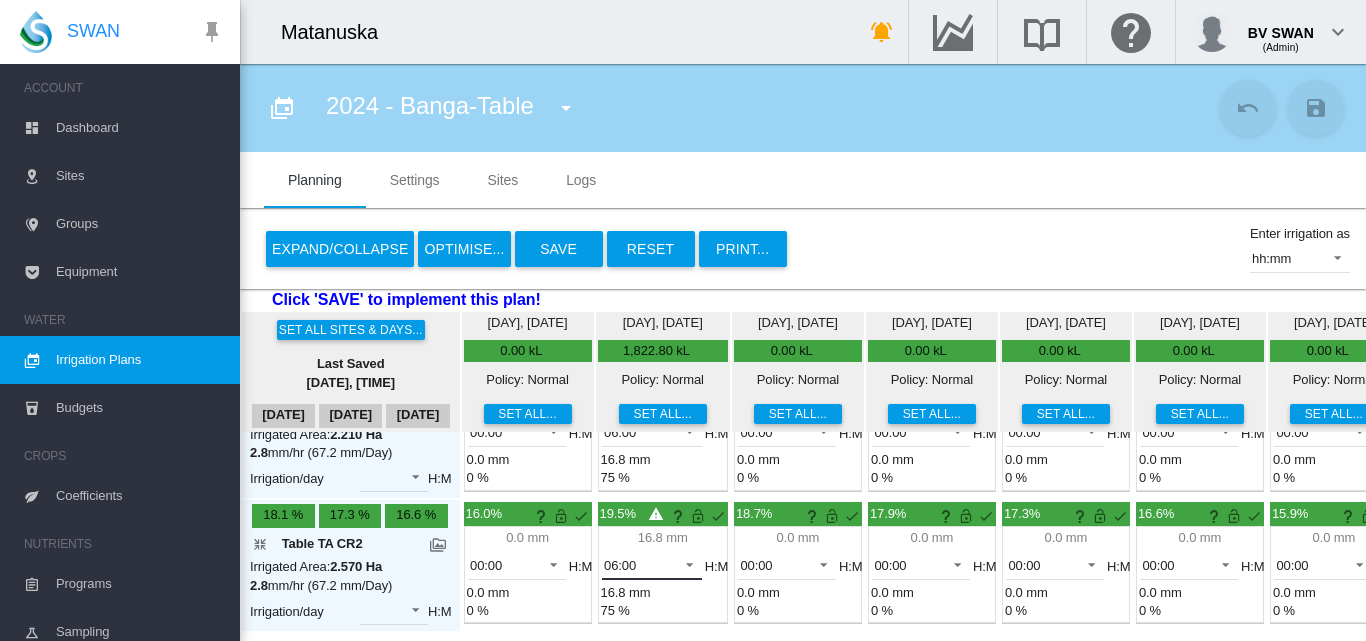click at bounding box center [684, 563] 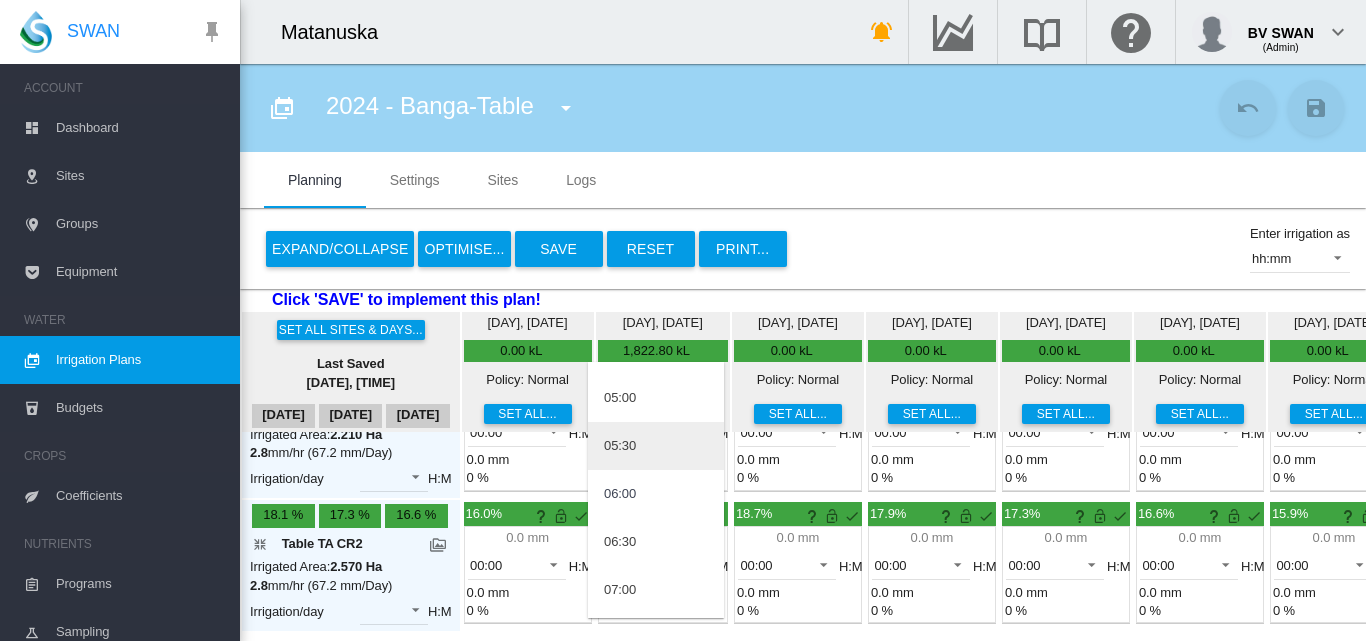 scroll, scrollTop: 272, scrollLeft: 0, axis: vertical 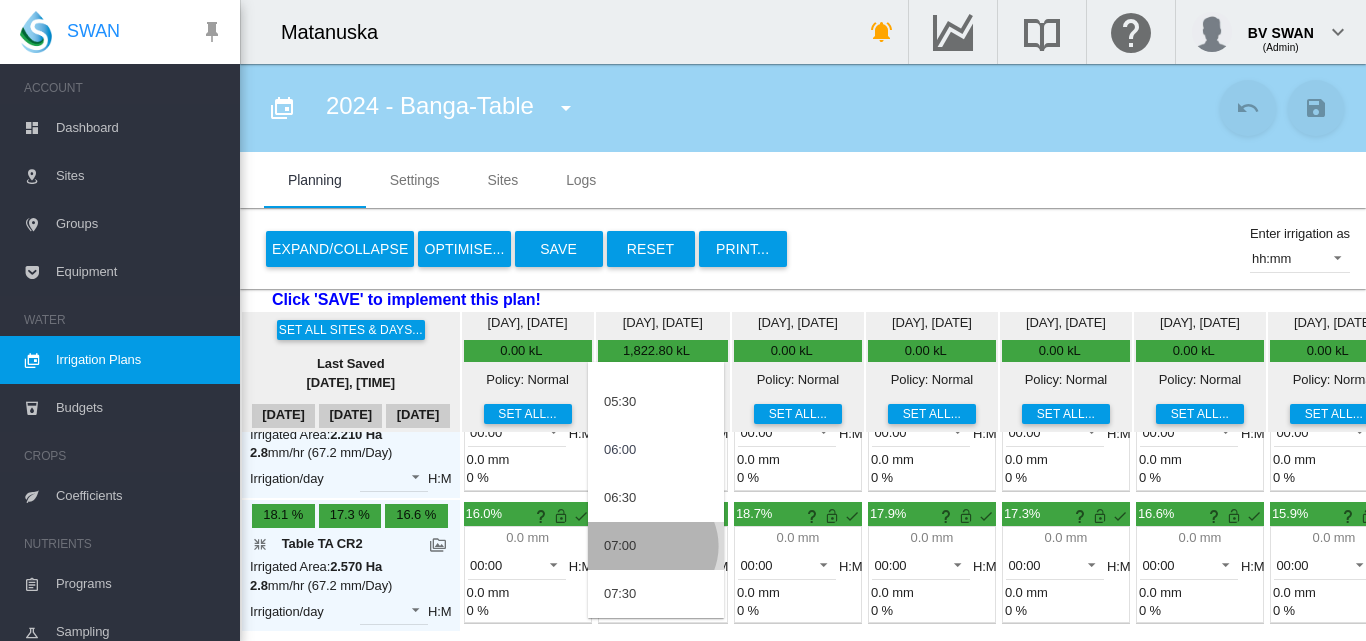 click on "07:00" at bounding box center [656, 546] 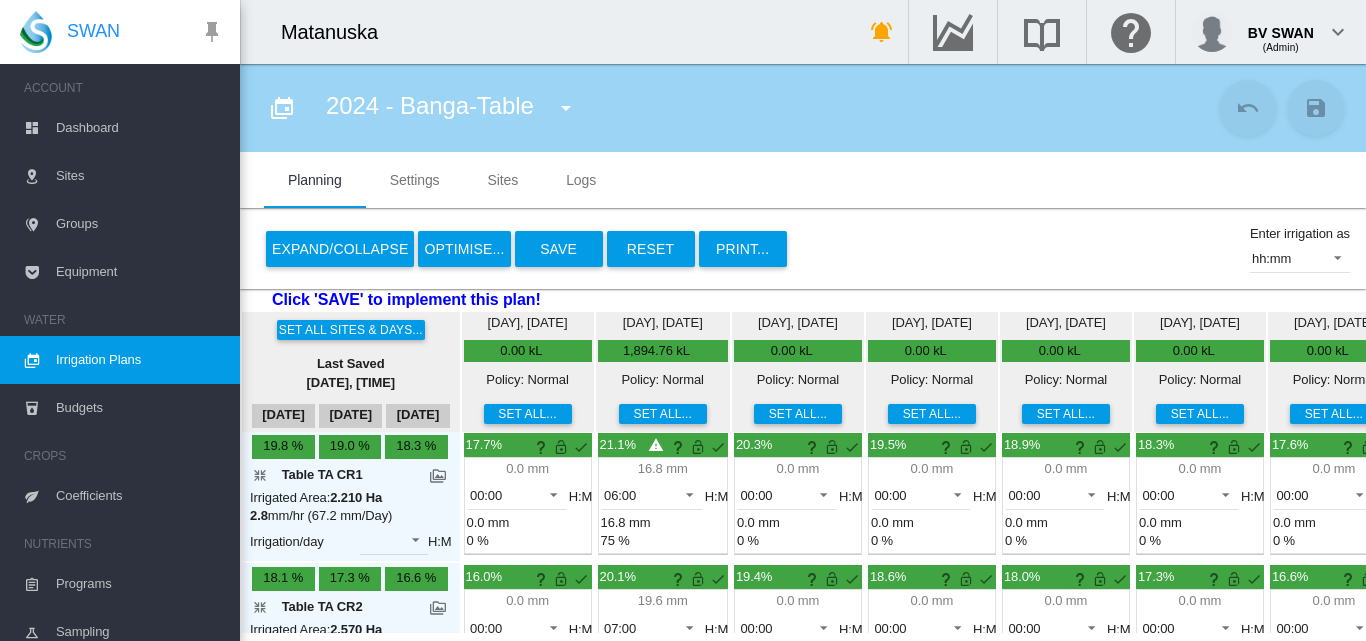 scroll, scrollTop: 512, scrollLeft: 0, axis: vertical 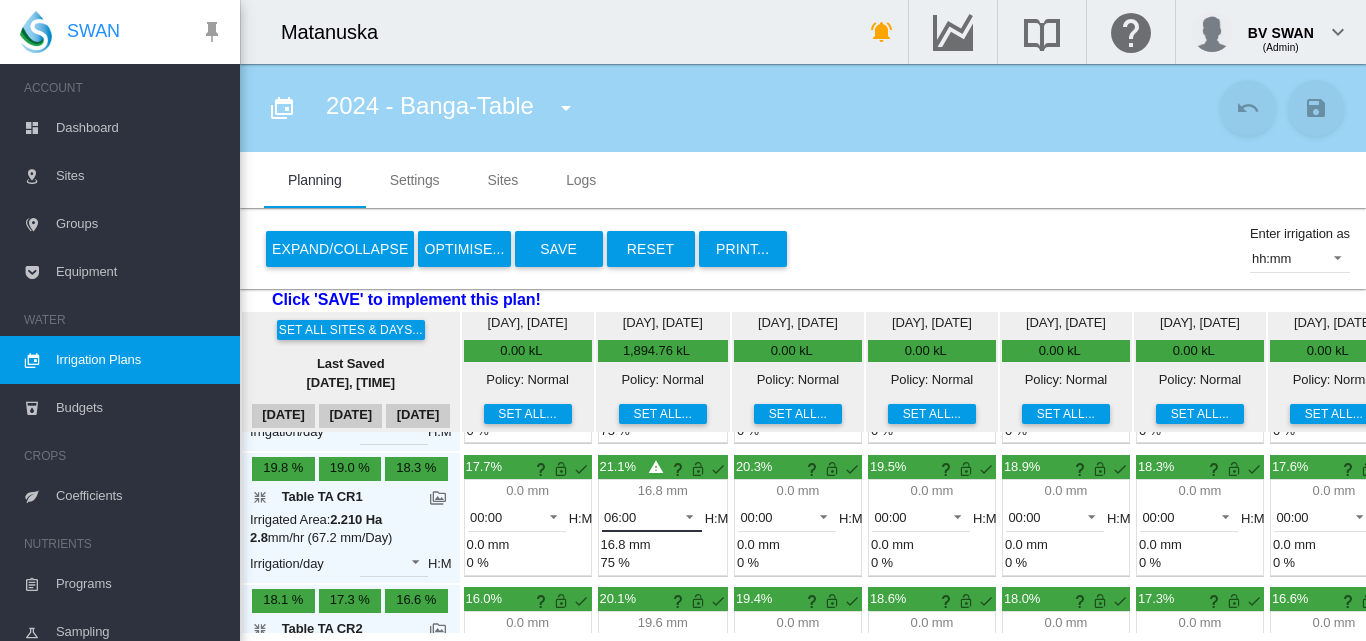 click at bounding box center [684, 515] 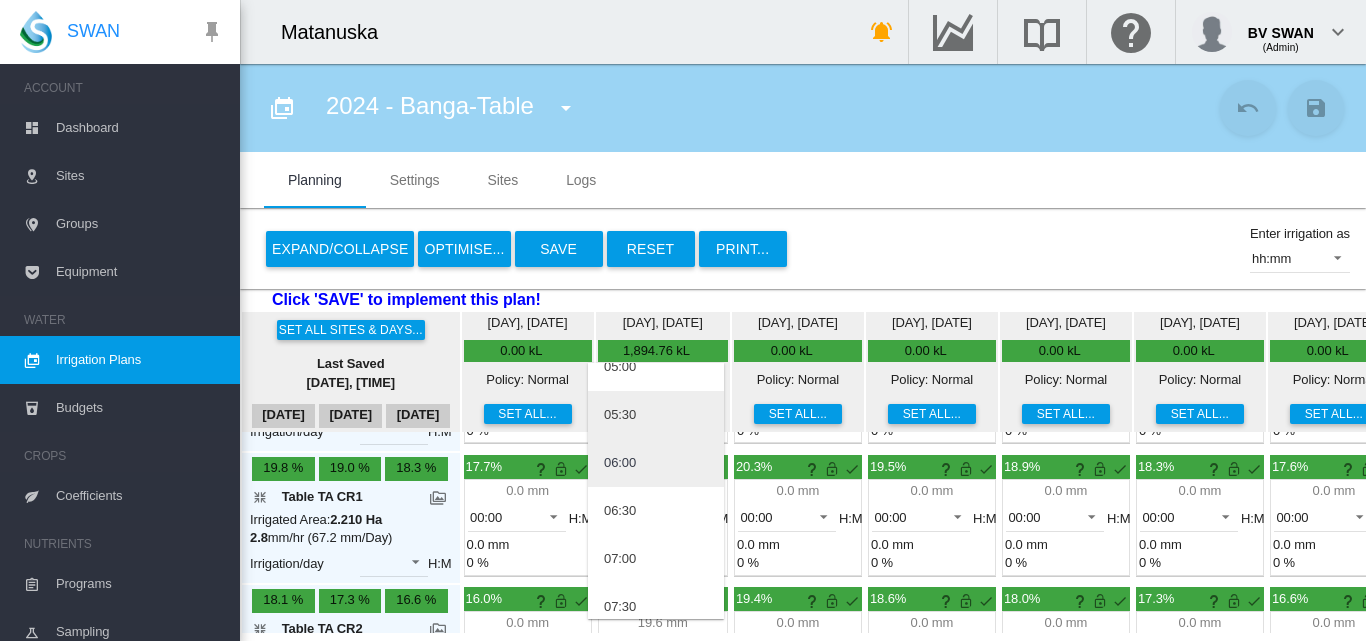 scroll, scrollTop: 305, scrollLeft: 0, axis: vertical 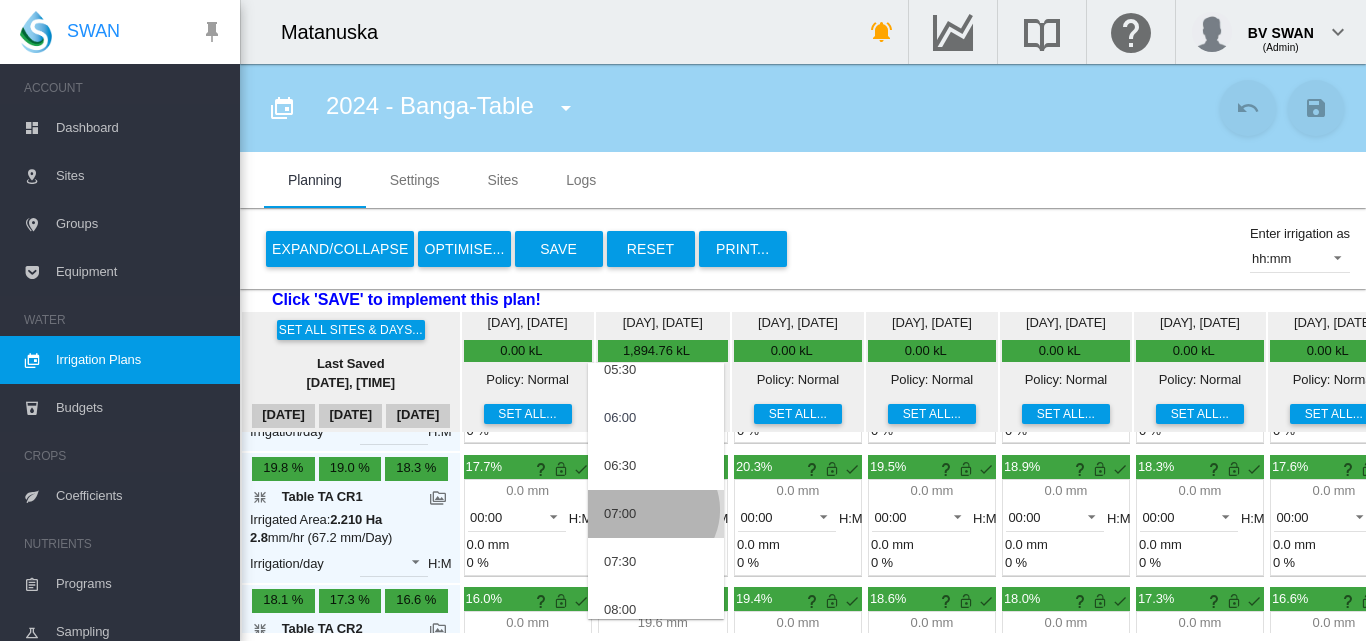 click on "07:00" at bounding box center [656, 514] 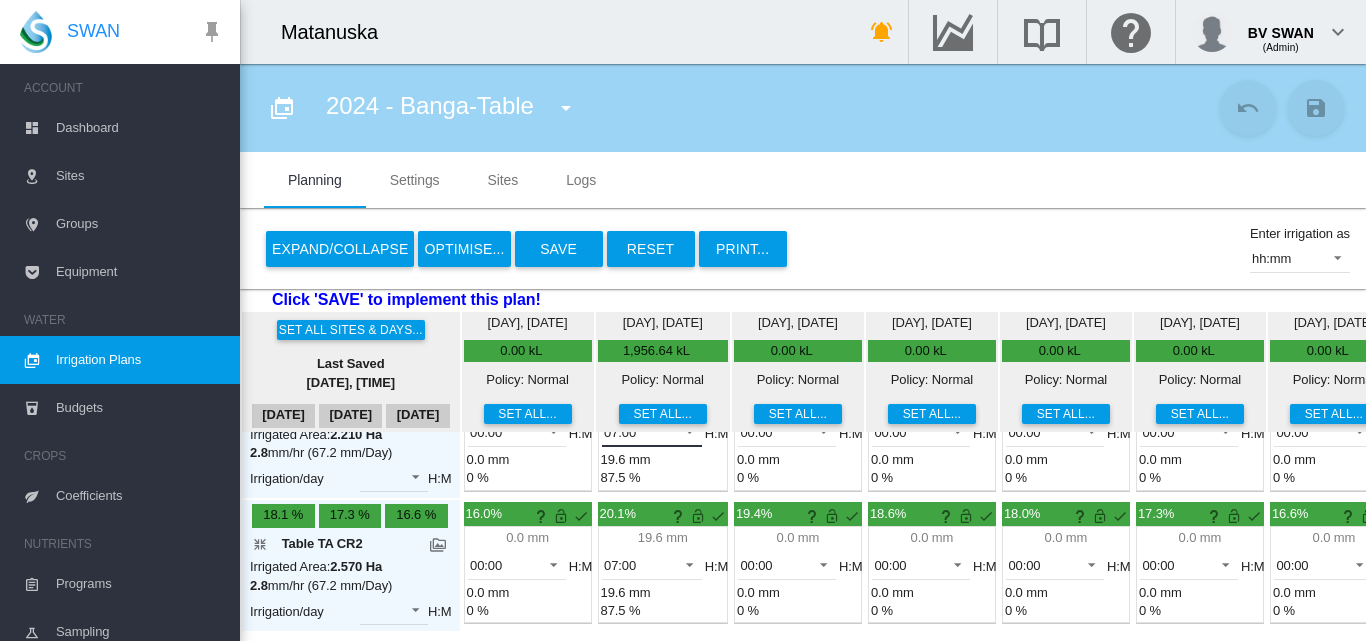 scroll, scrollTop: 612, scrollLeft: 0, axis: vertical 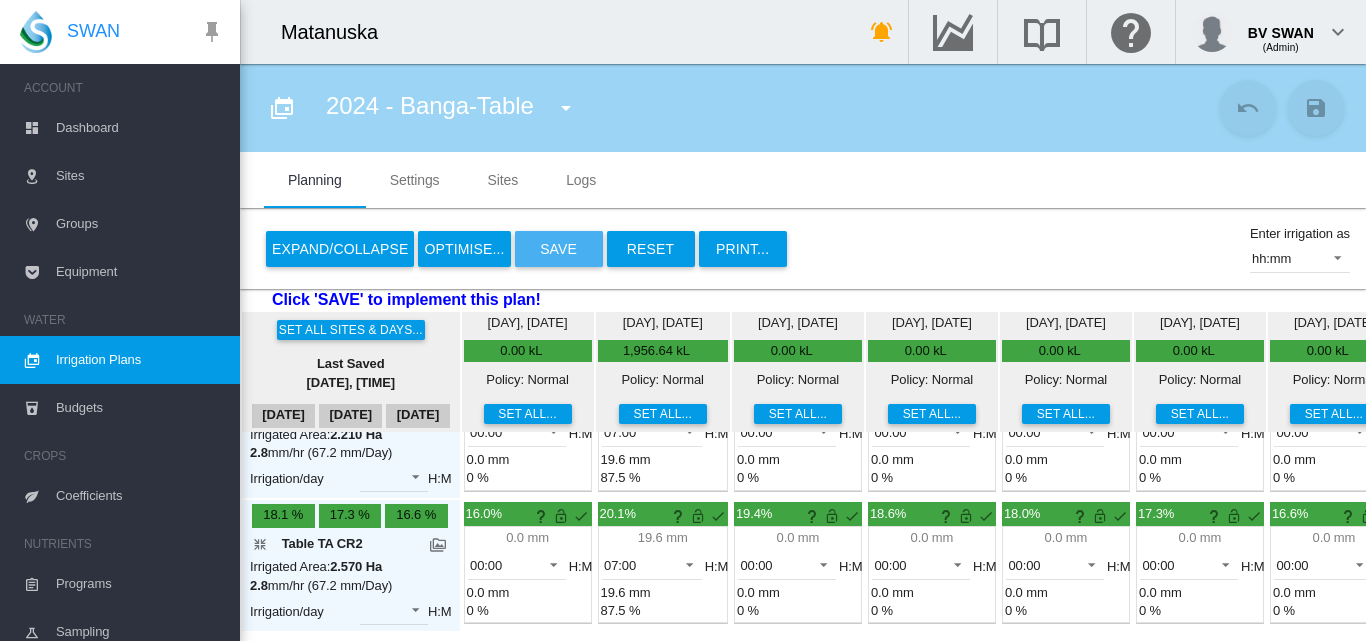 click on "Save" at bounding box center [559, 249] 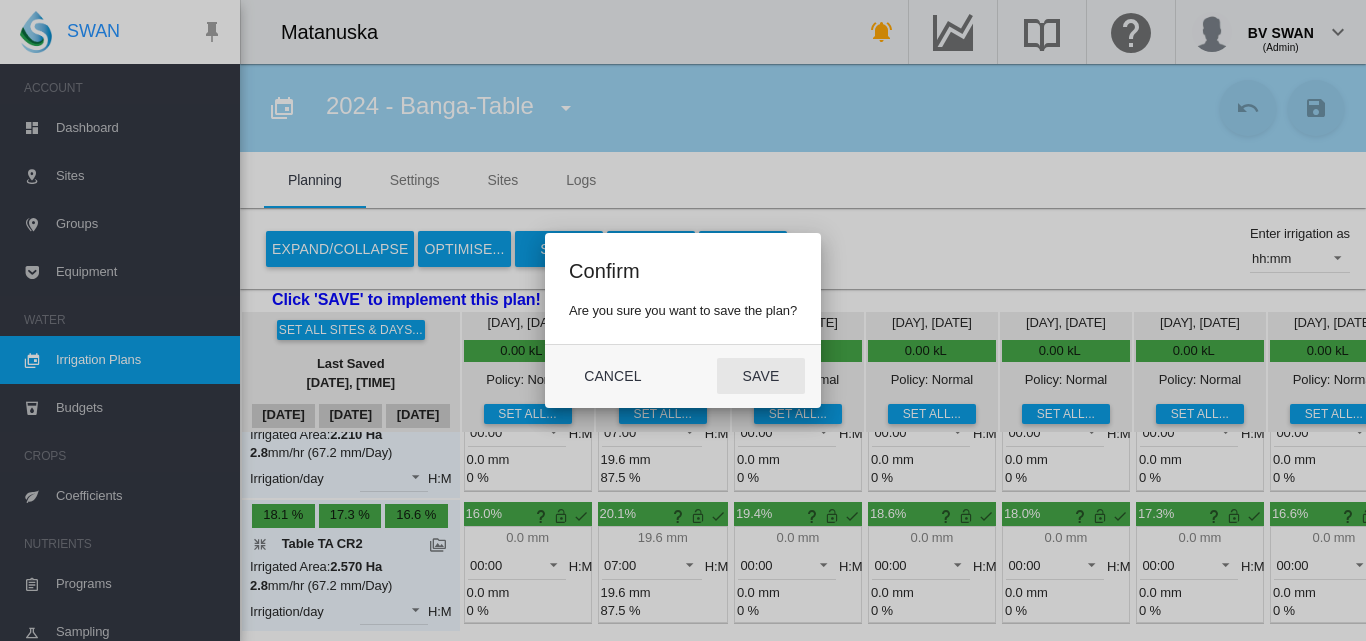 click on "Save" 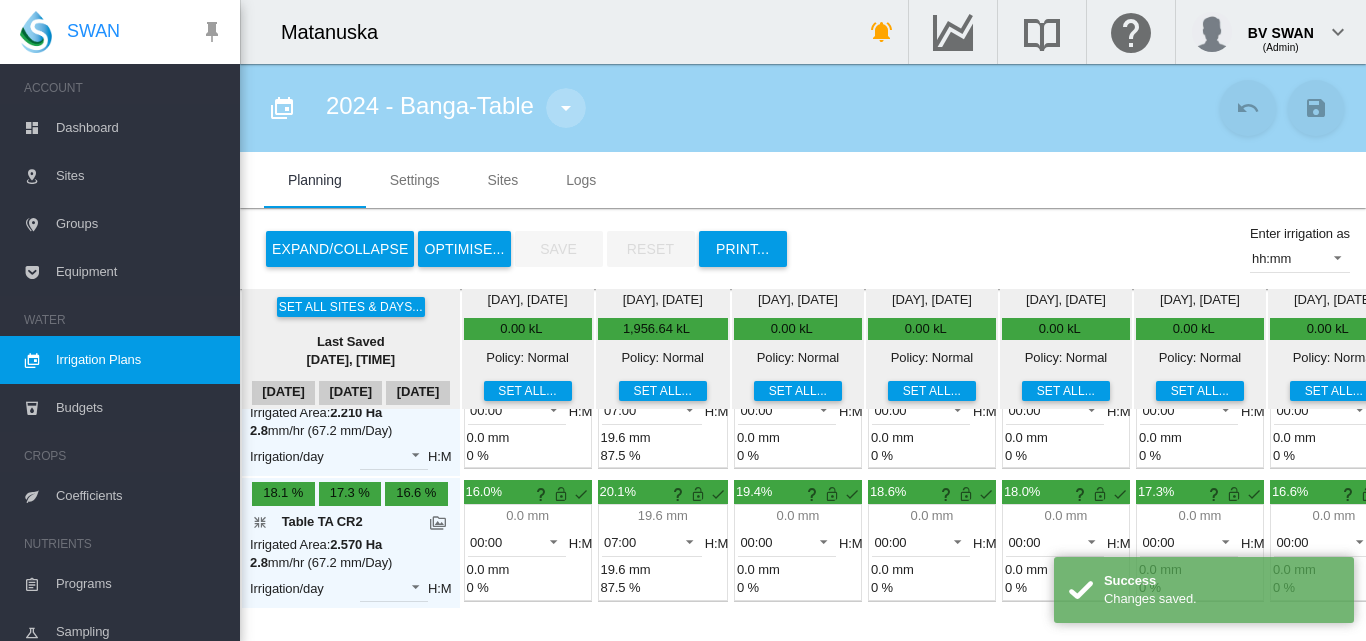 click at bounding box center [566, 108] 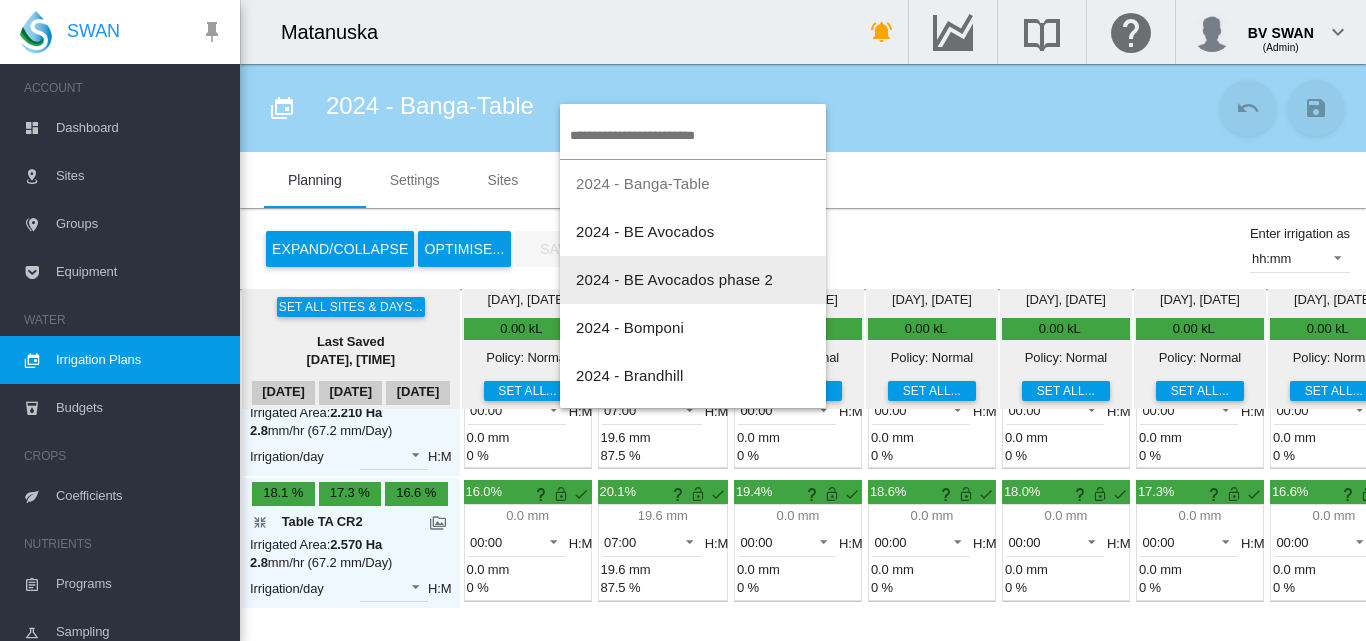 scroll, scrollTop: 100, scrollLeft: 0, axis: vertical 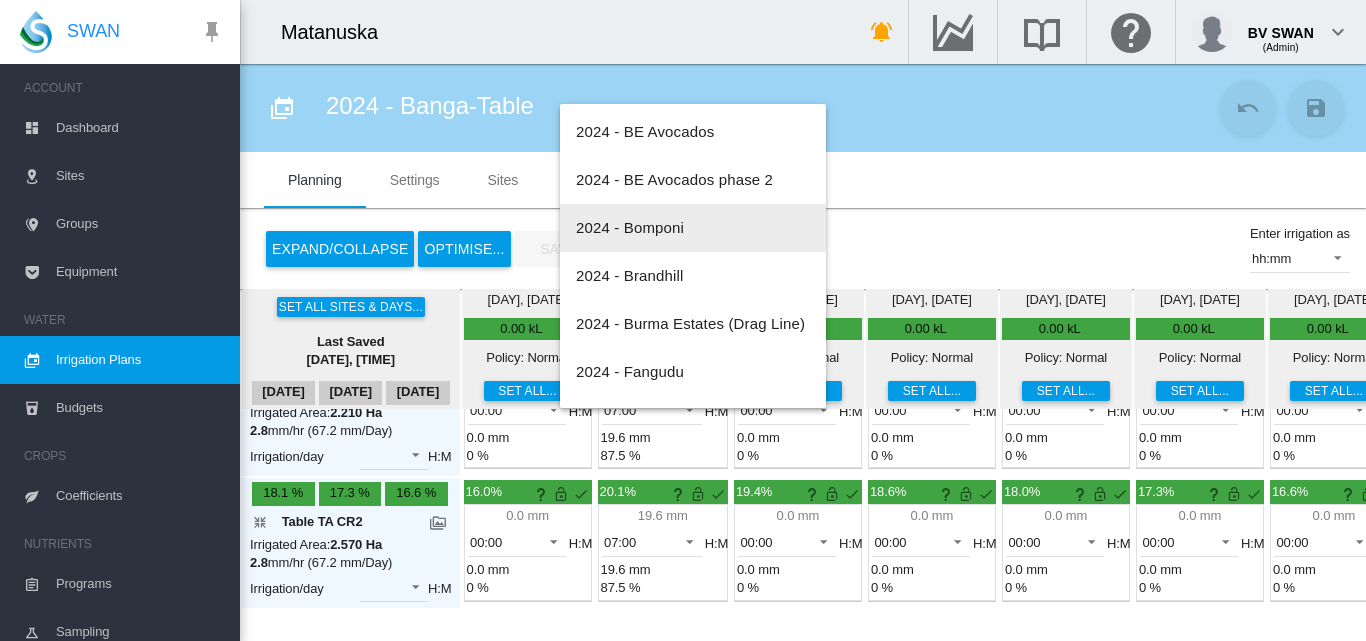 click on "2024 - Bomponi" at bounding box center [630, 227] 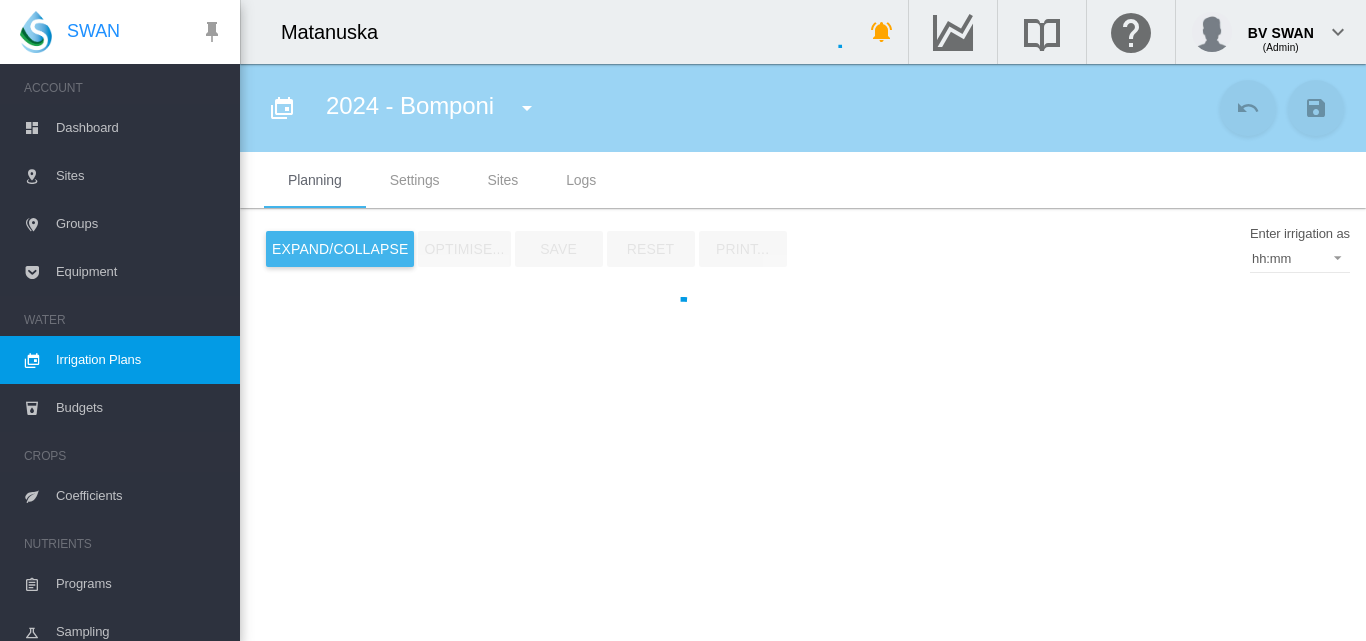type on "**********" 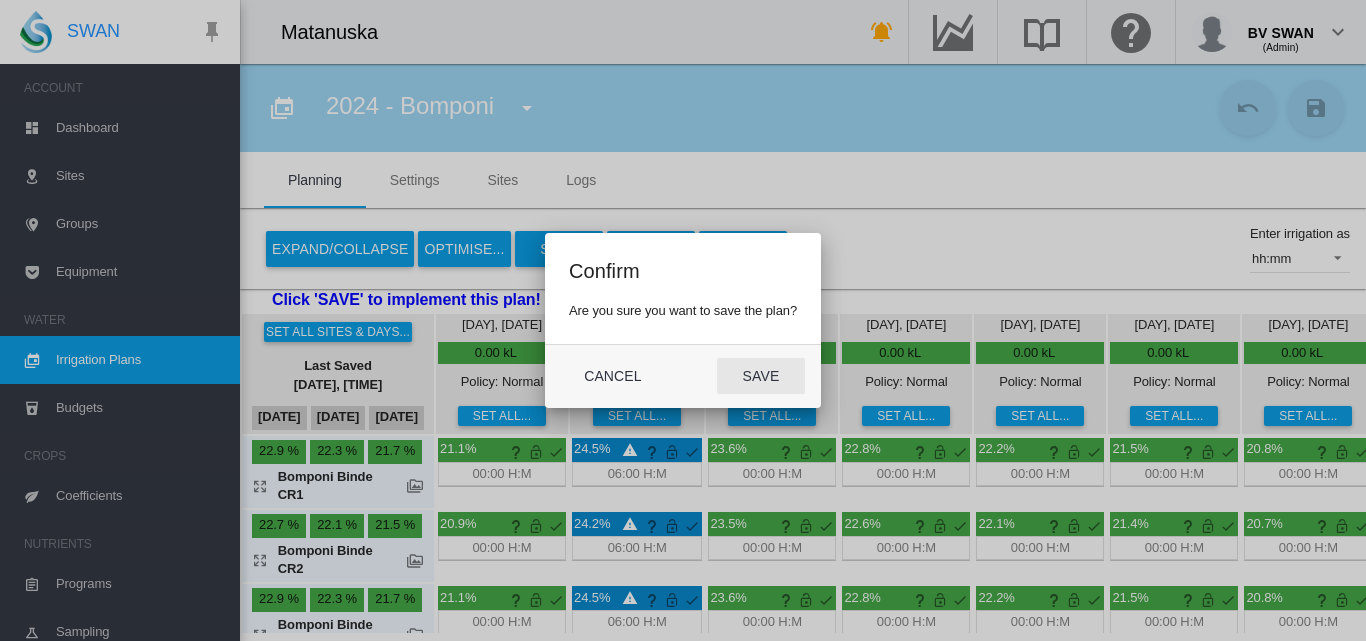 click on "Save" 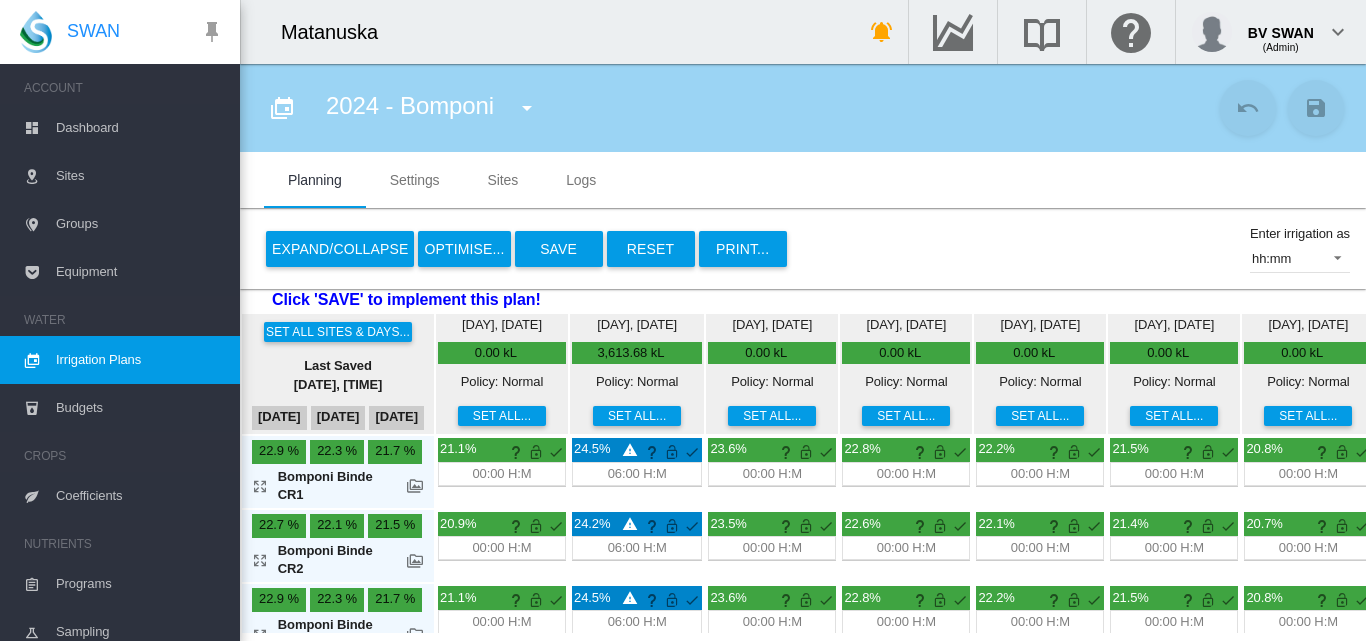 scroll, scrollTop: 0, scrollLeft: 0, axis: both 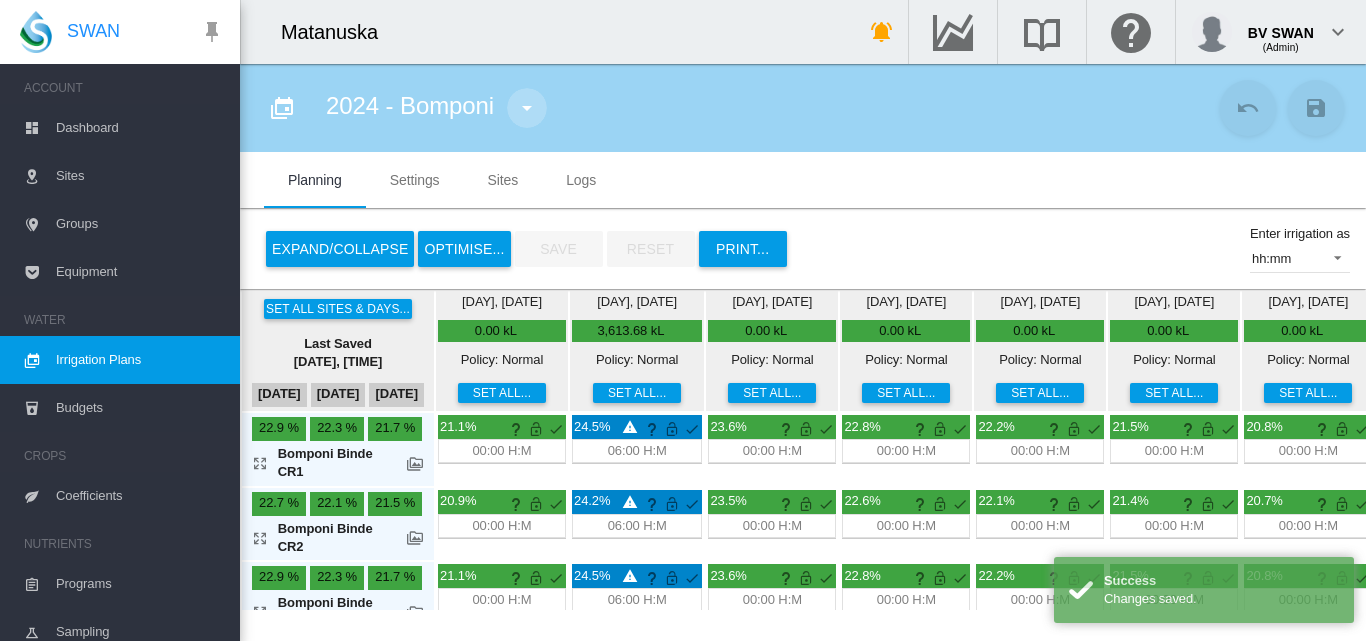 click at bounding box center [527, 108] 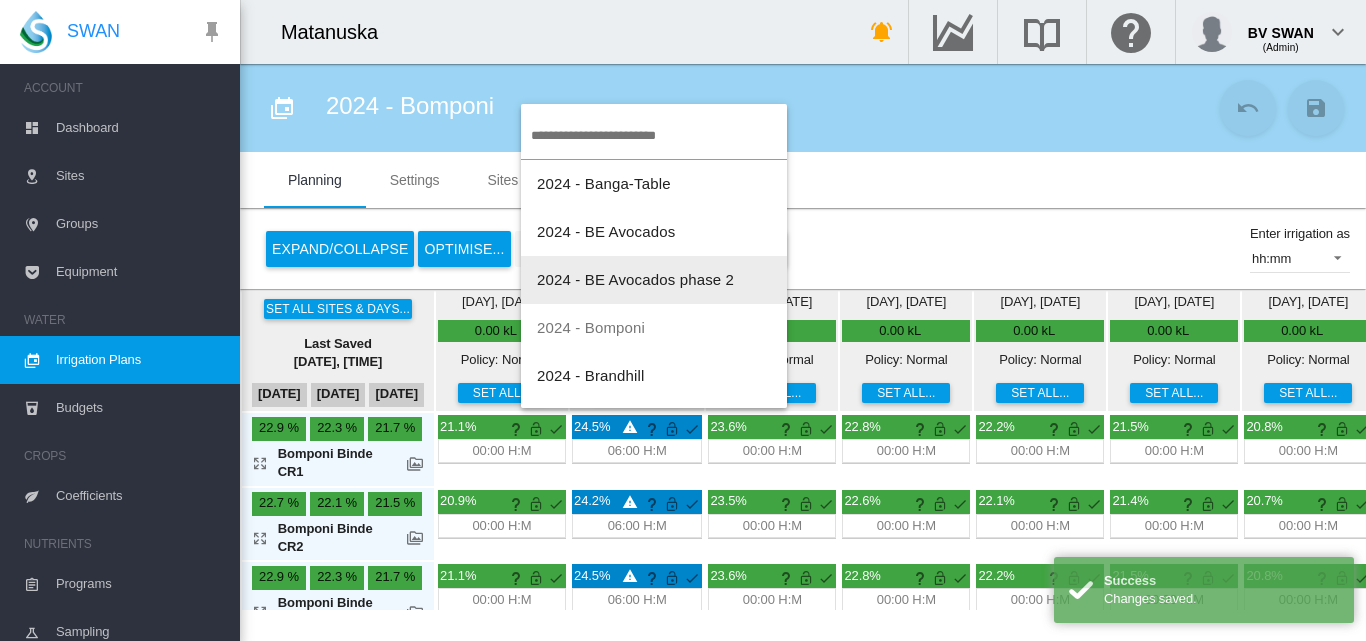 scroll, scrollTop: 200, scrollLeft: 0, axis: vertical 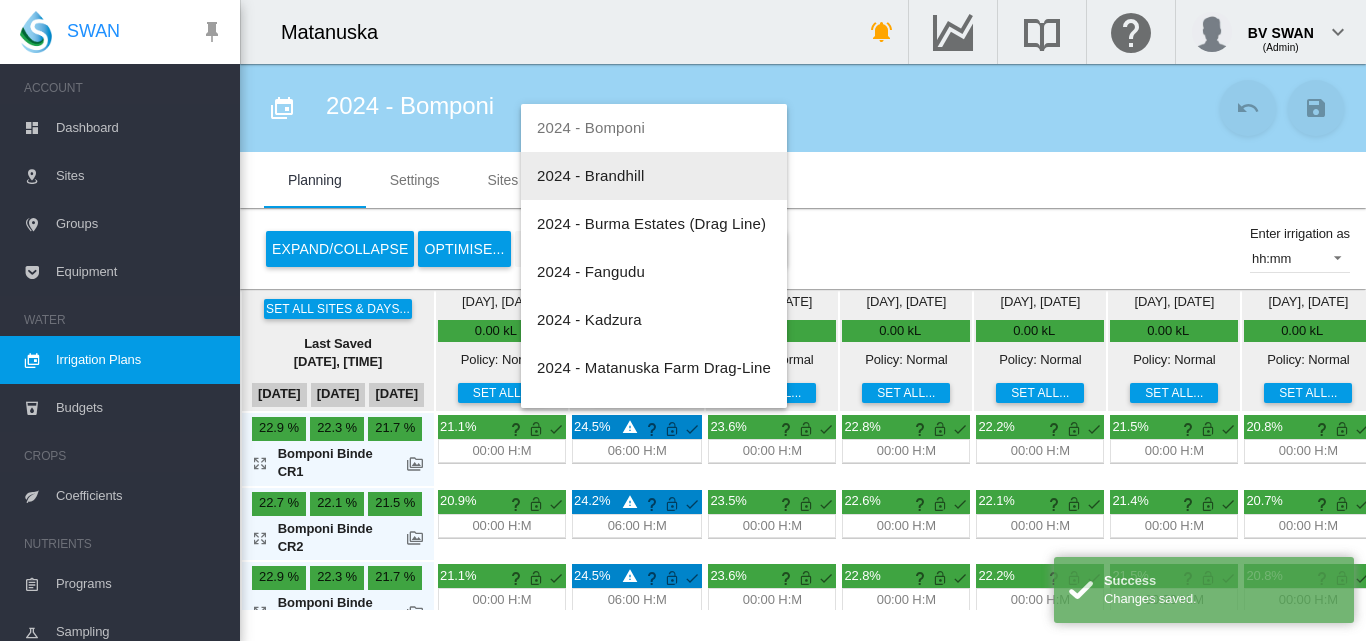 click on "2024 - Brandhill" at bounding box center [590, 175] 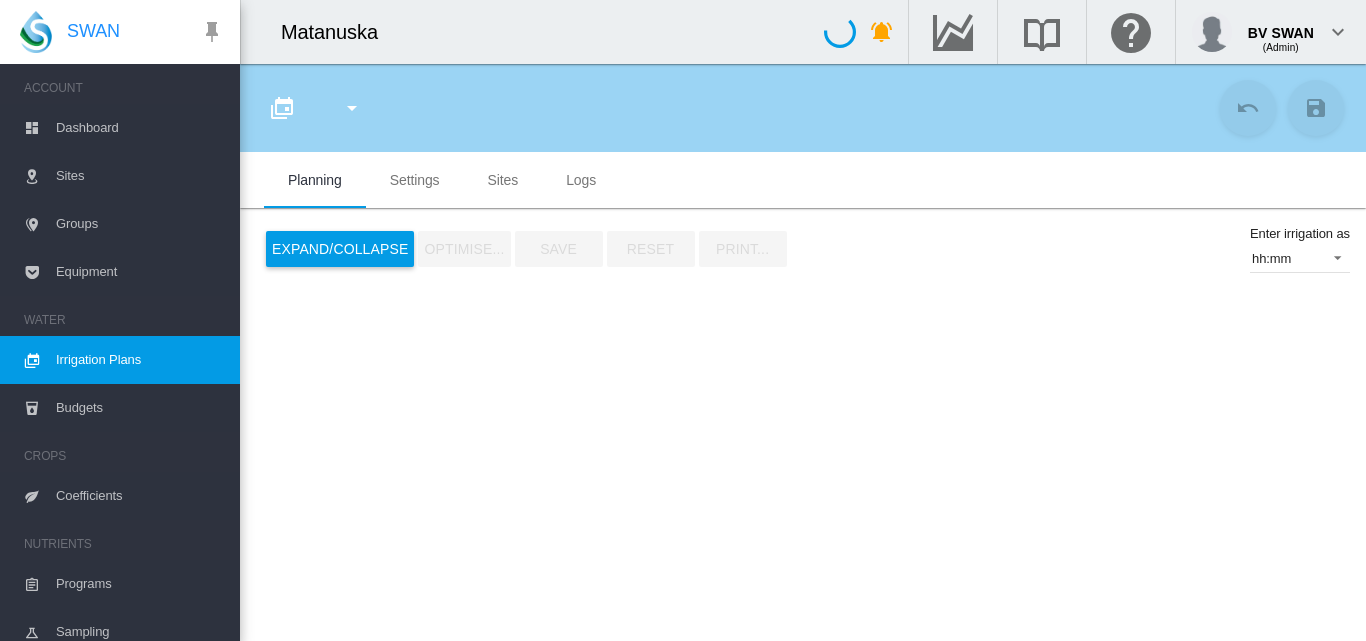type on "**********" 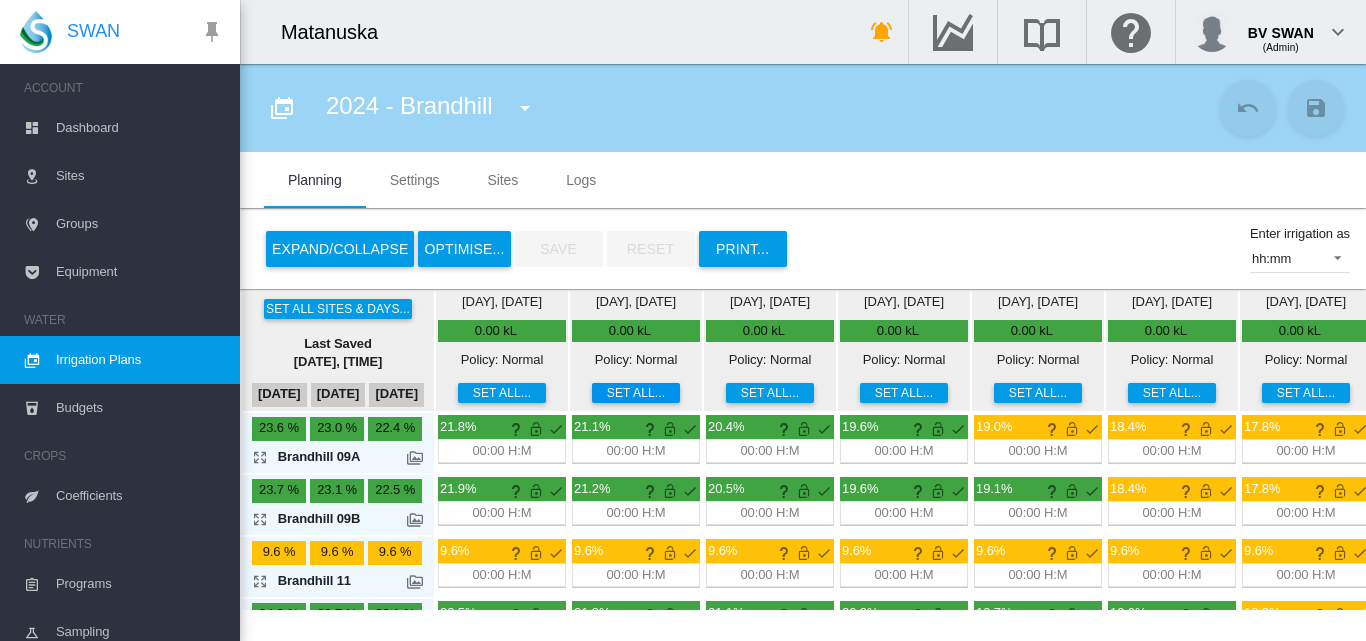 click on "Set all..." at bounding box center (636, 393) 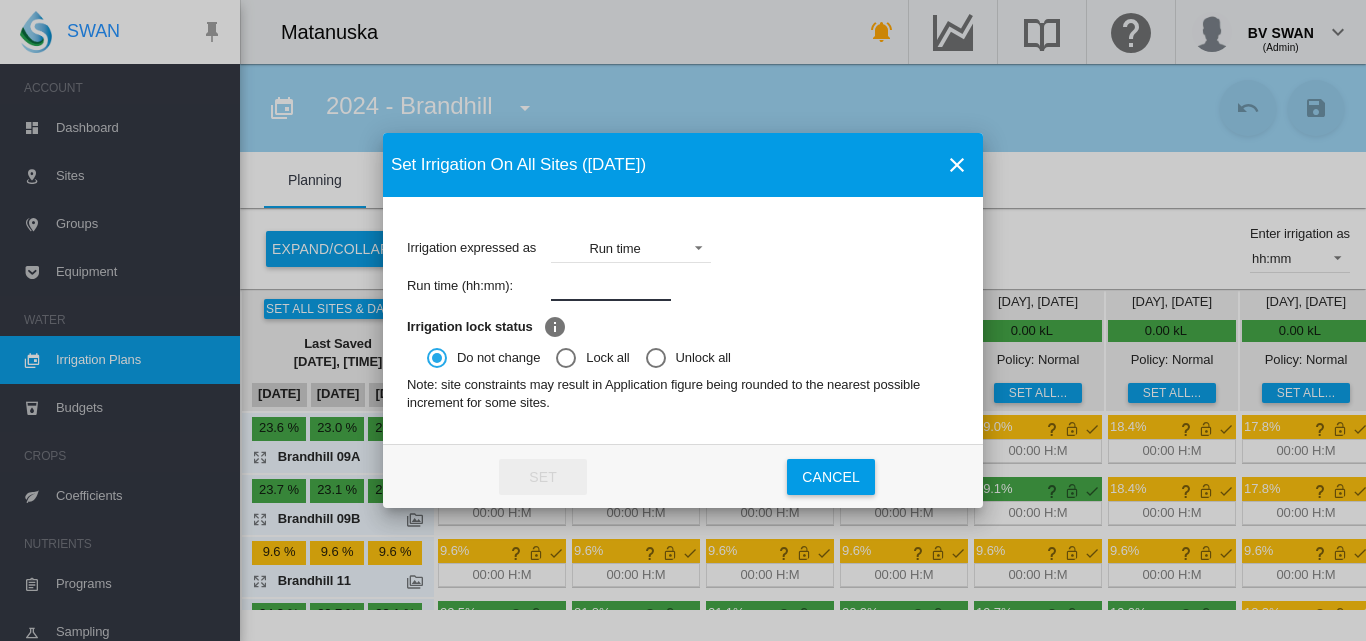 click at bounding box center [611, 286] 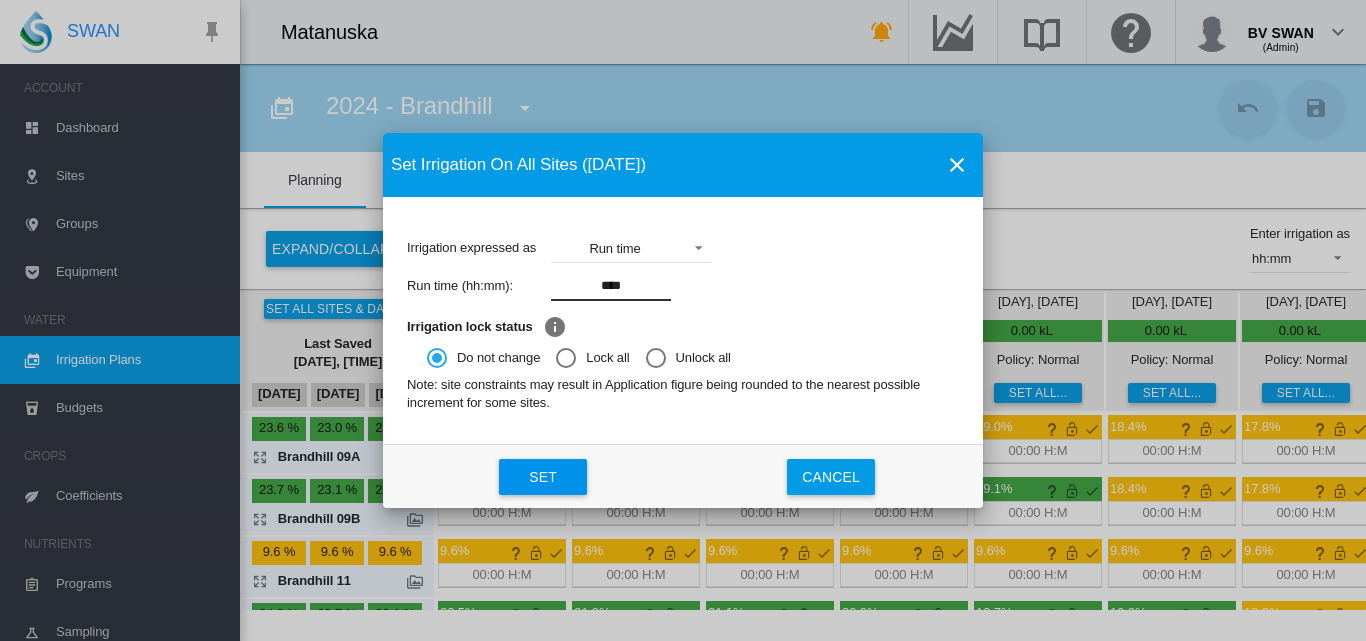 click on "Set" 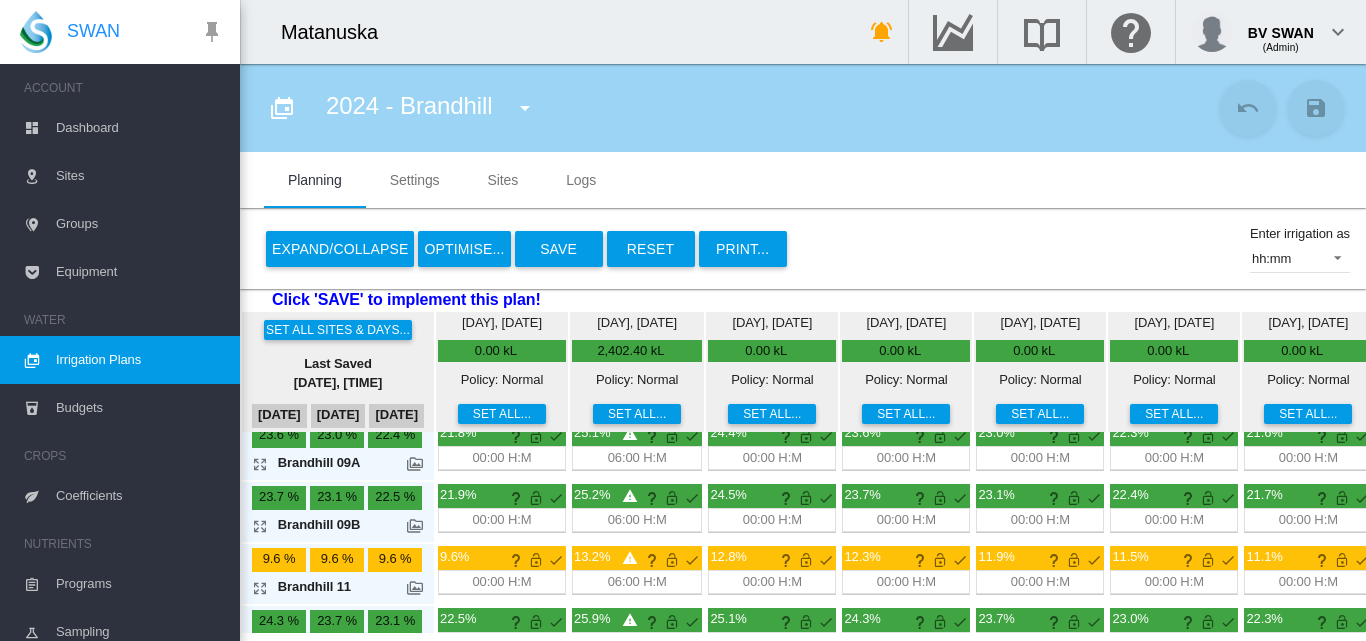 scroll, scrollTop: 0, scrollLeft: 0, axis: both 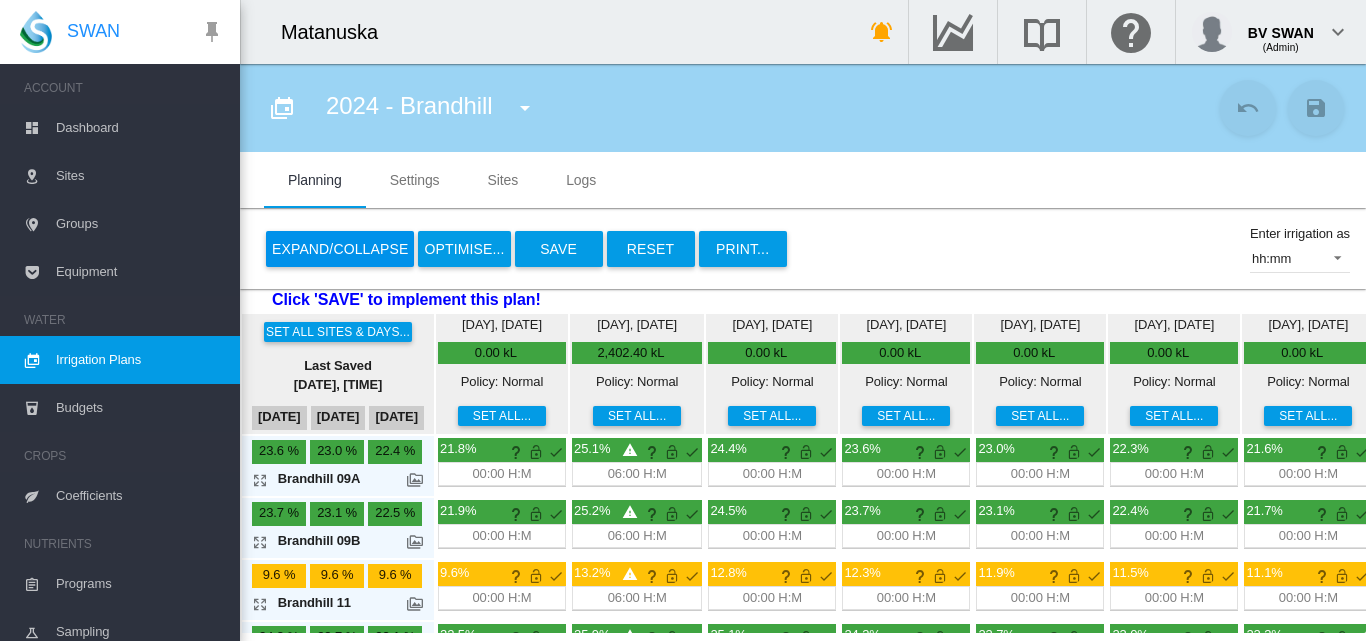 click on "Expand/Collapse" at bounding box center [340, 249] 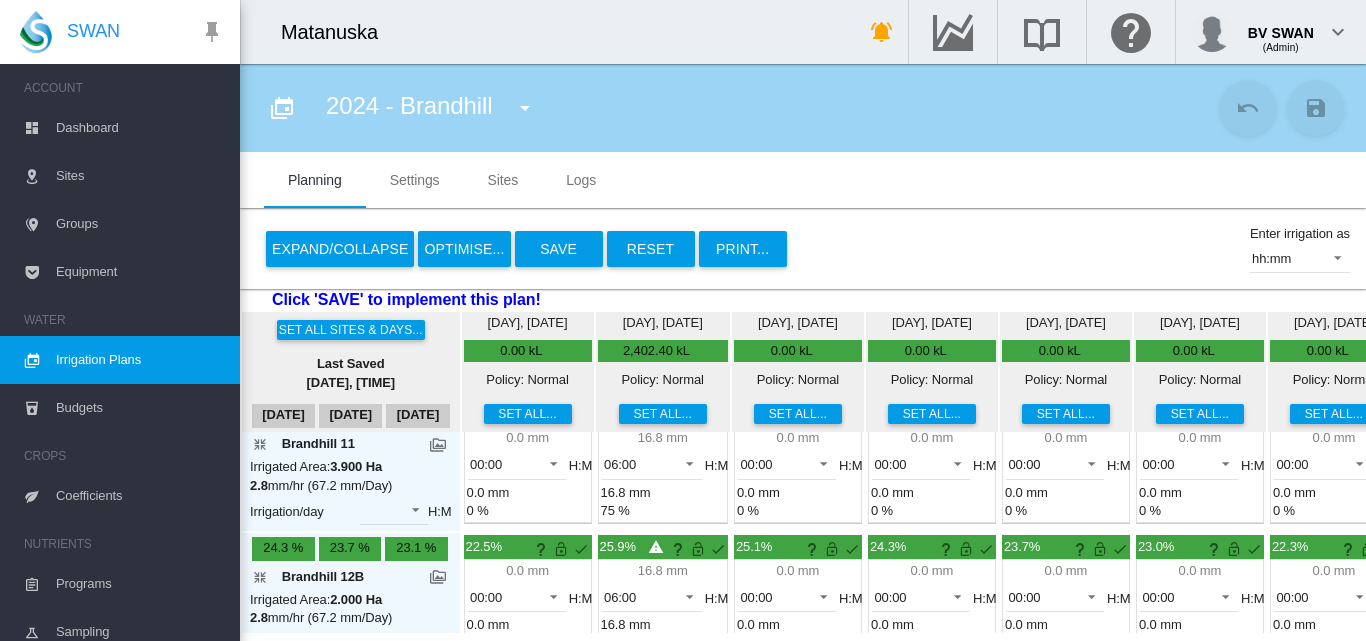 scroll, scrollTop: 200, scrollLeft: 0, axis: vertical 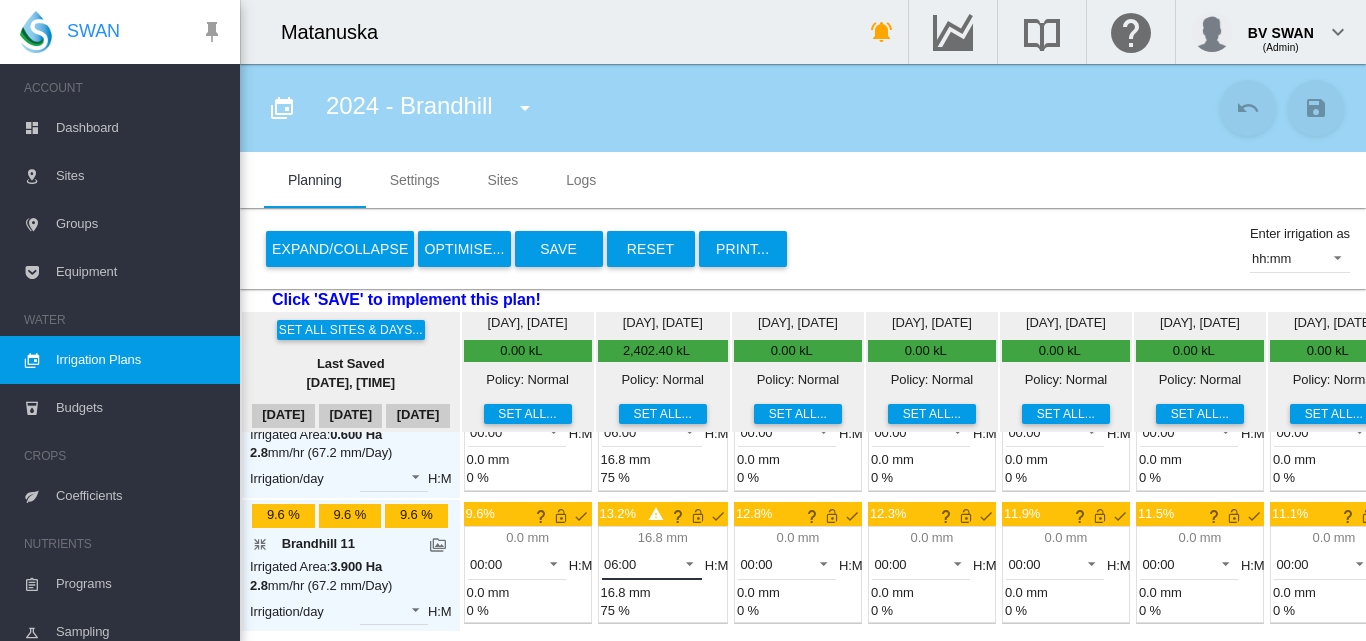 click at bounding box center (684, 562) 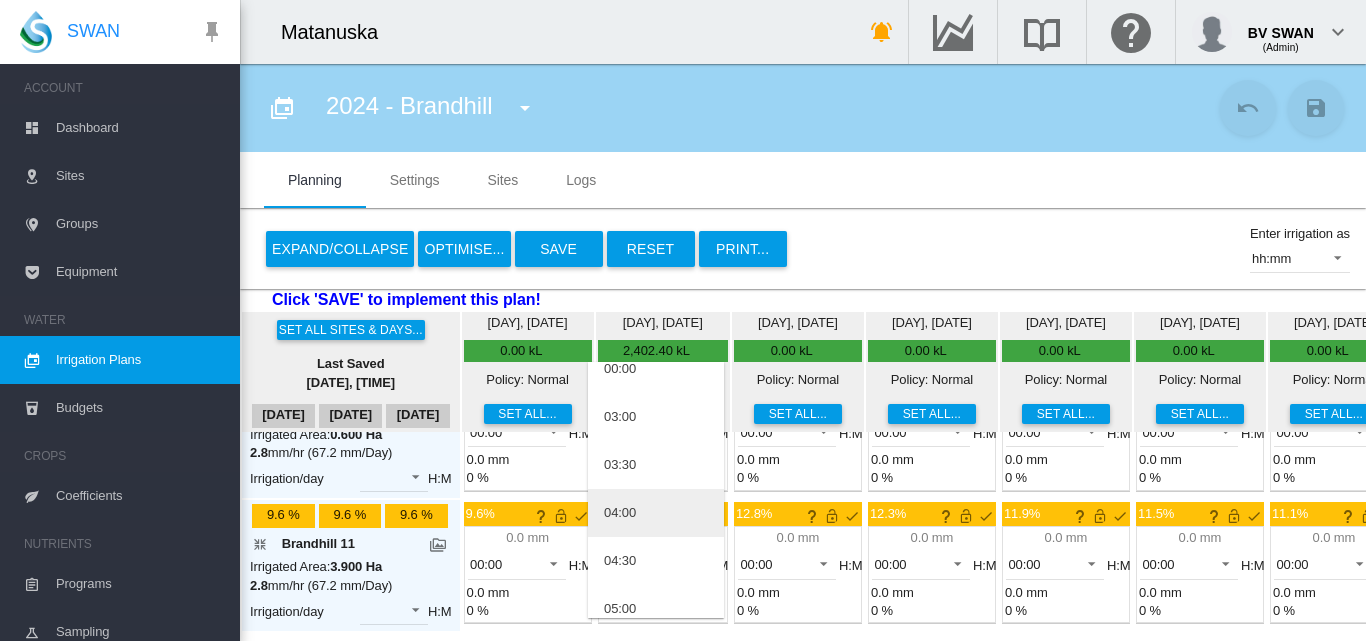scroll, scrollTop: 0, scrollLeft: 0, axis: both 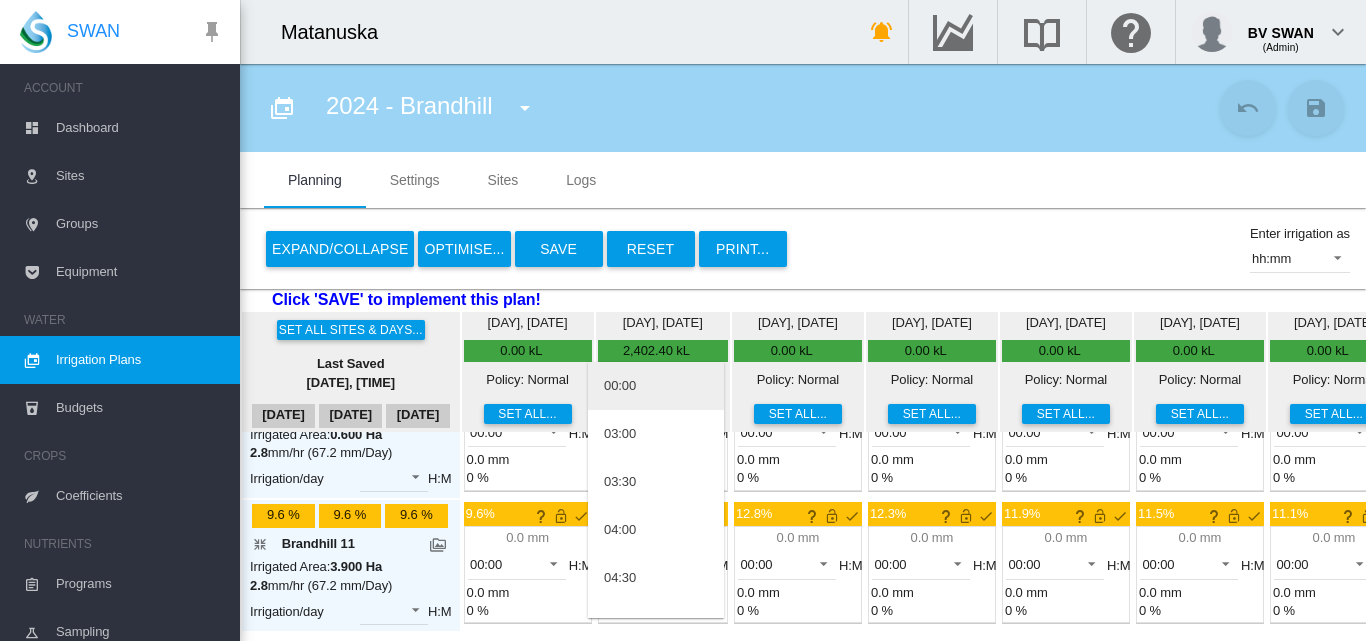 click on "00:00" at bounding box center [656, 386] 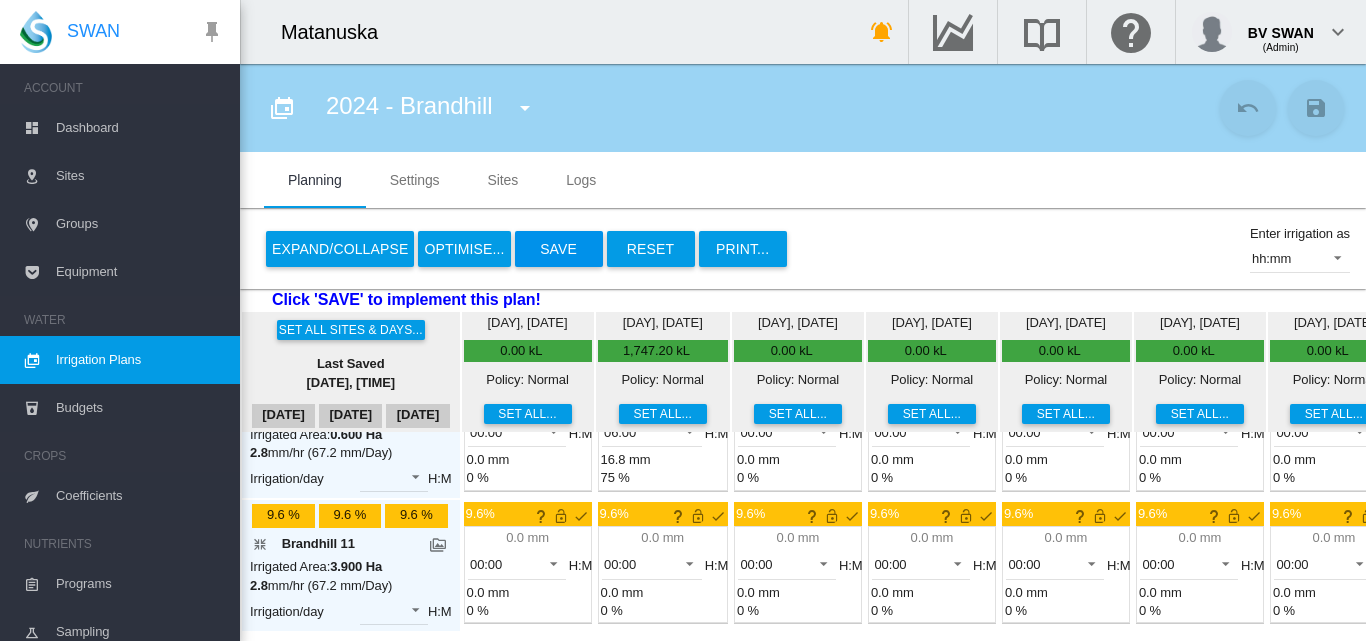 click on "Save" at bounding box center (559, 249) 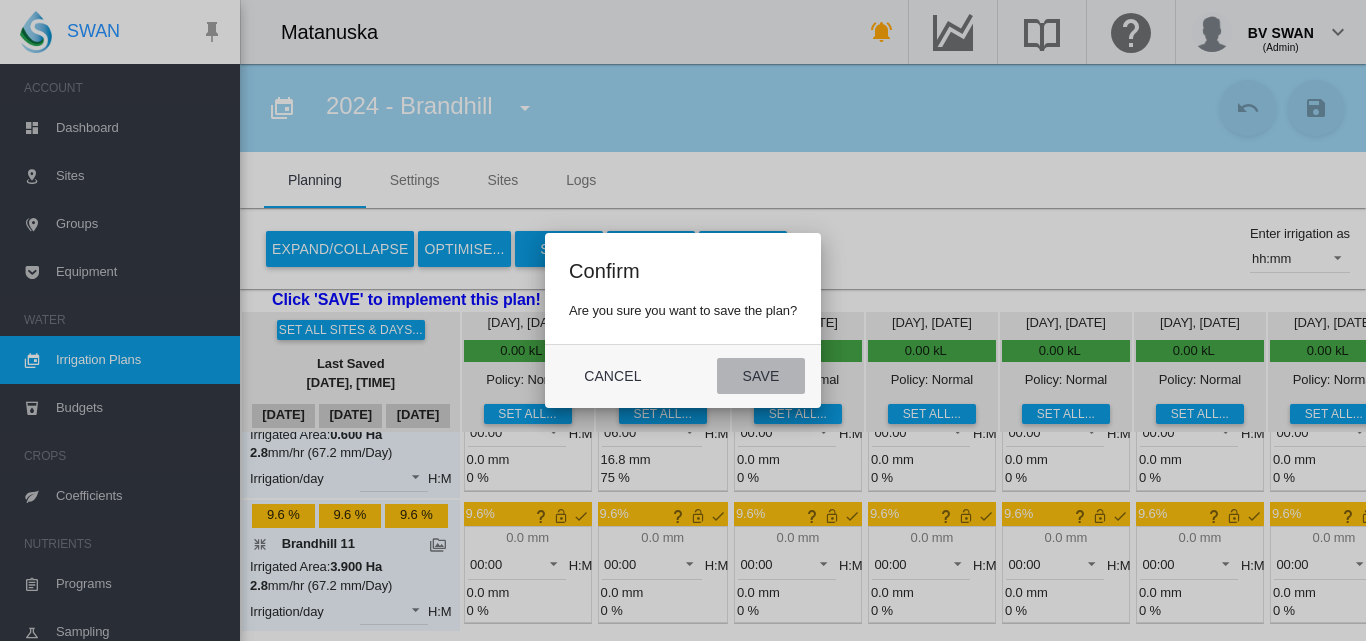 click on "Save" 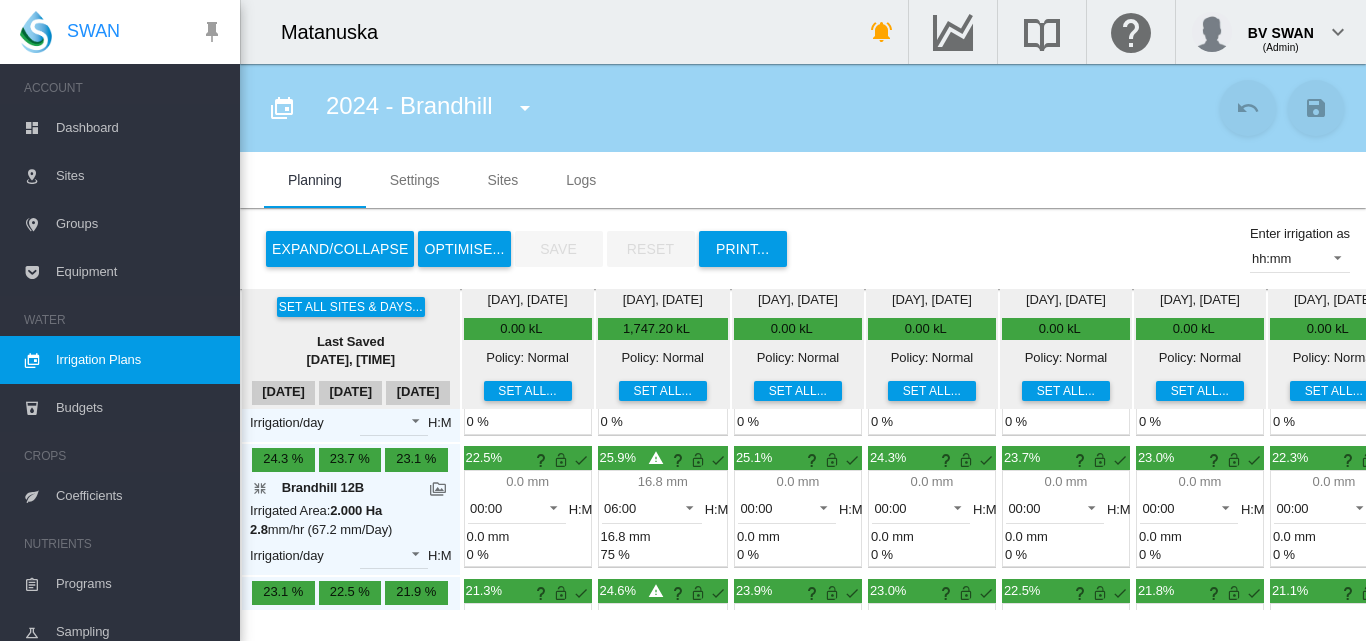 scroll, scrollTop: 400, scrollLeft: 0, axis: vertical 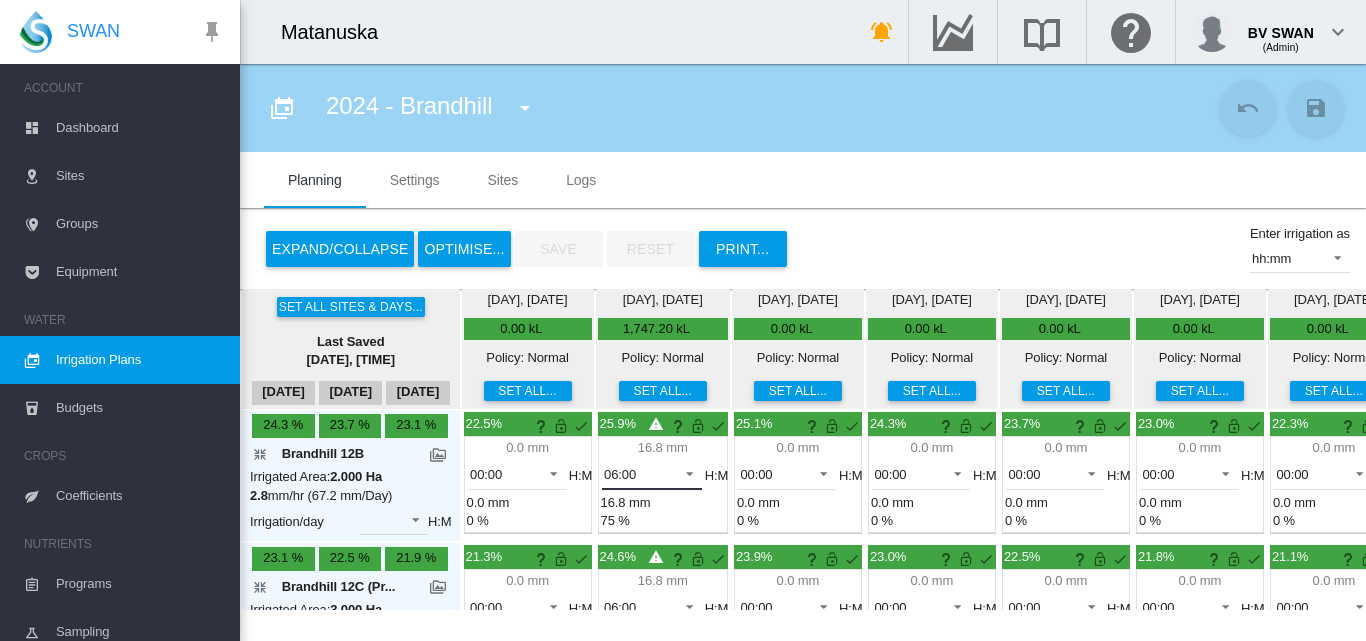 click at bounding box center (684, 472) 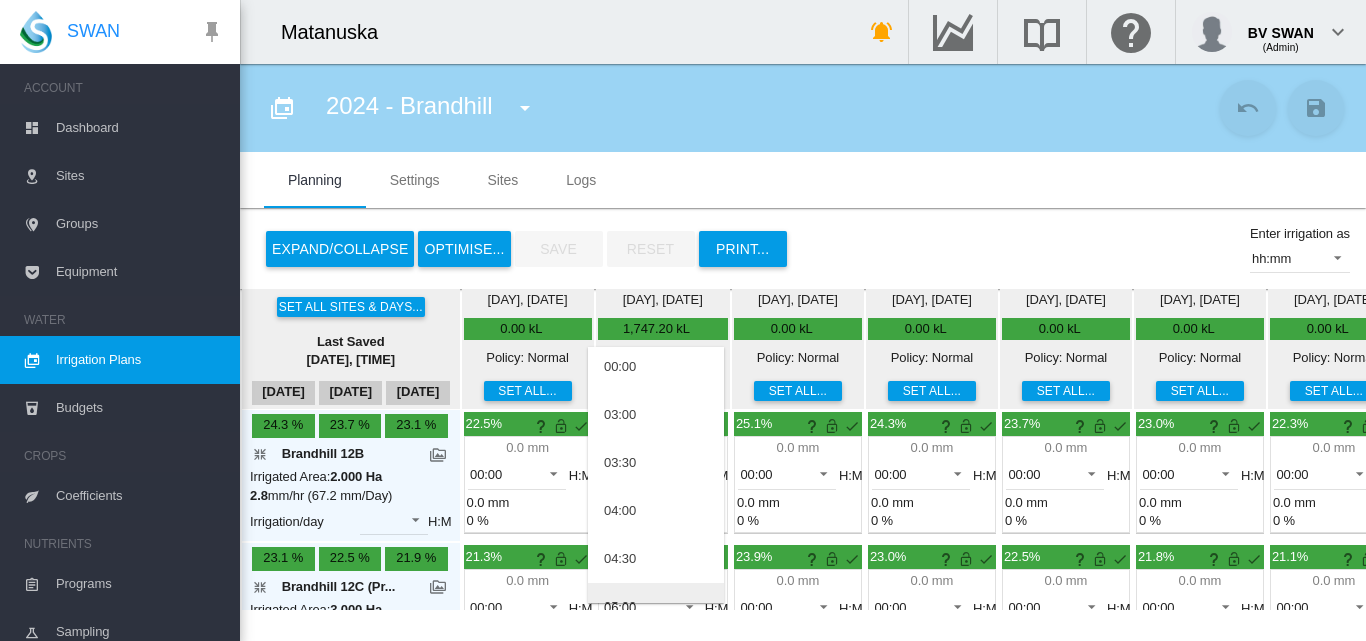 scroll, scrollTop: 0, scrollLeft: 0, axis: both 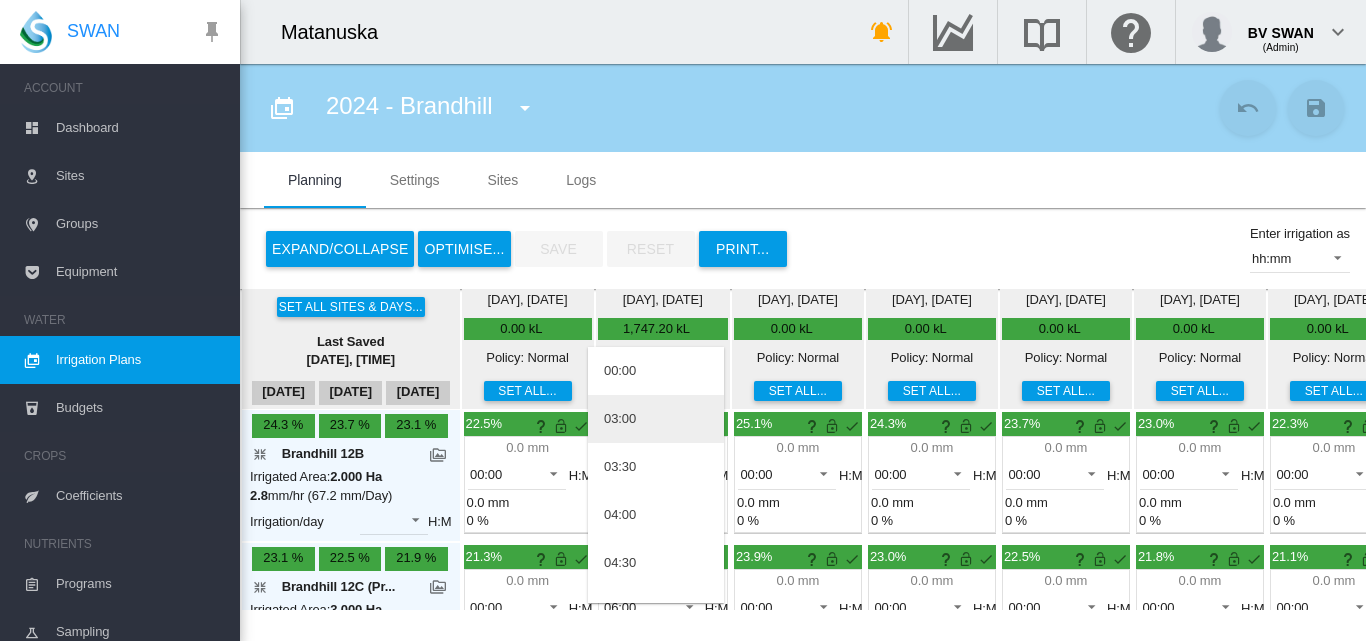 click on "03:00" at bounding box center [656, 419] 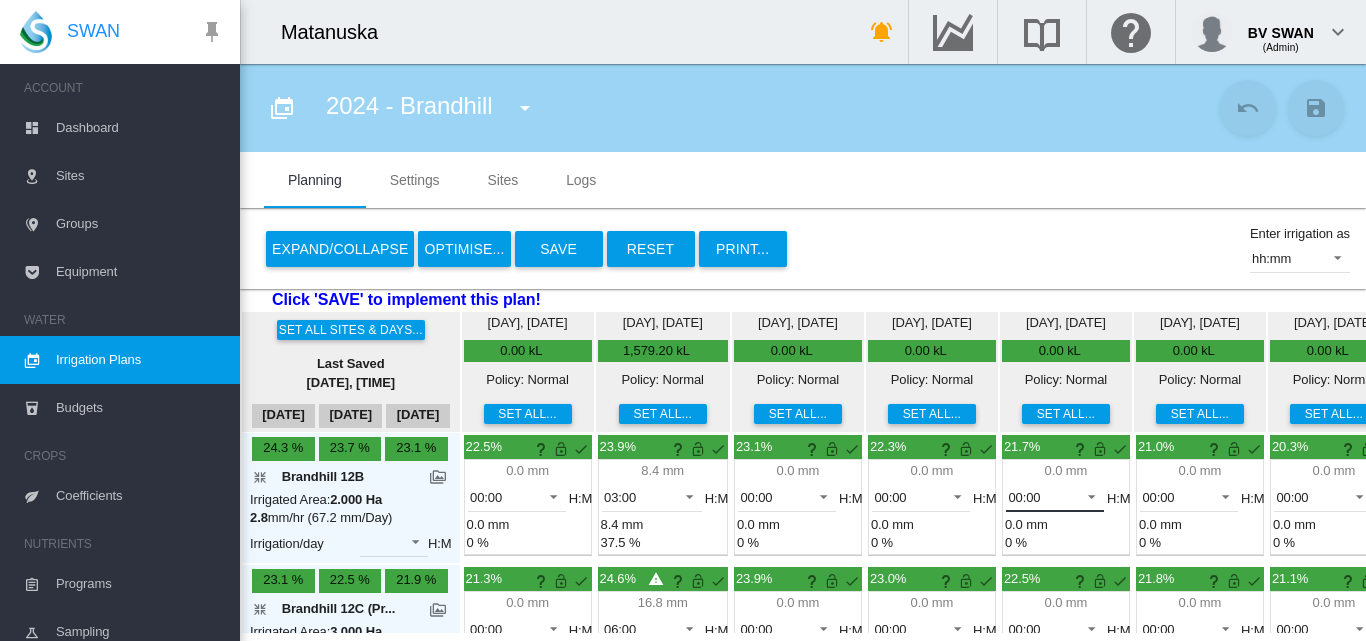click at bounding box center [1086, 495] 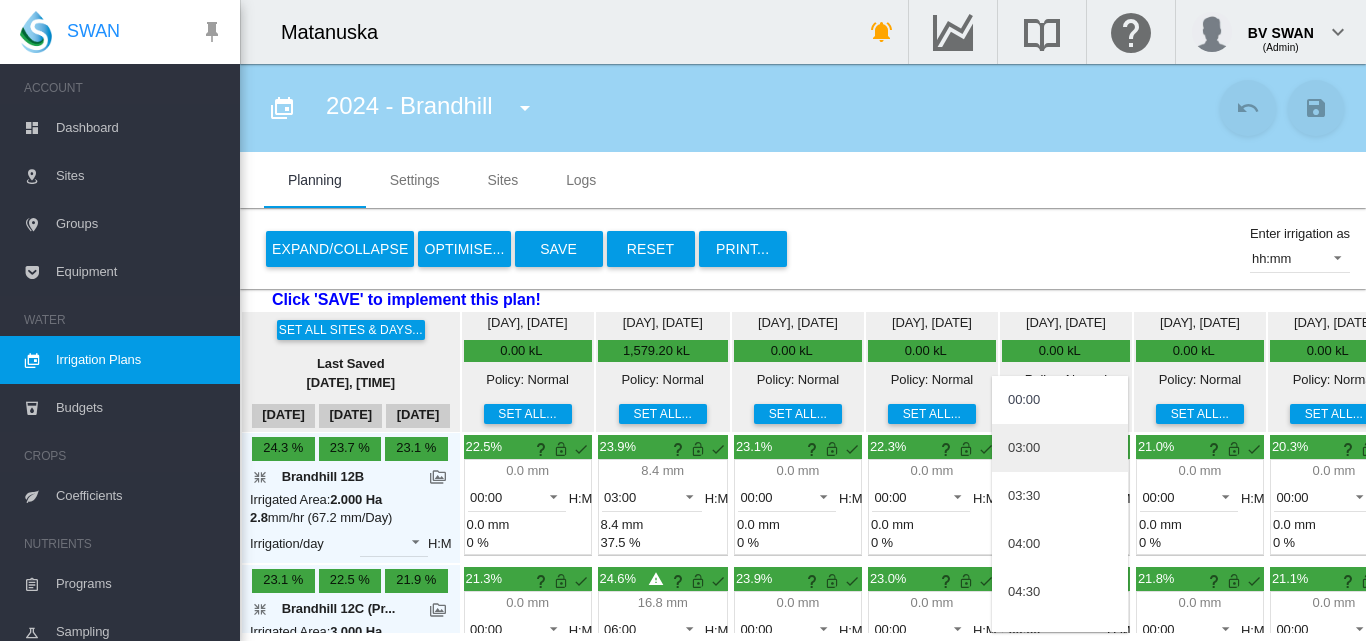click on "03:00" at bounding box center [1060, 448] 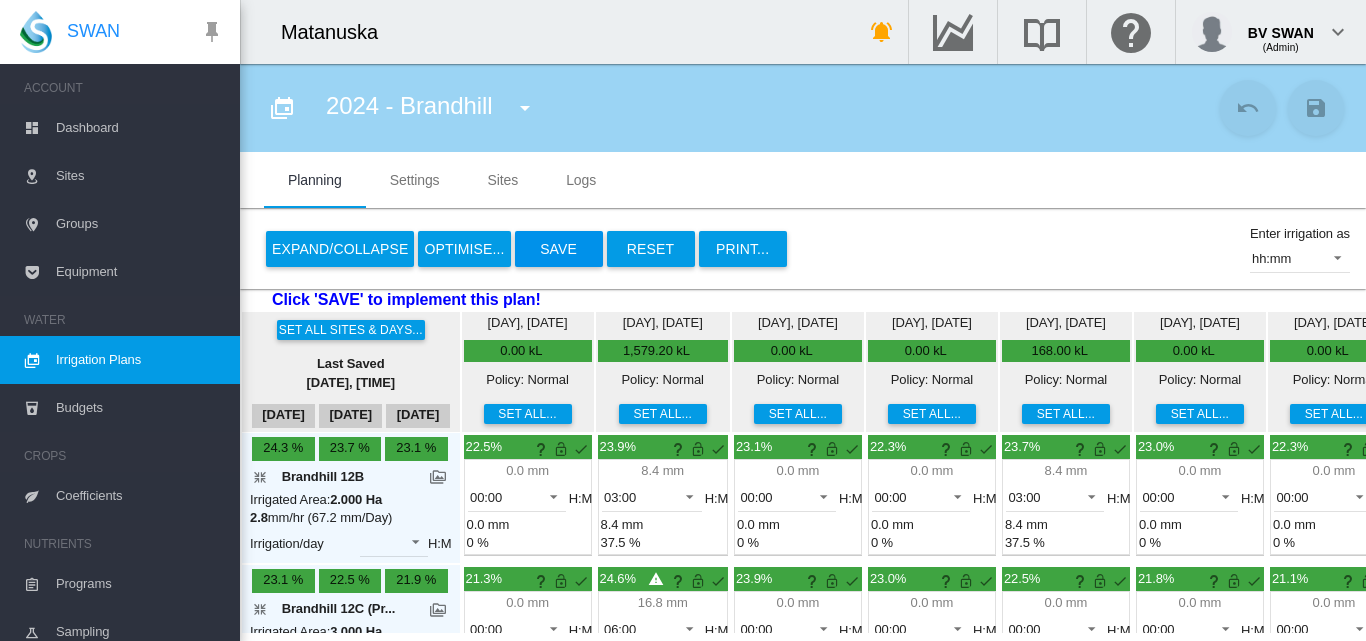 click on "Save" at bounding box center (559, 249) 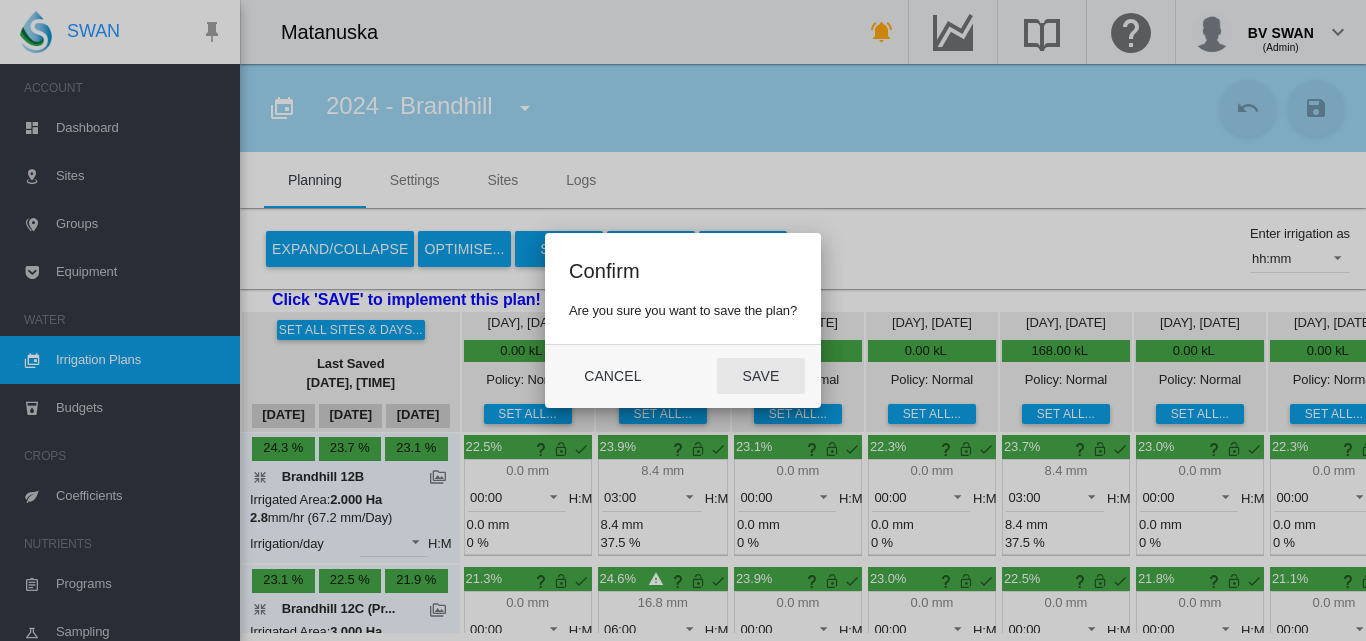 click on "Save" 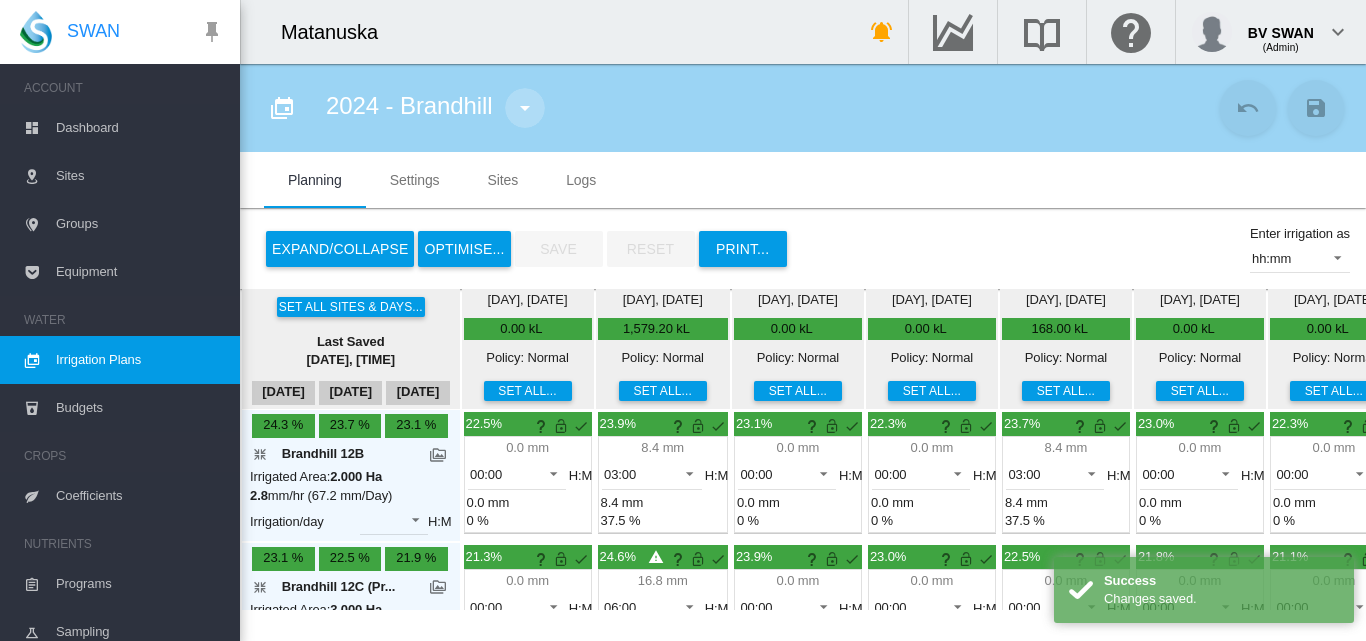 click at bounding box center [525, 108] 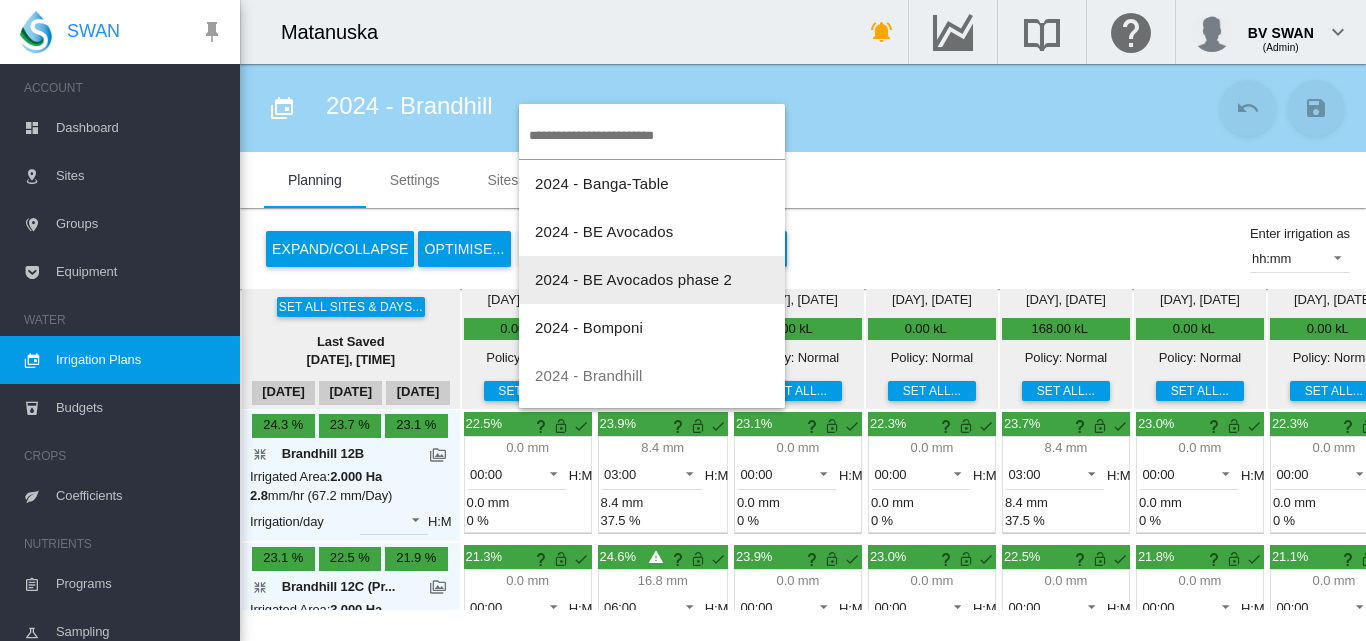 scroll, scrollTop: 100, scrollLeft: 0, axis: vertical 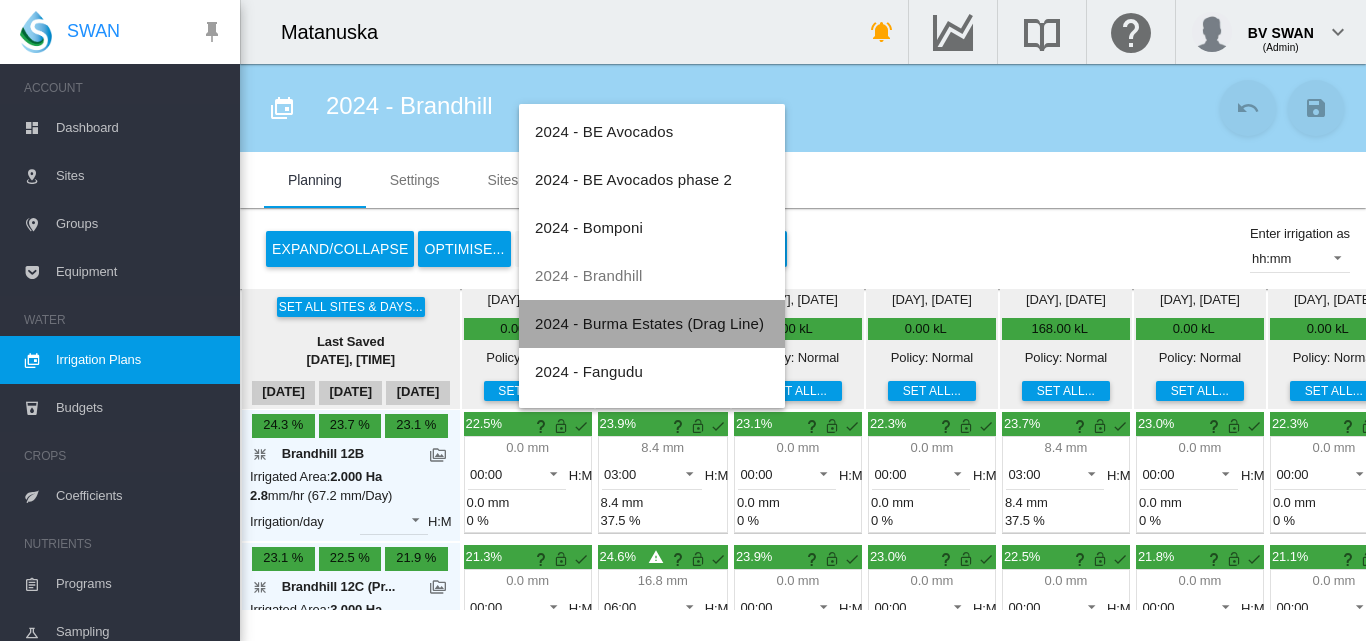 click on "2024 - Burma Estates  (Drag Line)" at bounding box center [649, 323] 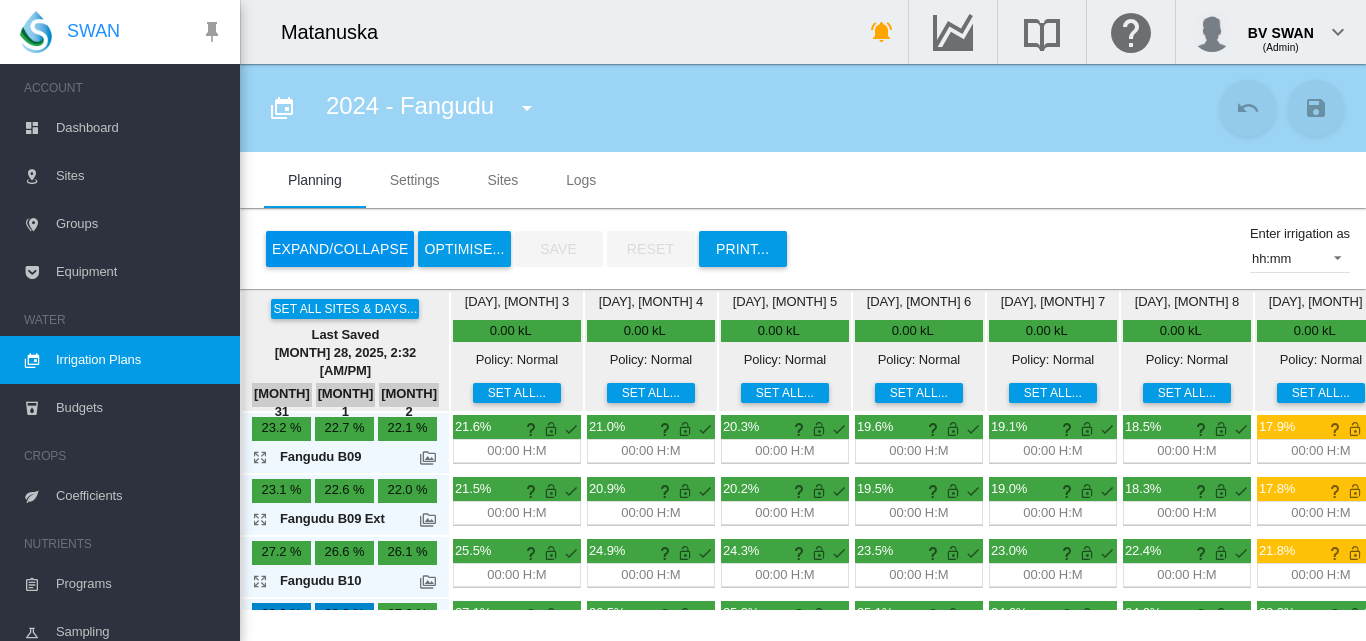 scroll, scrollTop: 0, scrollLeft: 0, axis: both 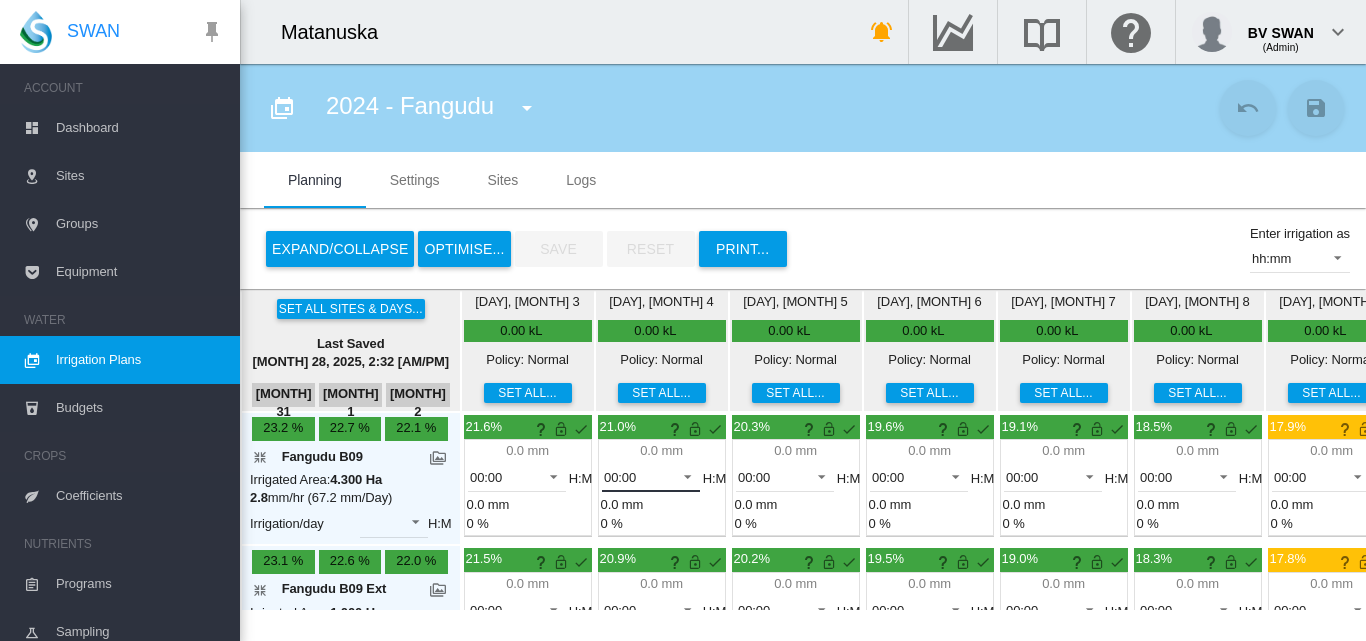 click at bounding box center (682, 475) 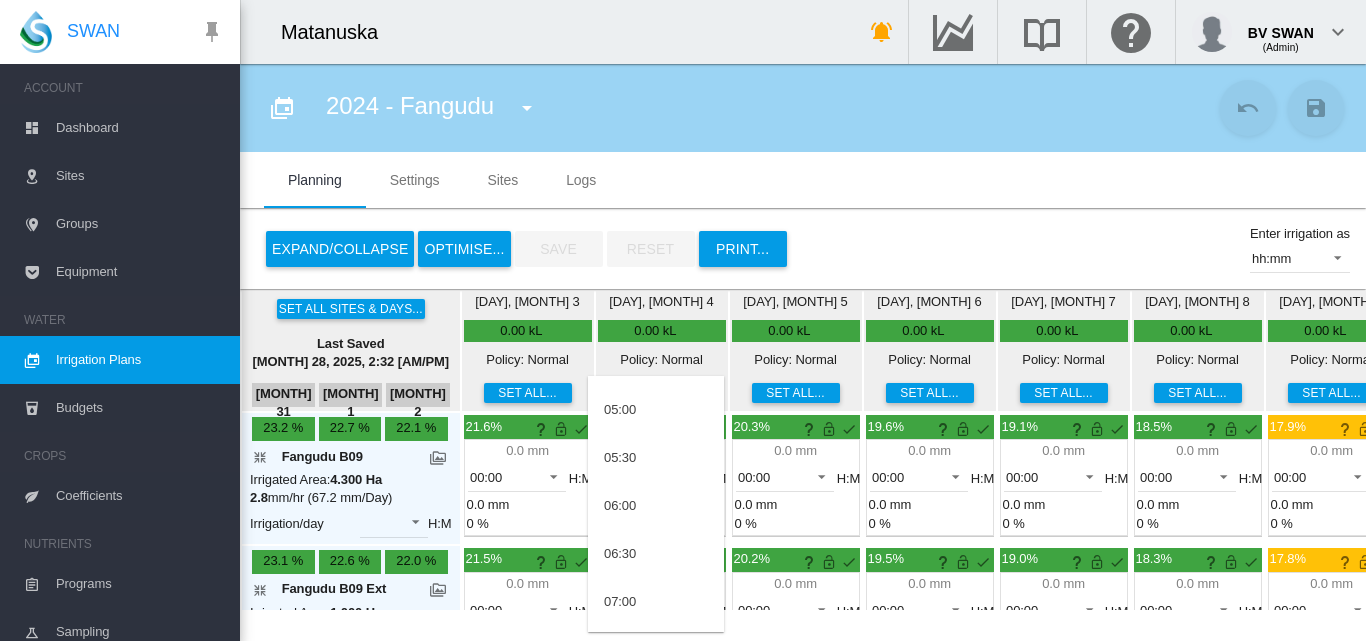 scroll, scrollTop: 300, scrollLeft: 0, axis: vertical 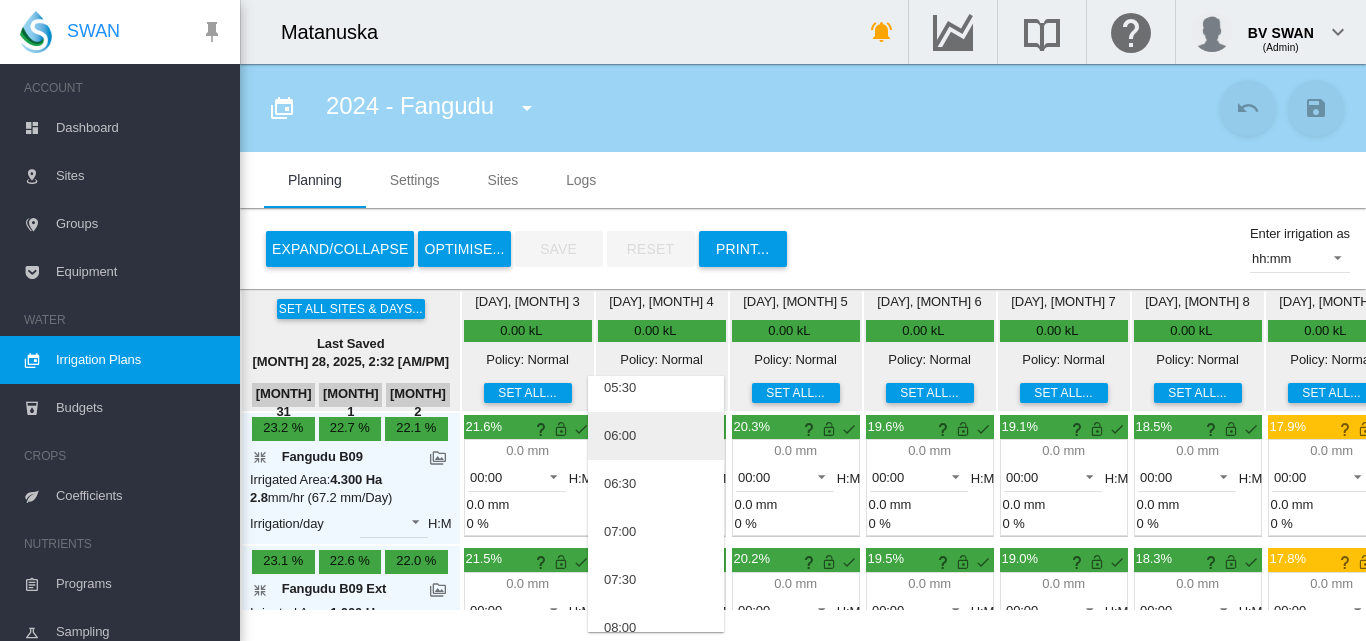 click on "06:00" at bounding box center [620, 436] 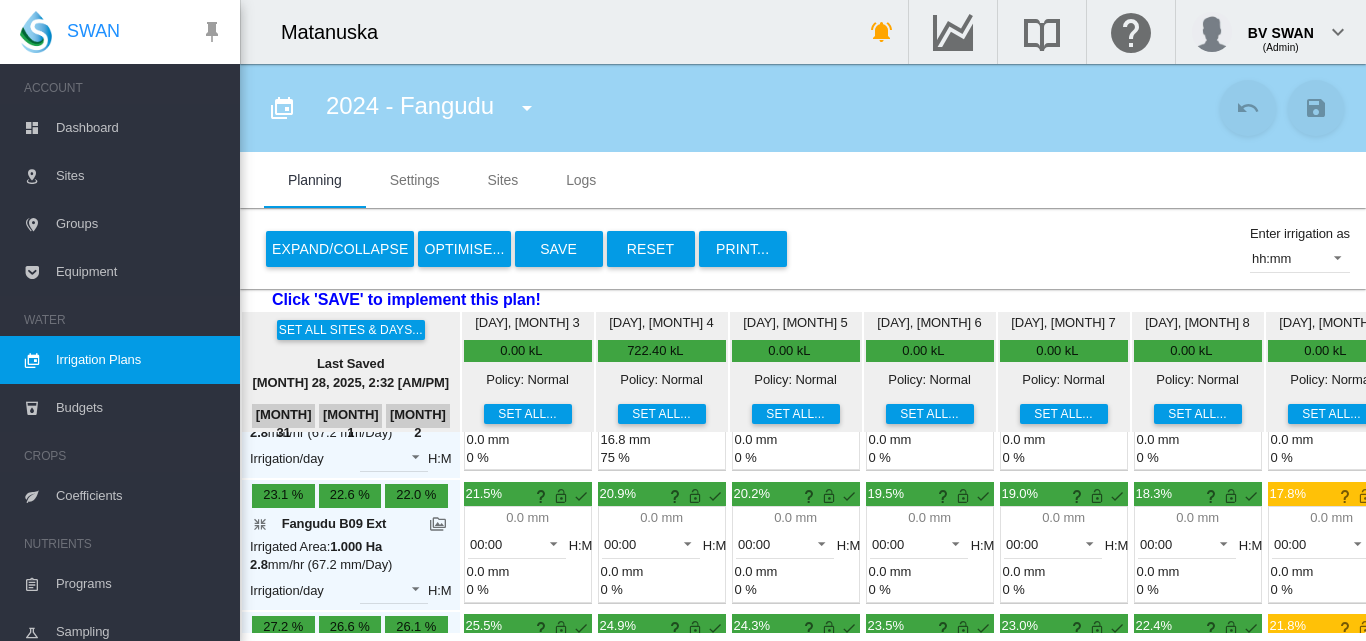 scroll, scrollTop: 100, scrollLeft: 0, axis: vertical 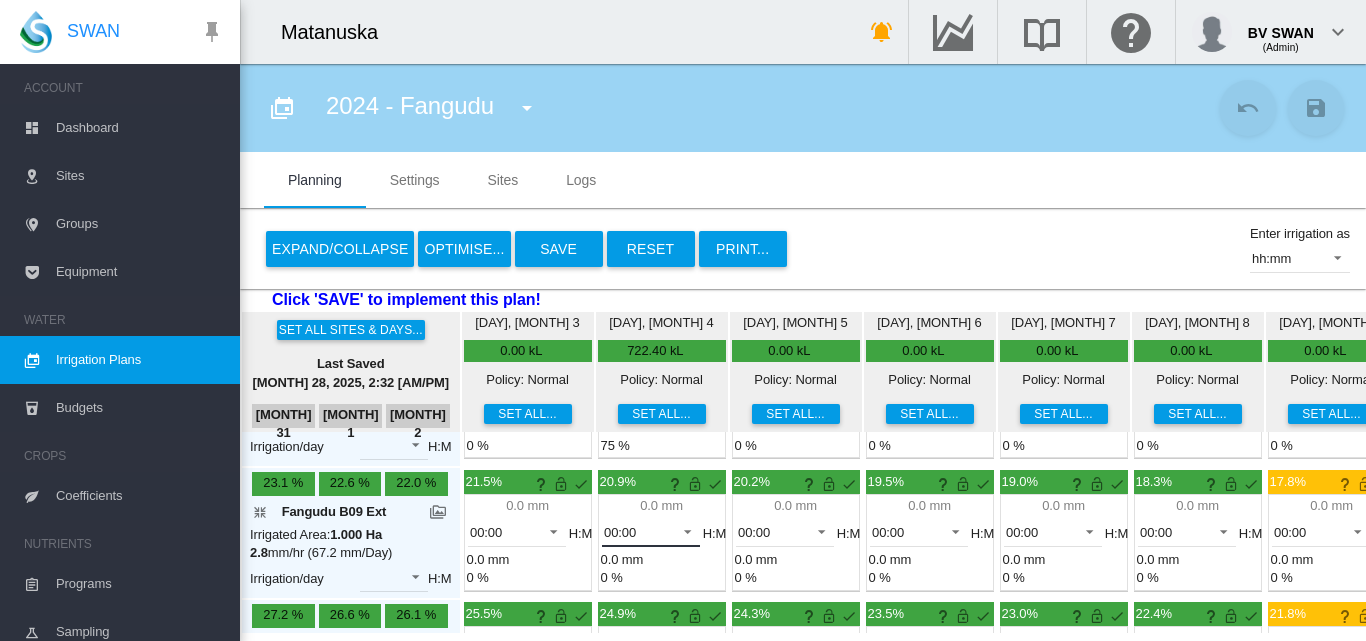 click at bounding box center (682, 530) 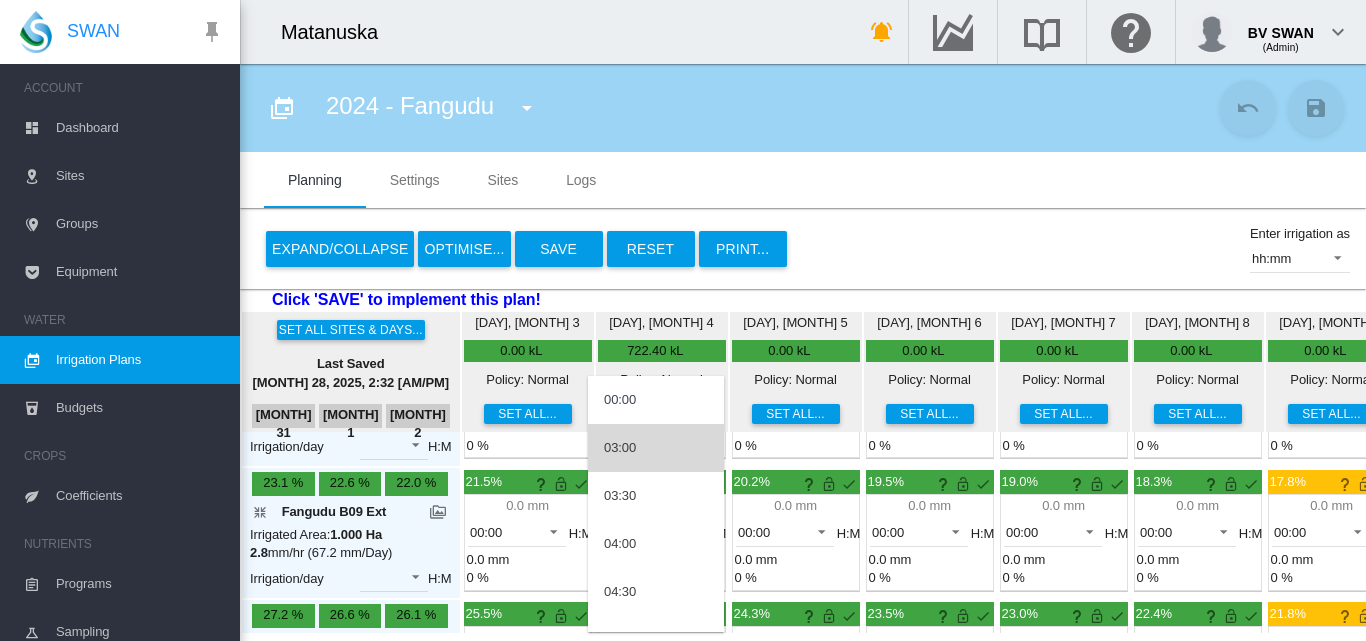 click on "03:00" at bounding box center [656, 448] 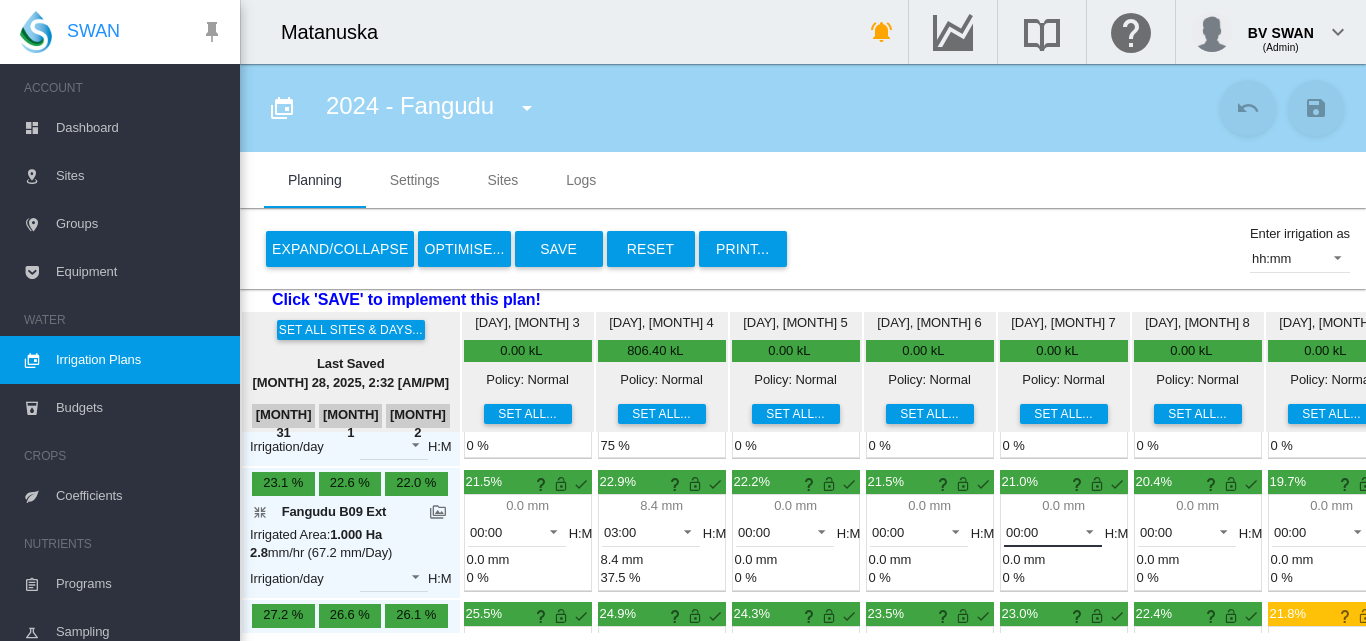 click at bounding box center (1084, 530) 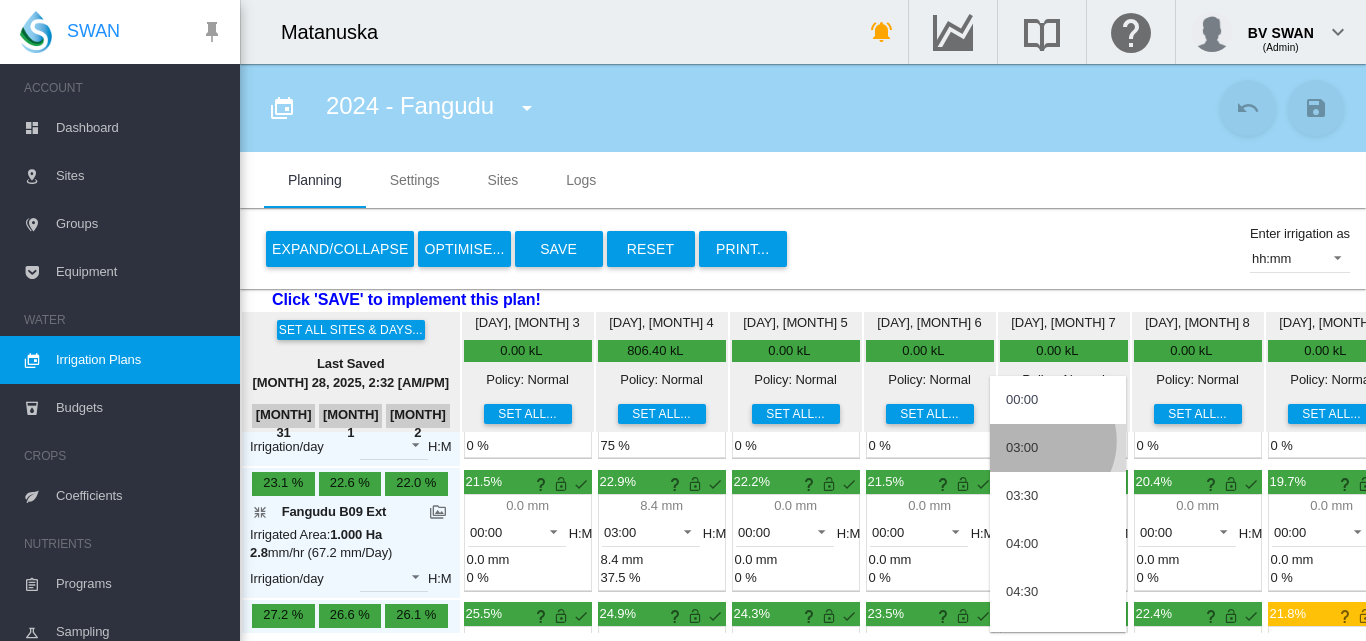 click on "03:00" at bounding box center [1022, 448] 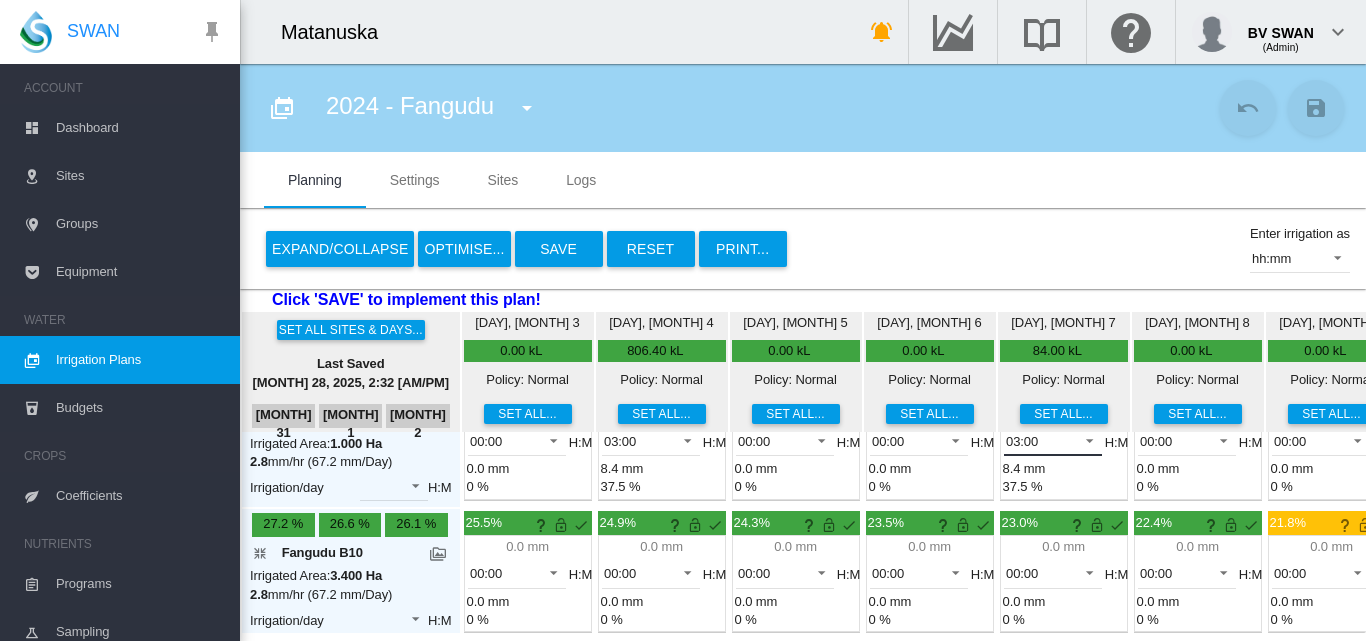 scroll, scrollTop: 200, scrollLeft: 0, axis: vertical 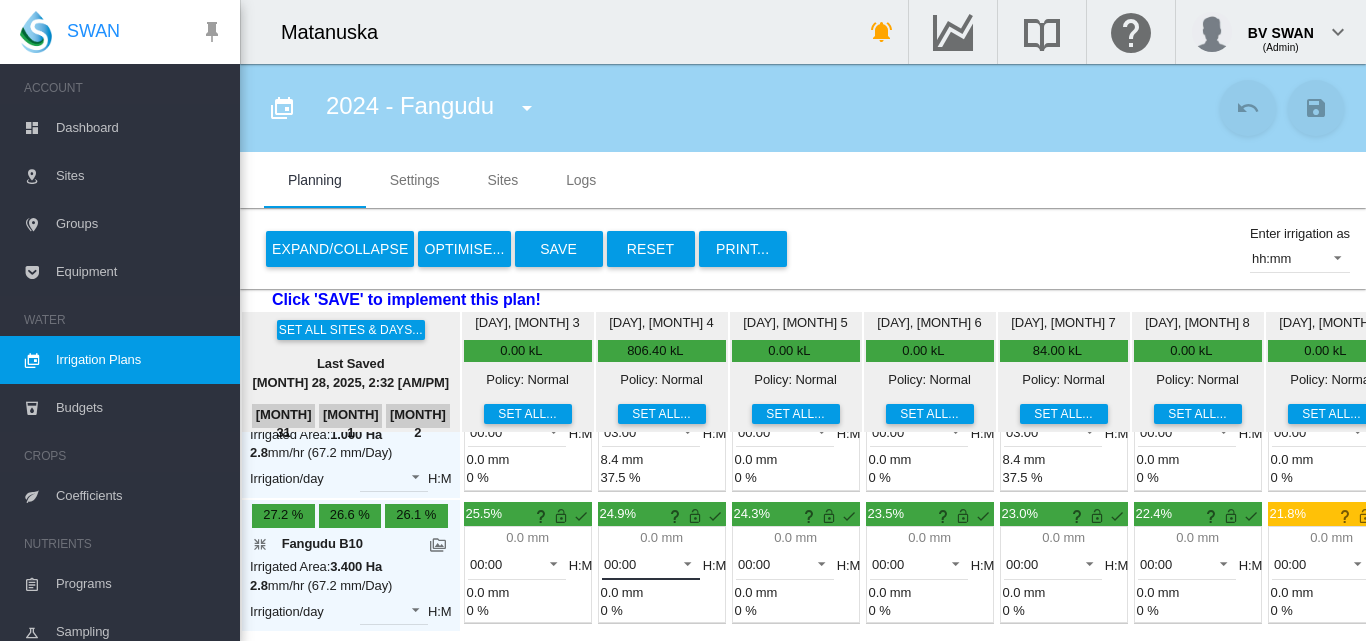 click at bounding box center [682, 562] 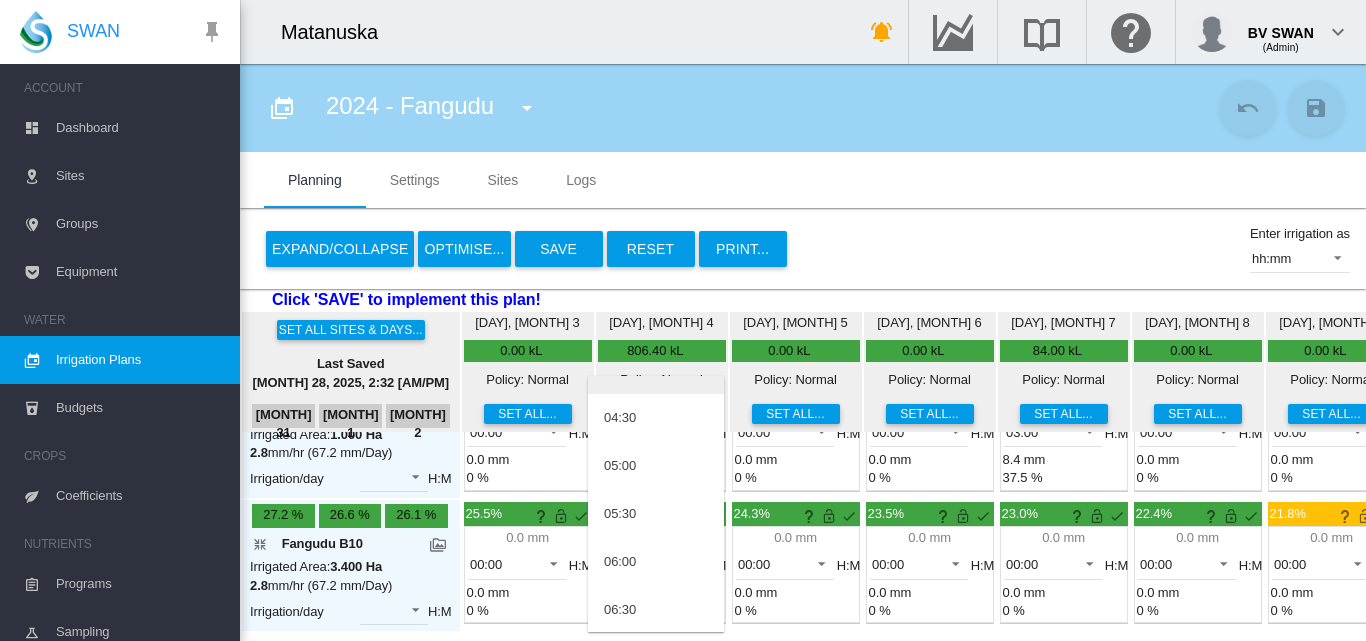 scroll, scrollTop: 200, scrollLeft: 0, axis: vertical 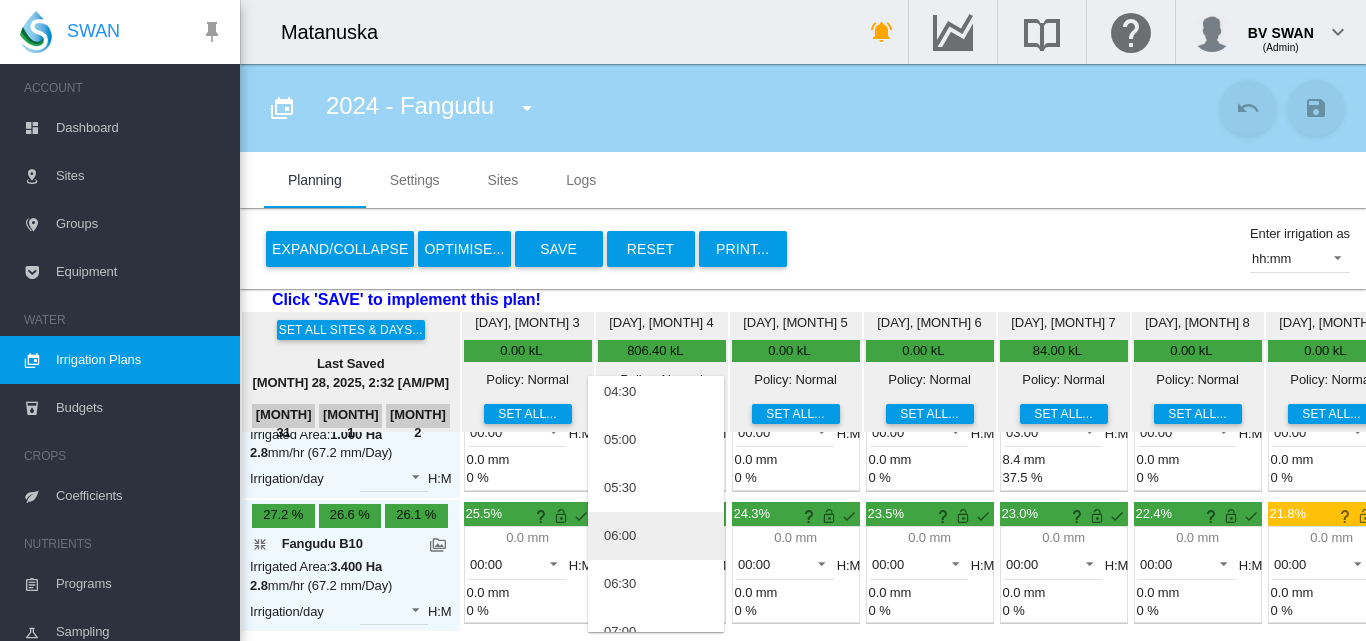 click on "06:00" at bounding box center [656, 536] 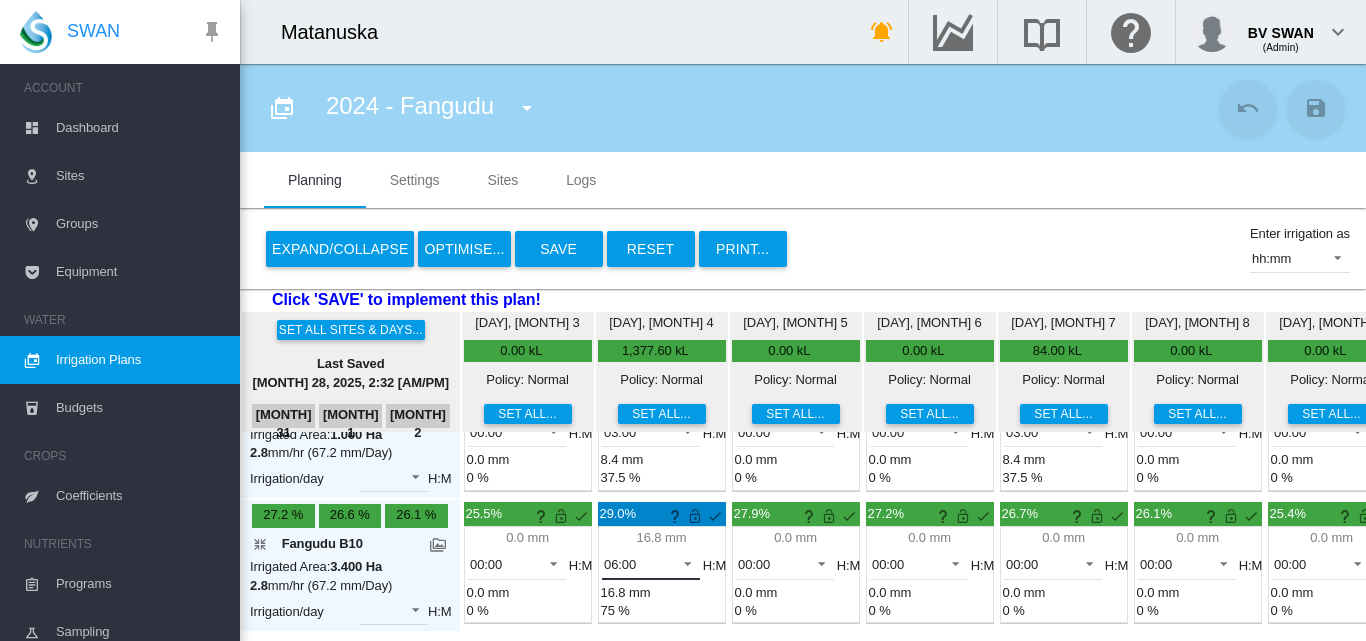 scroll, scrollTop: 300, scrollLeft: 0, axis: vertical 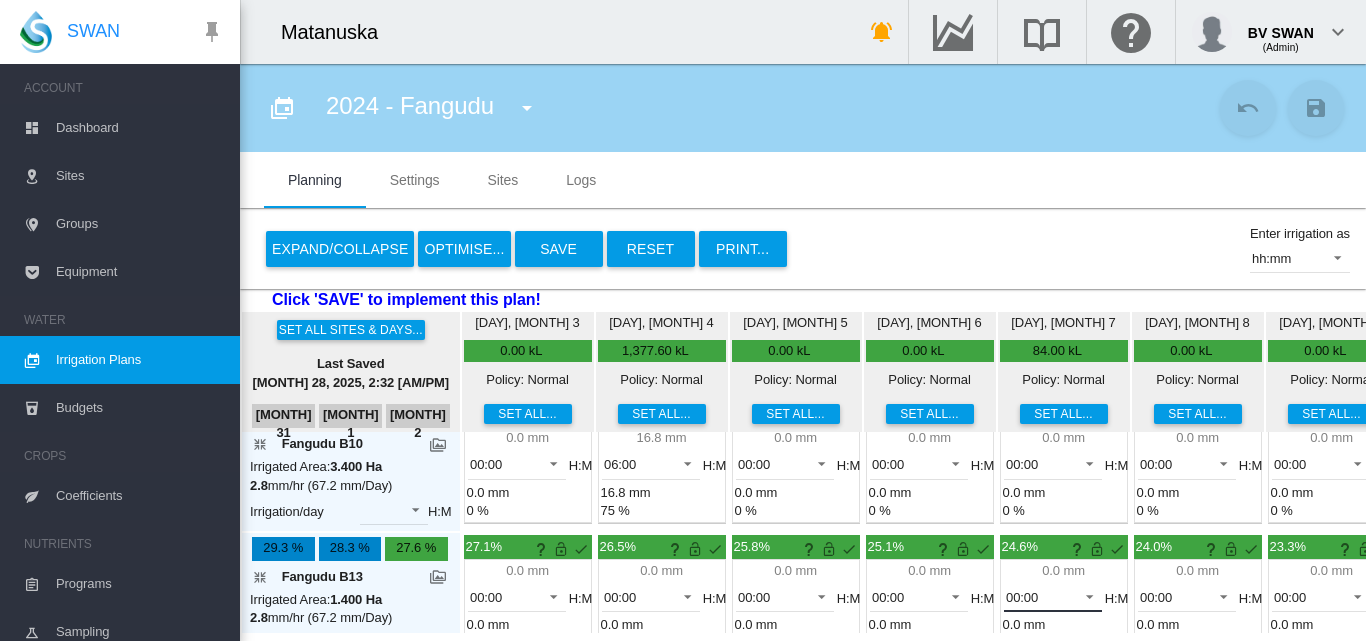 click at bounding box center (1084, 595) 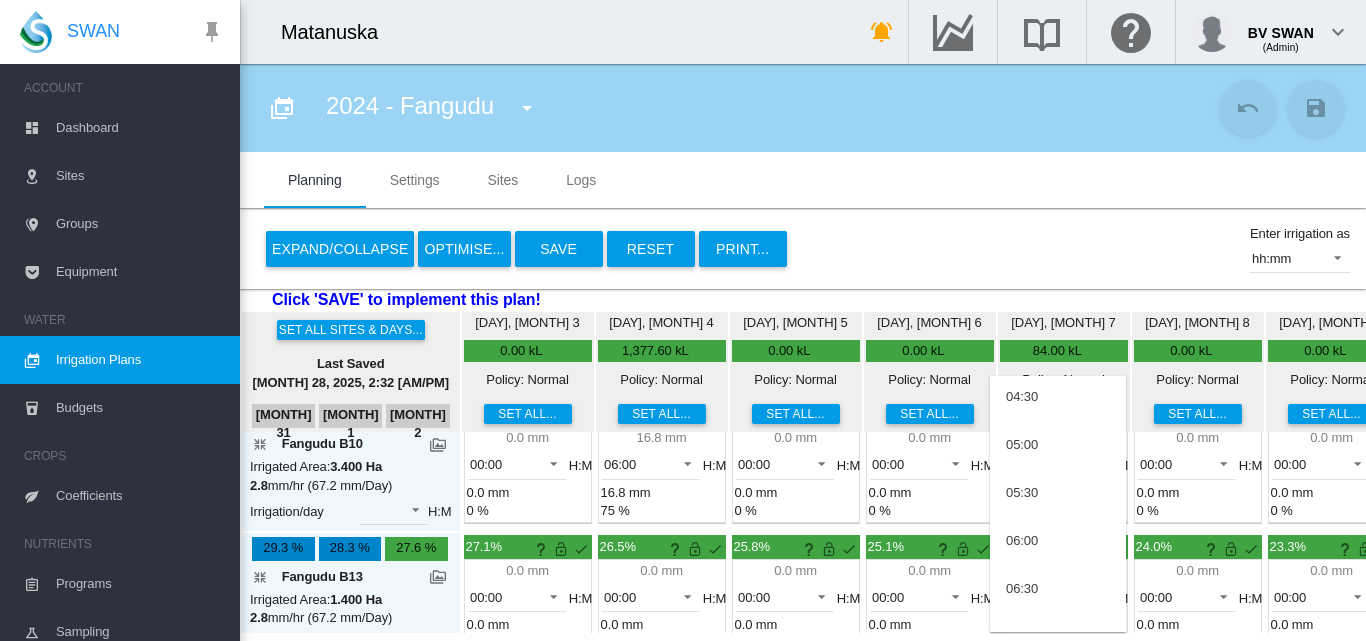 scroll, scrollTop: 200, scrollLeft: 0, axis: vertical 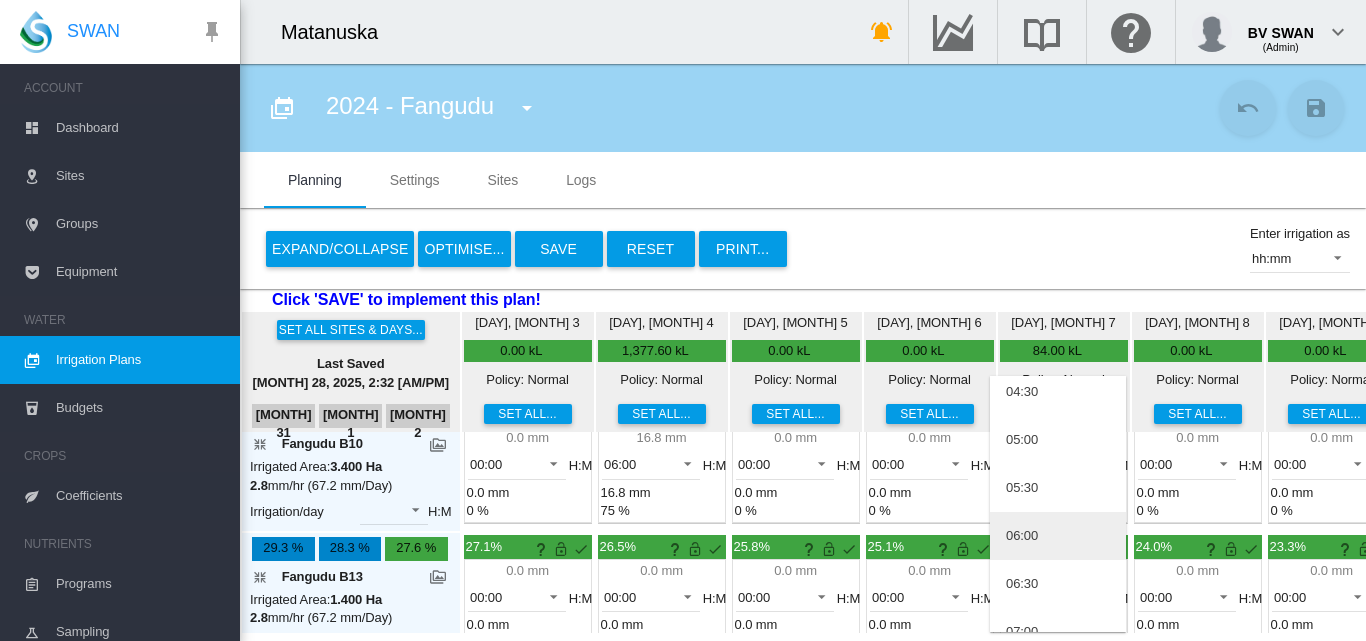 click on "06:00" at bounding box center [1058, 536] 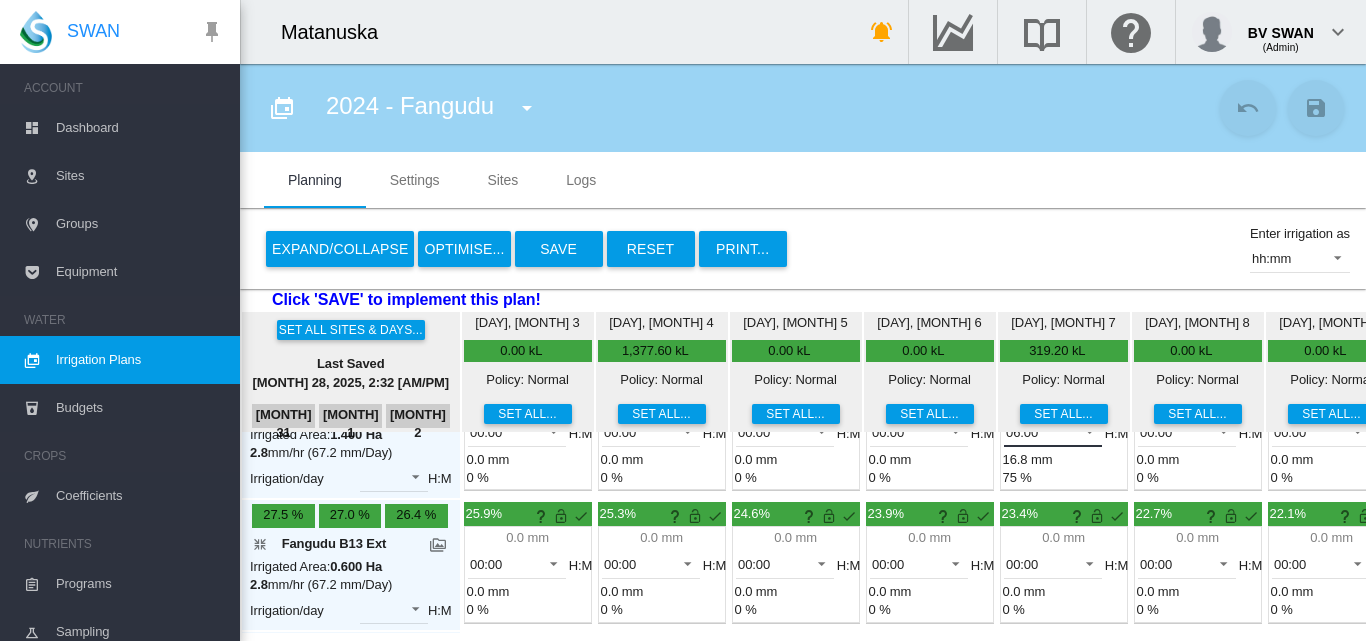 scroll, scrollTop: 500, scrollLeft: 0, axis: vertical 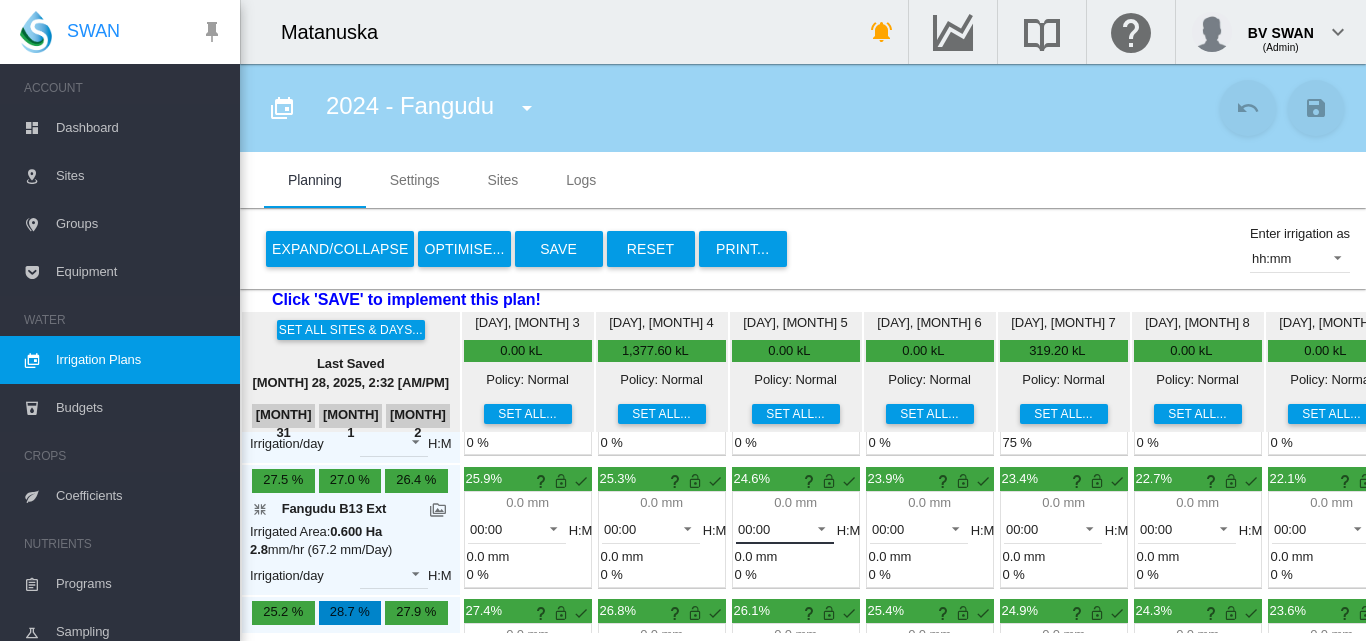 click at bounding box center (816, 527) 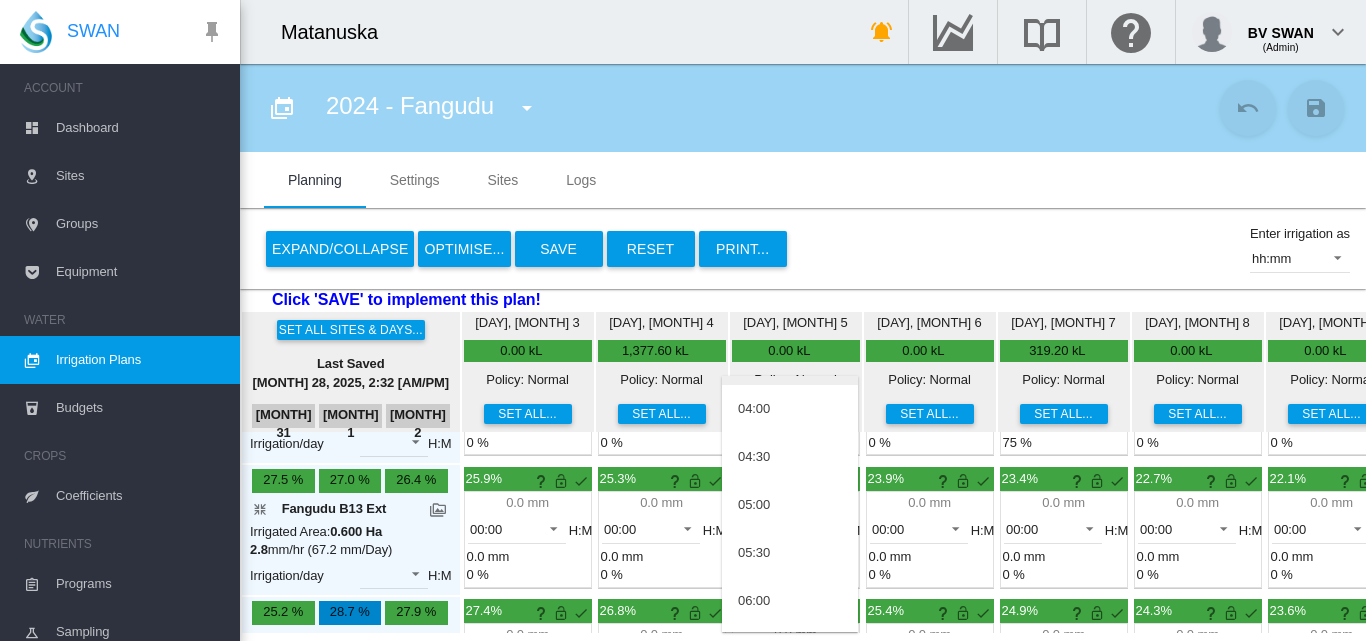 scroll, scrollTop: 200, scrollLeft: 0, axis: vertical 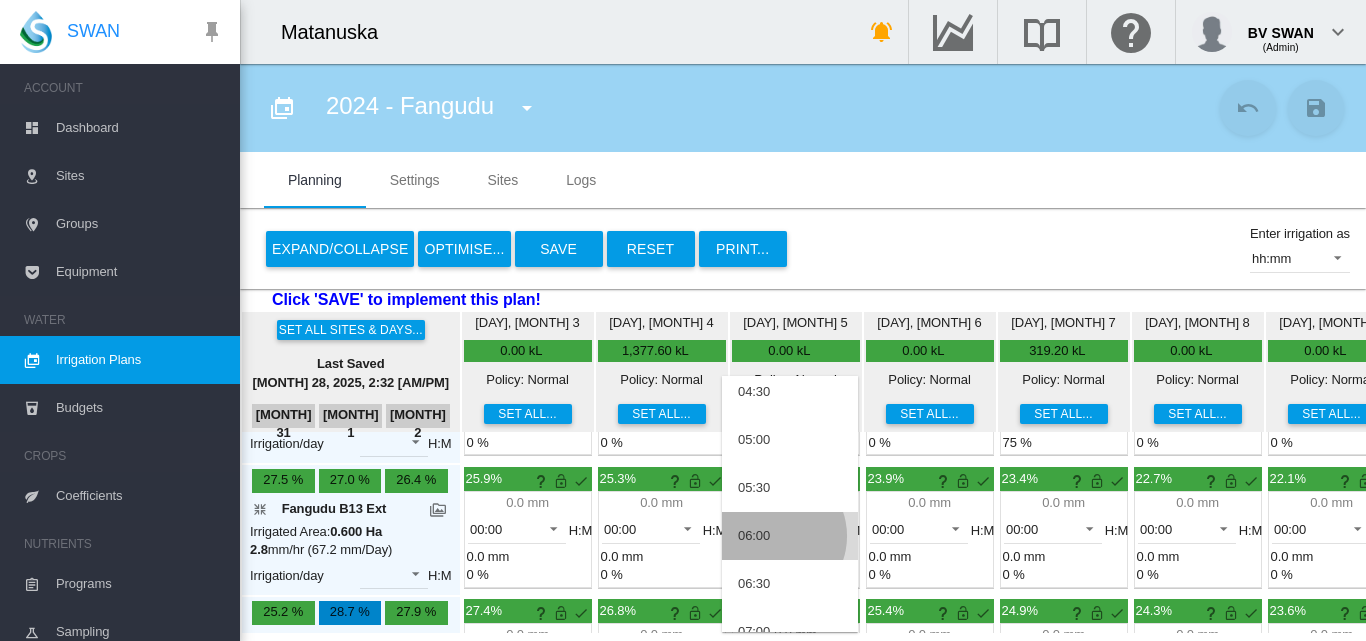 click on "06:00" at bounding box center [790, 536] 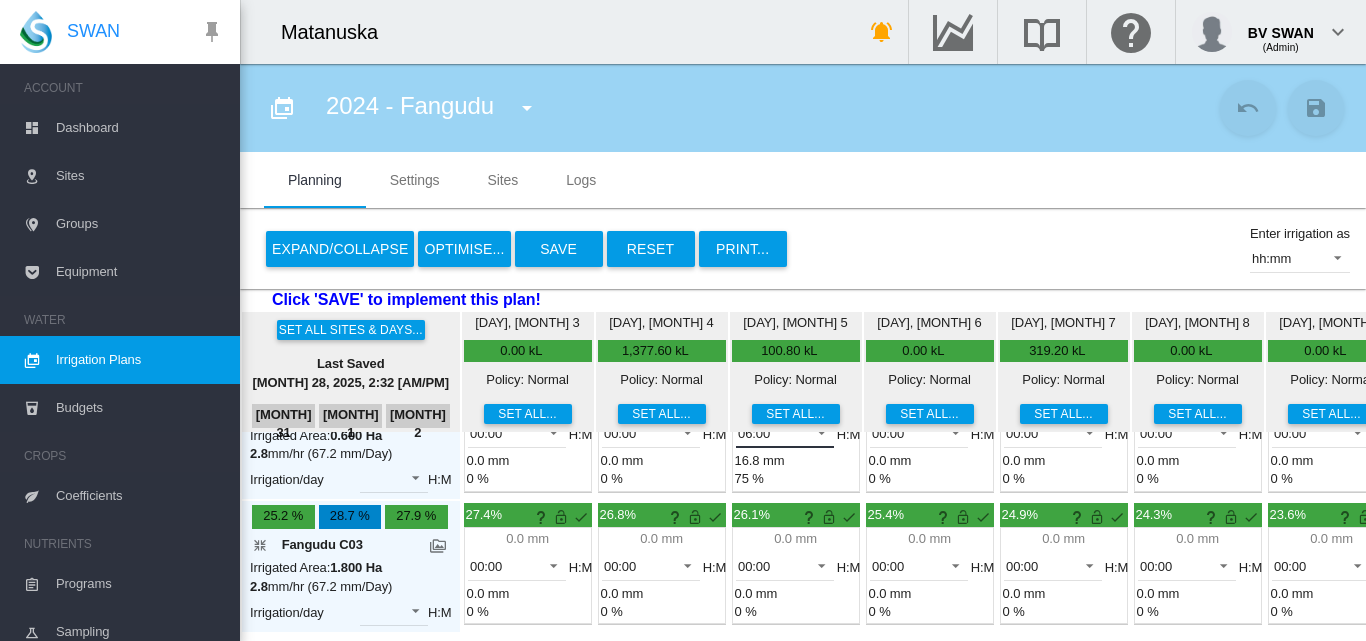 scroll, scrollTop: 600, scrollLeft: 0, axis: vertical 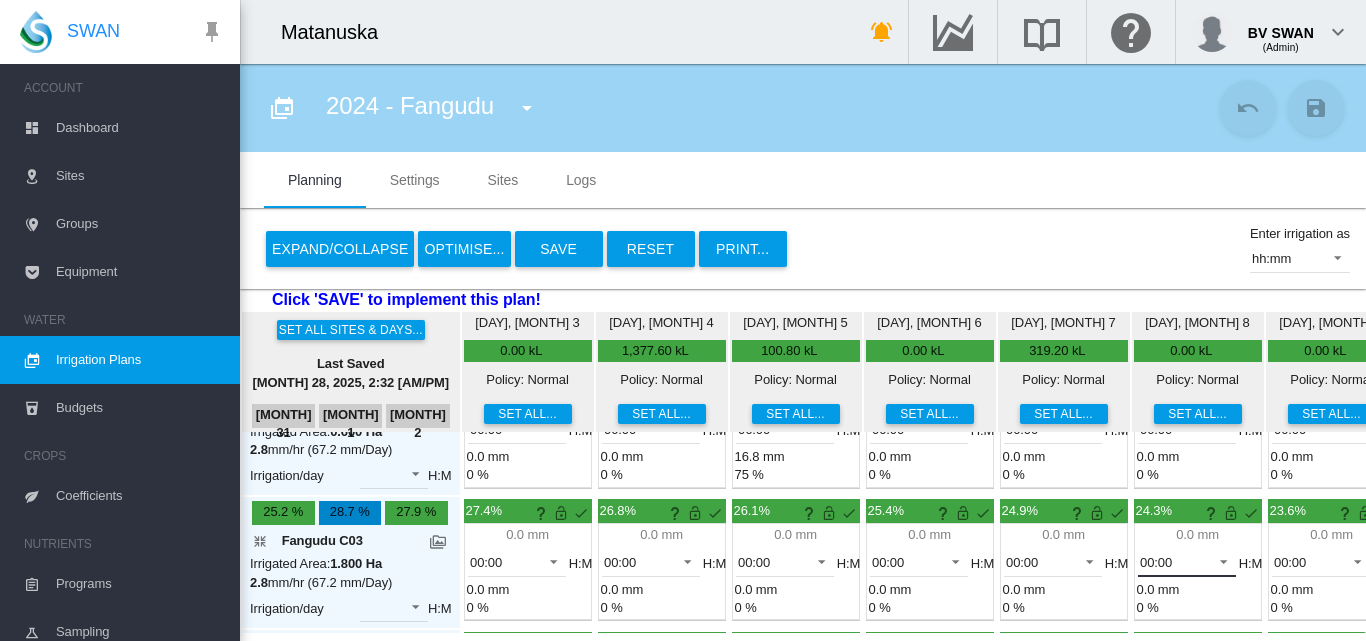click at bounding box center [1218, 560] 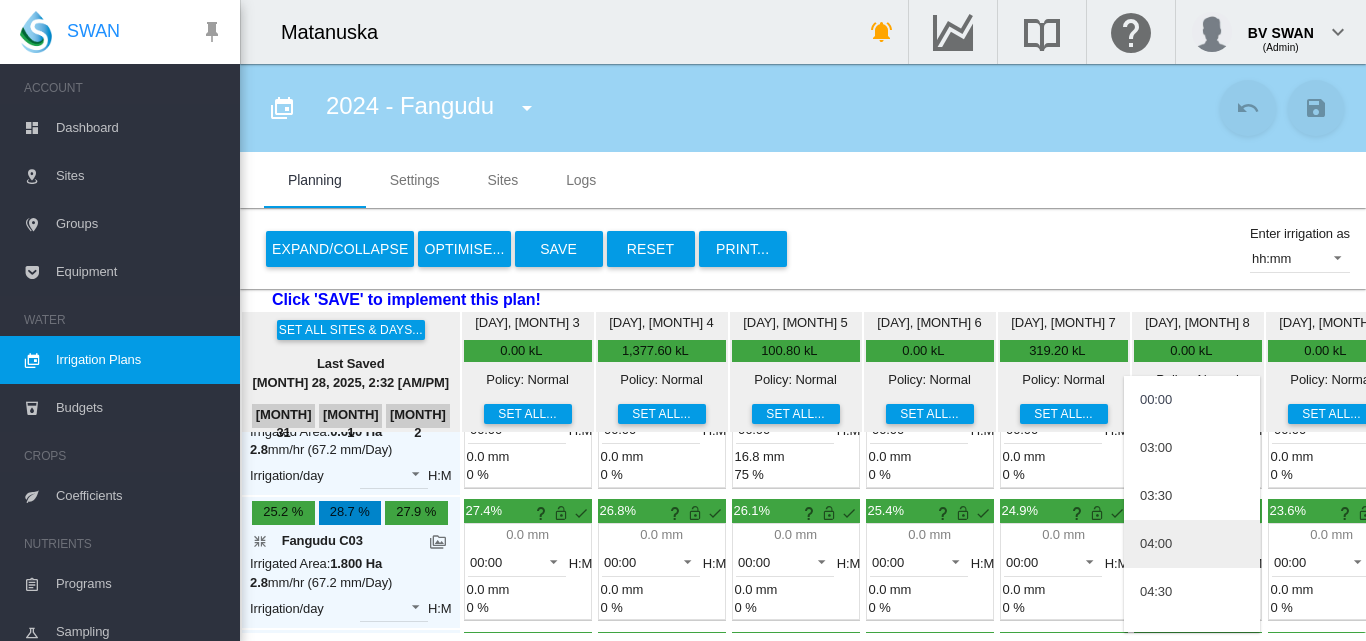 scroll, scrollTop: 200, scrollLeft: 0, axis: vertical 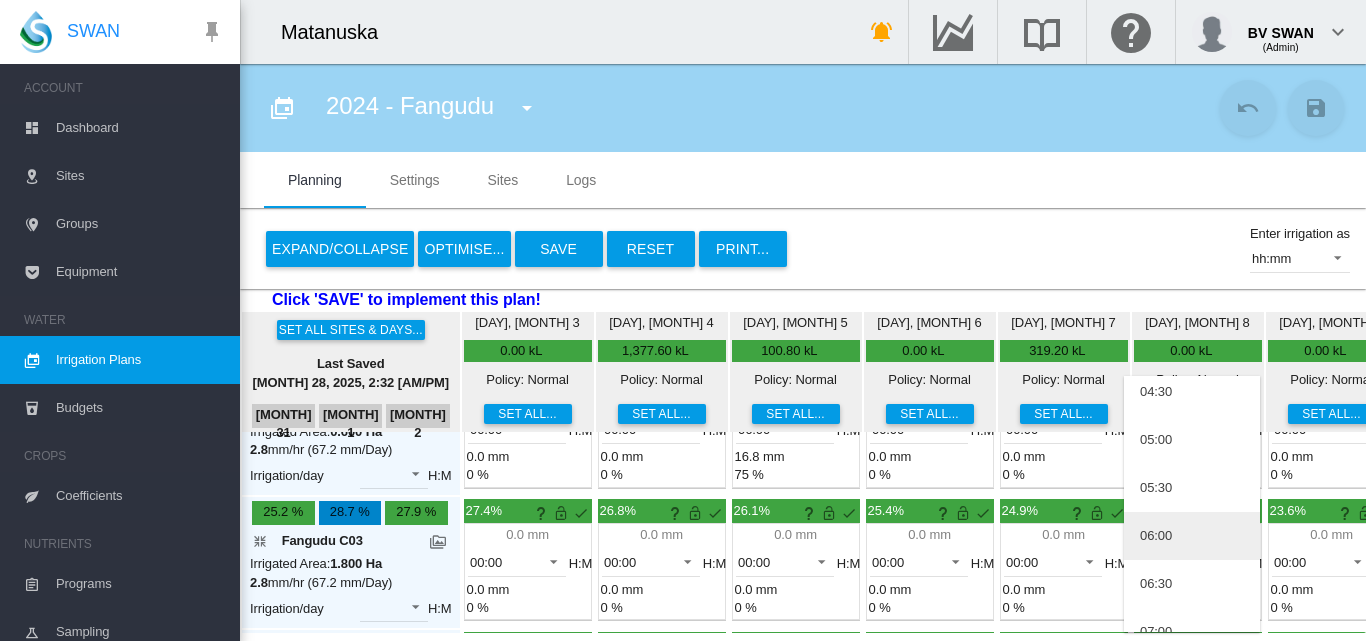 click on "06:00" at bounding box center (1192, 536) 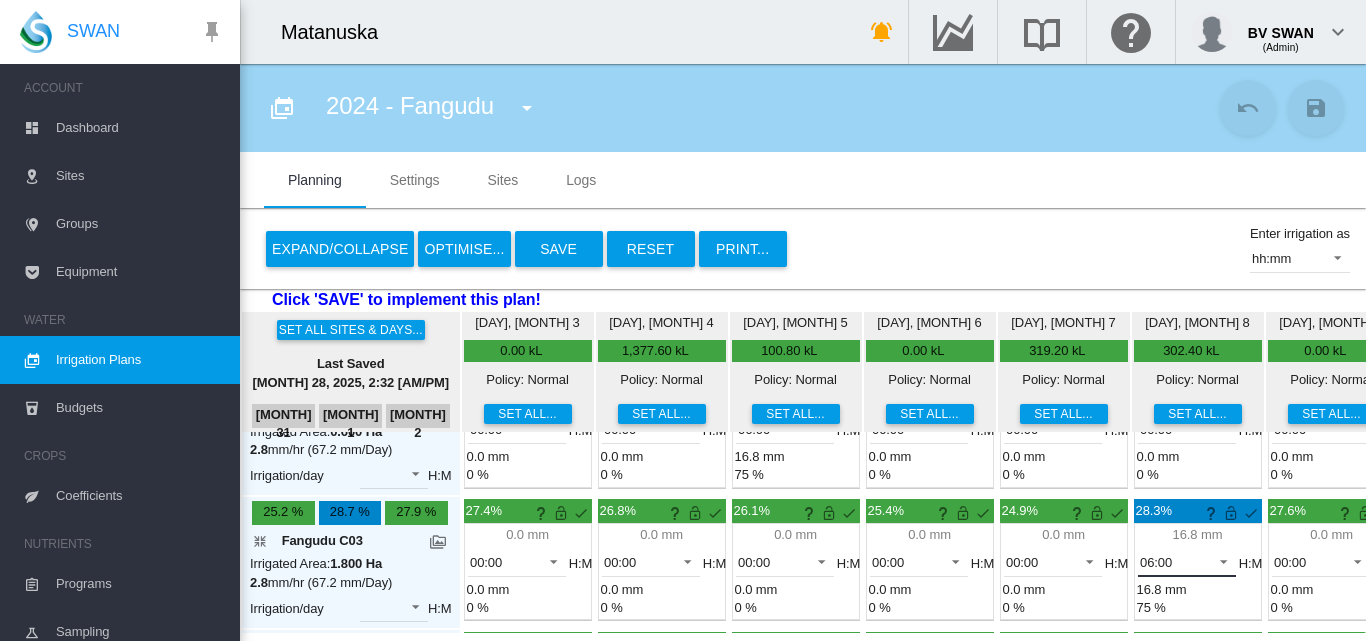 scroll, scrollTop: 800, scrollLeft: 0, axis: vertical 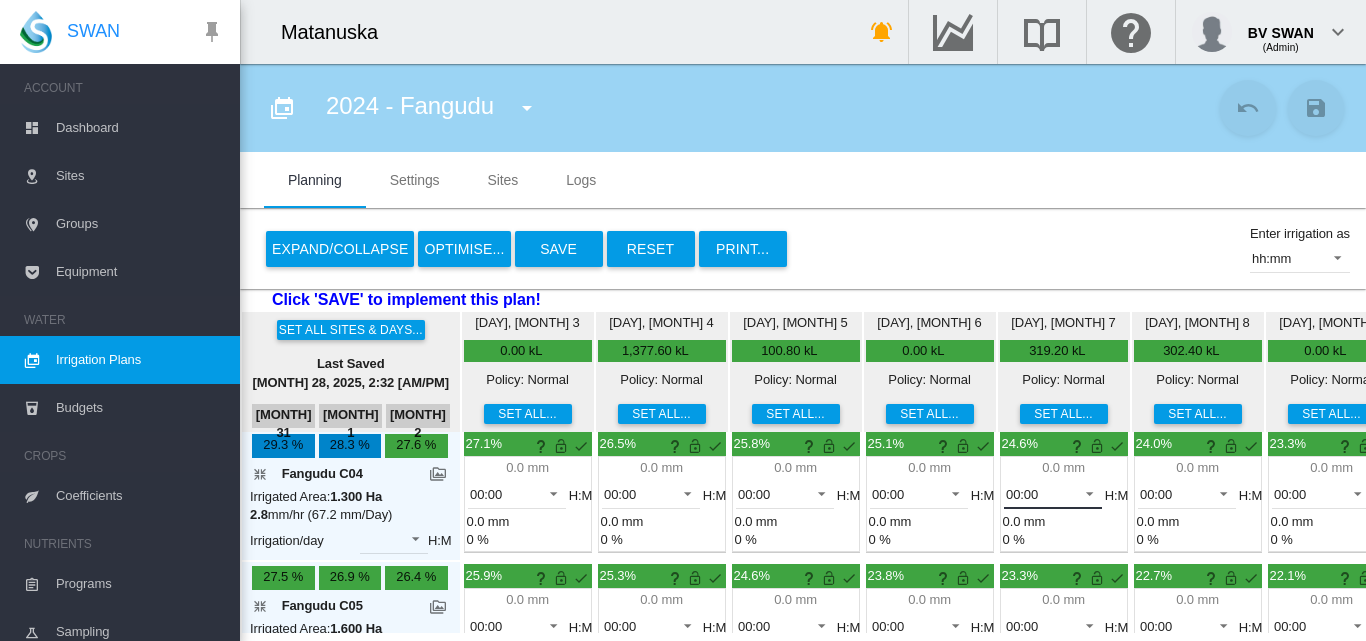 click at bounding box center (1084, 492) 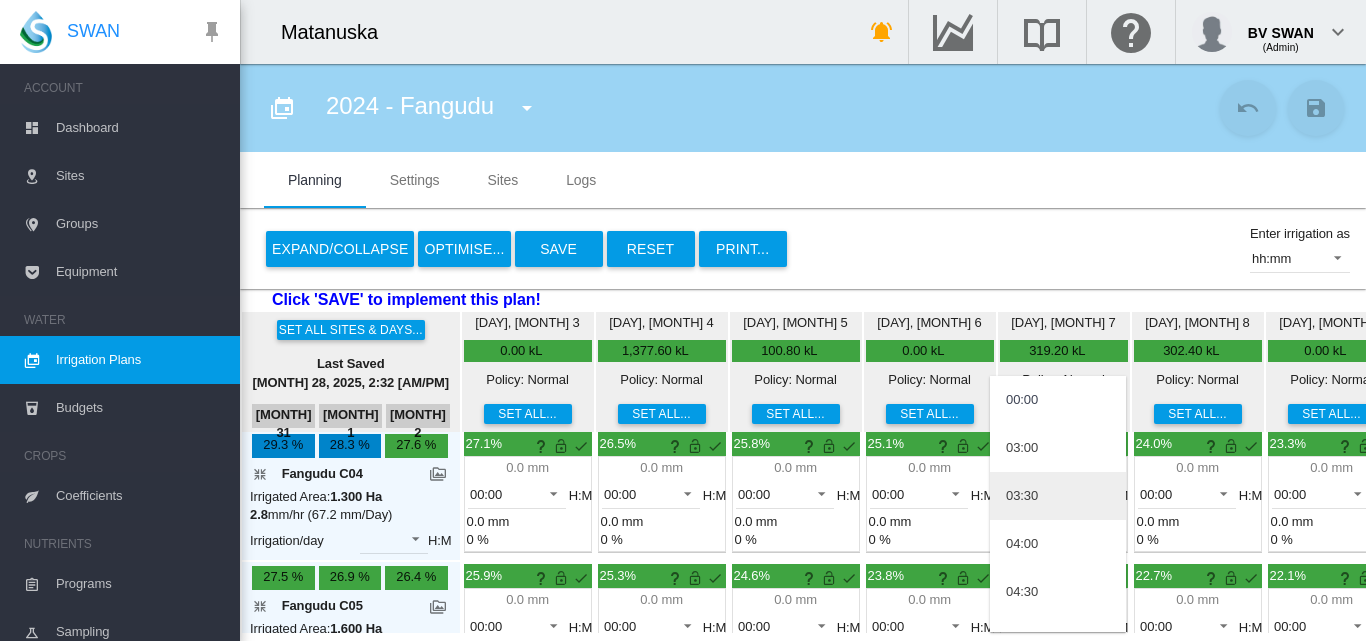 scroll, scrollTop: 200, scrollLeft: 0, axis: vertical 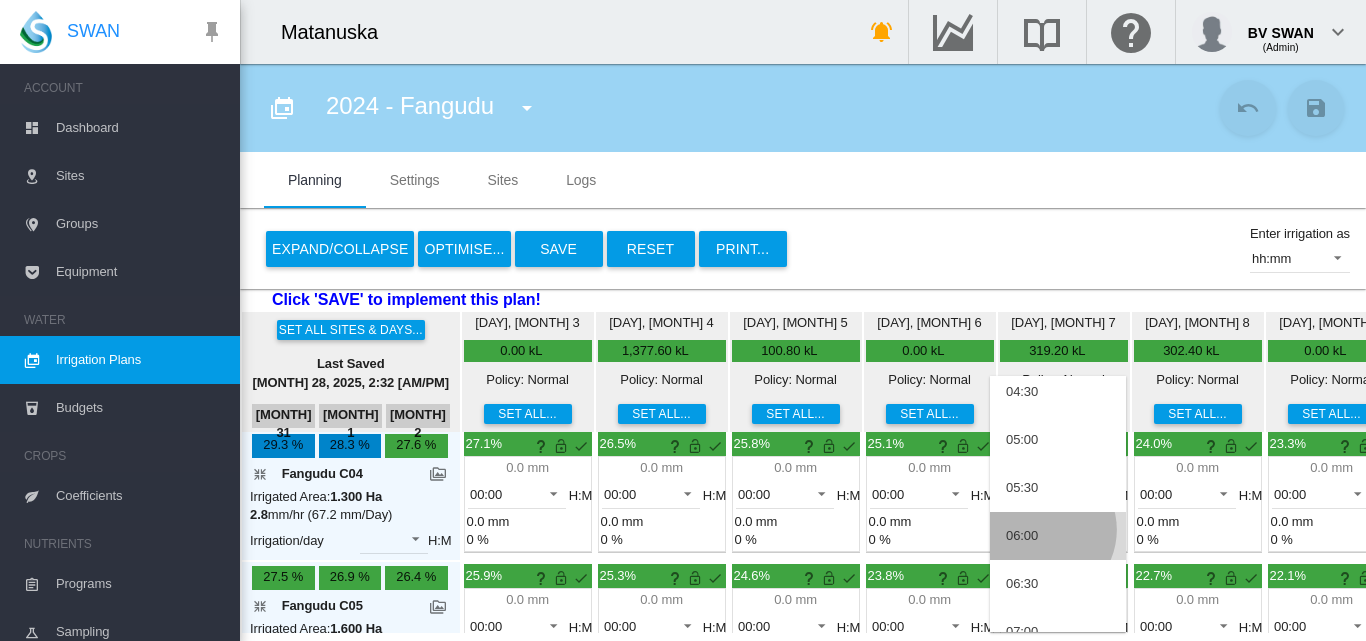 click on "06:00" at bounding box center [1058, 536] 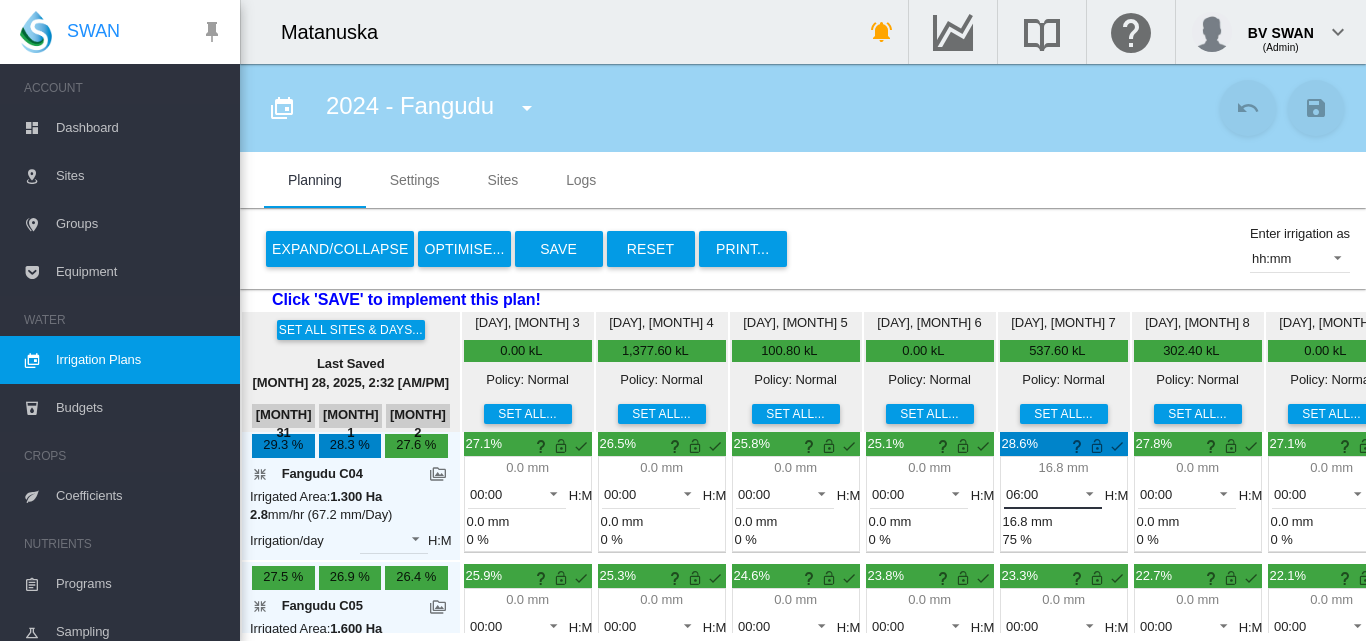 scroll, scrollTop: 900, scrollLeft: 0, axis: vertical 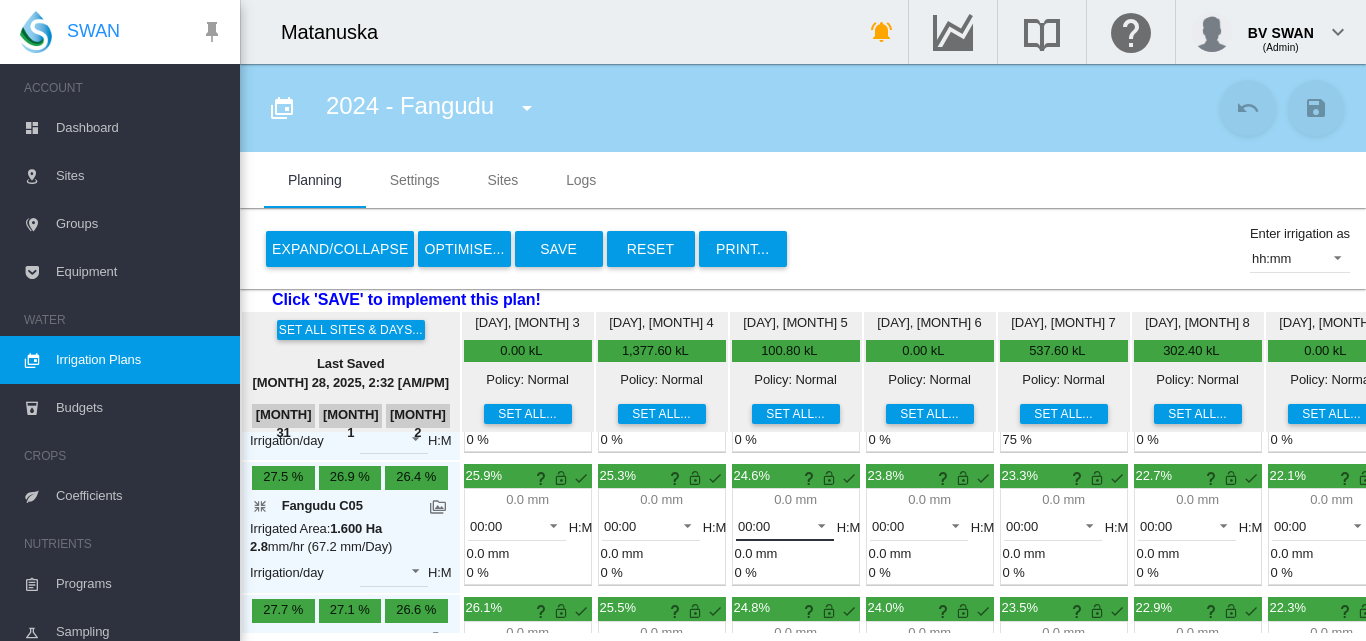 click at bounding box center [816, 524] 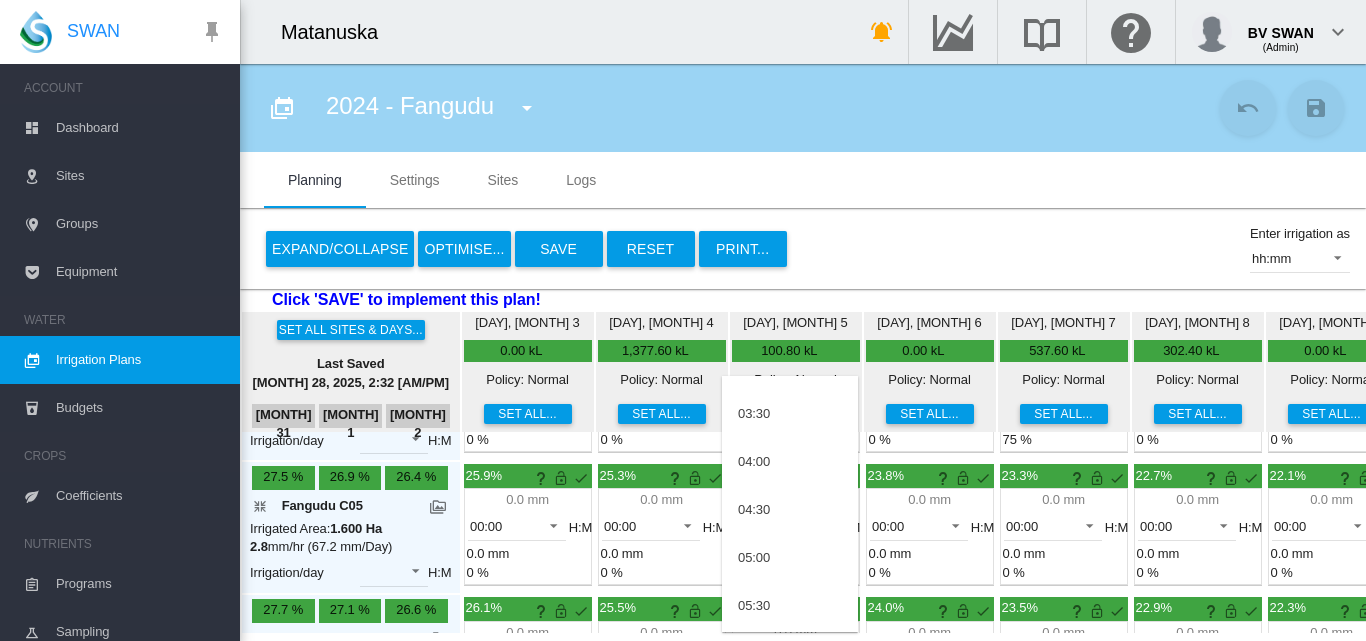 scroll, scrollTop: 200, scrollLeft: 0, axis: vertical 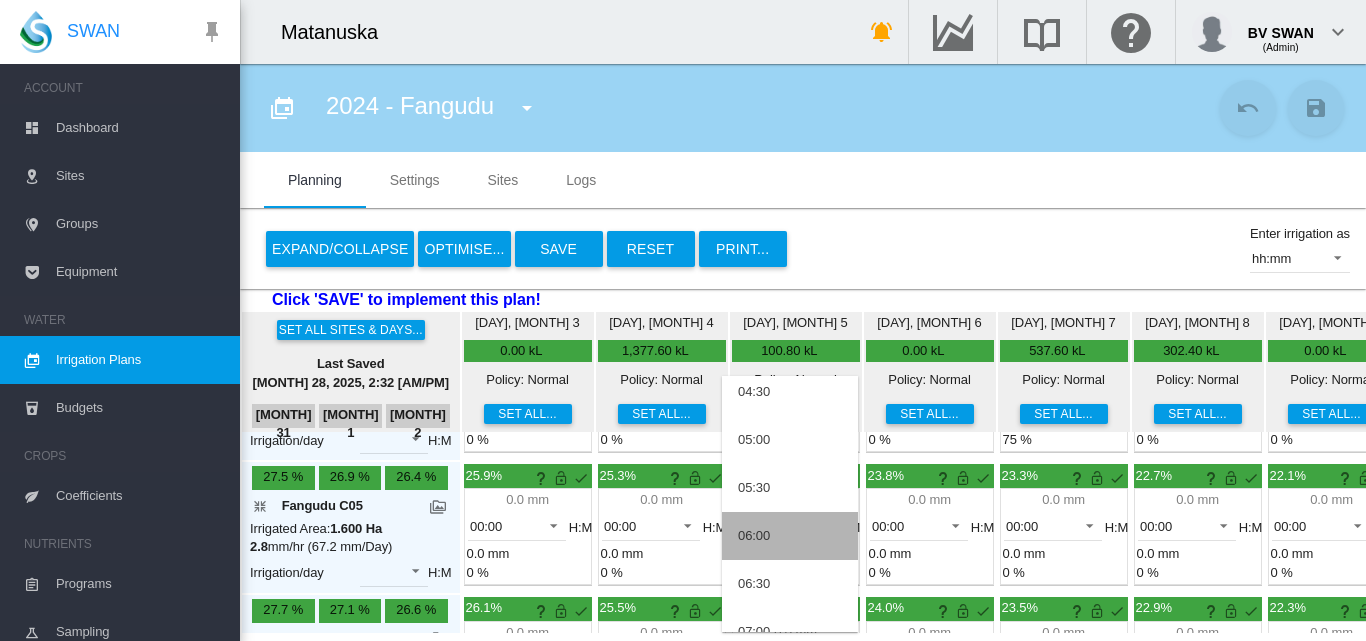 click on "06:00" at bounding box center (790, 536) 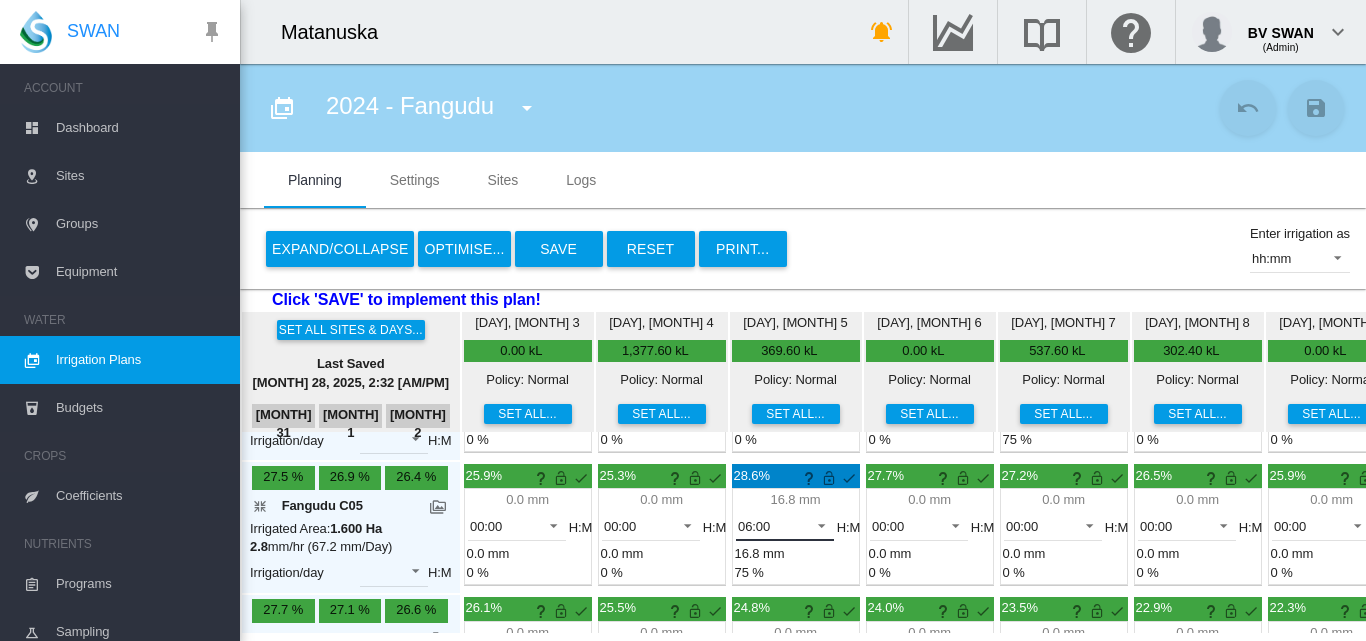 scroll, scrollTop: 1000, scrollLeft: 0, axis: vertical 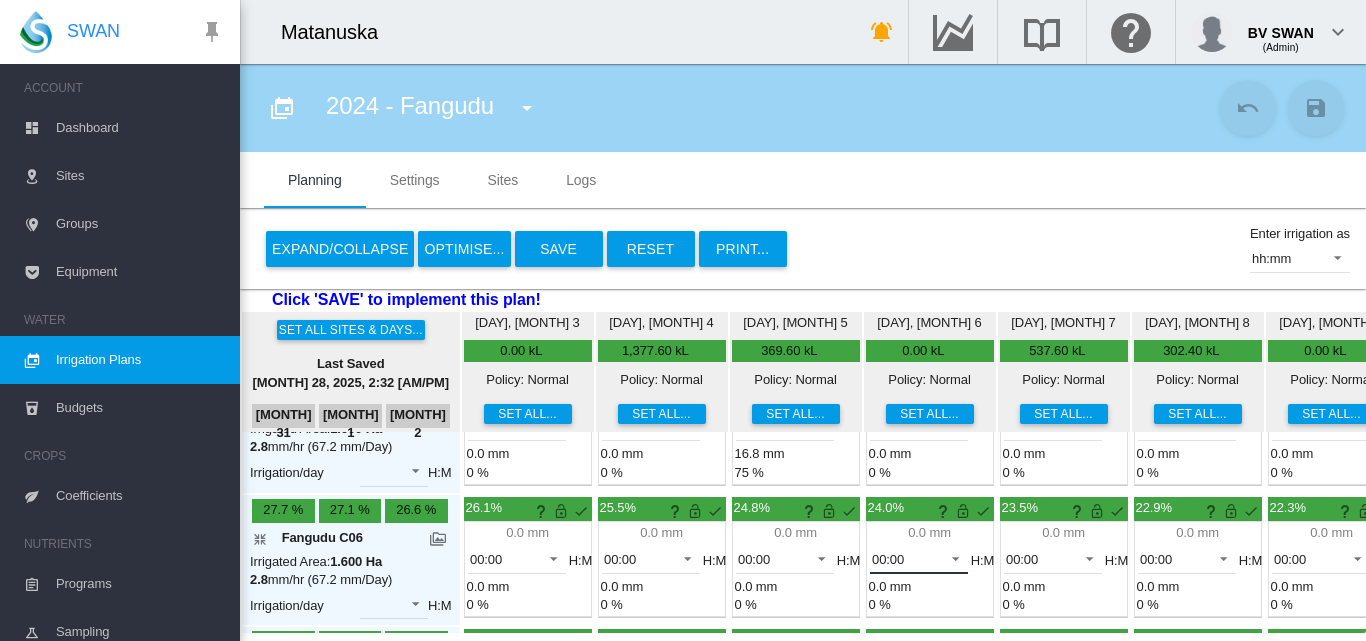 click at bounding box center (950, 557) 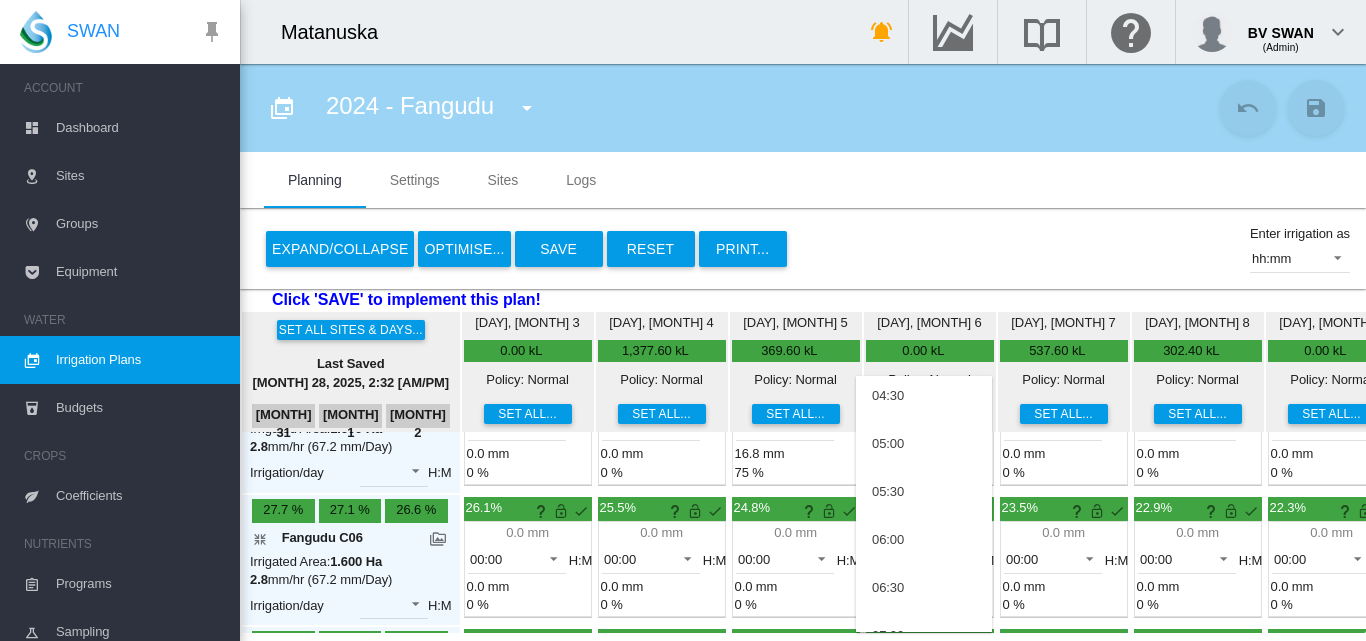 scroll, scrollTop: 200, scrollLeft: 0, axis: vertical 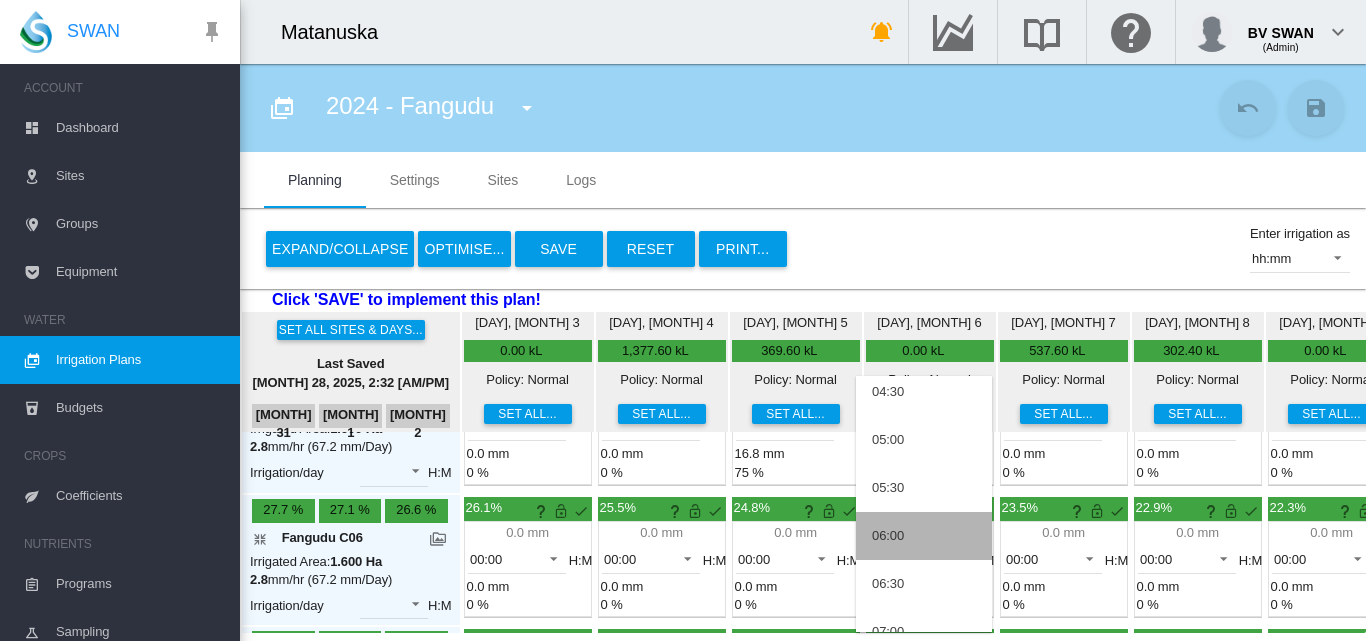 click on "06:00" at bounding box center [924, 536] 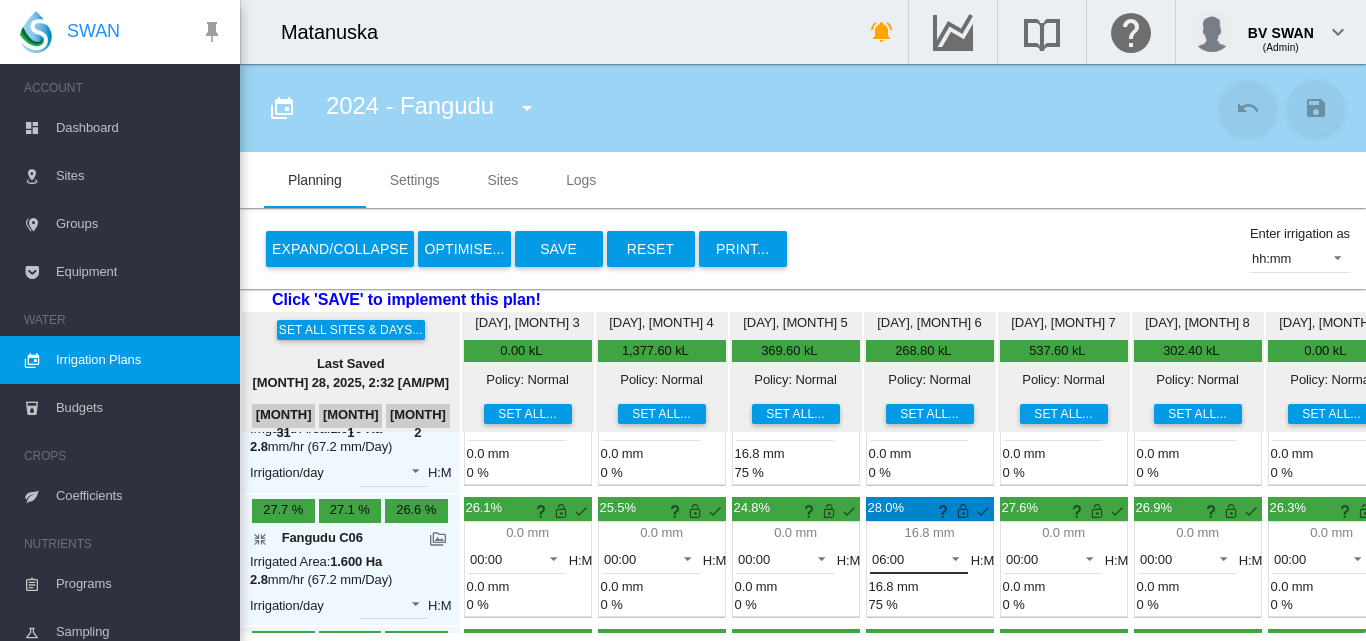 scroll, scrollTop: 1100, scrollLeft: 0, axis: vertical 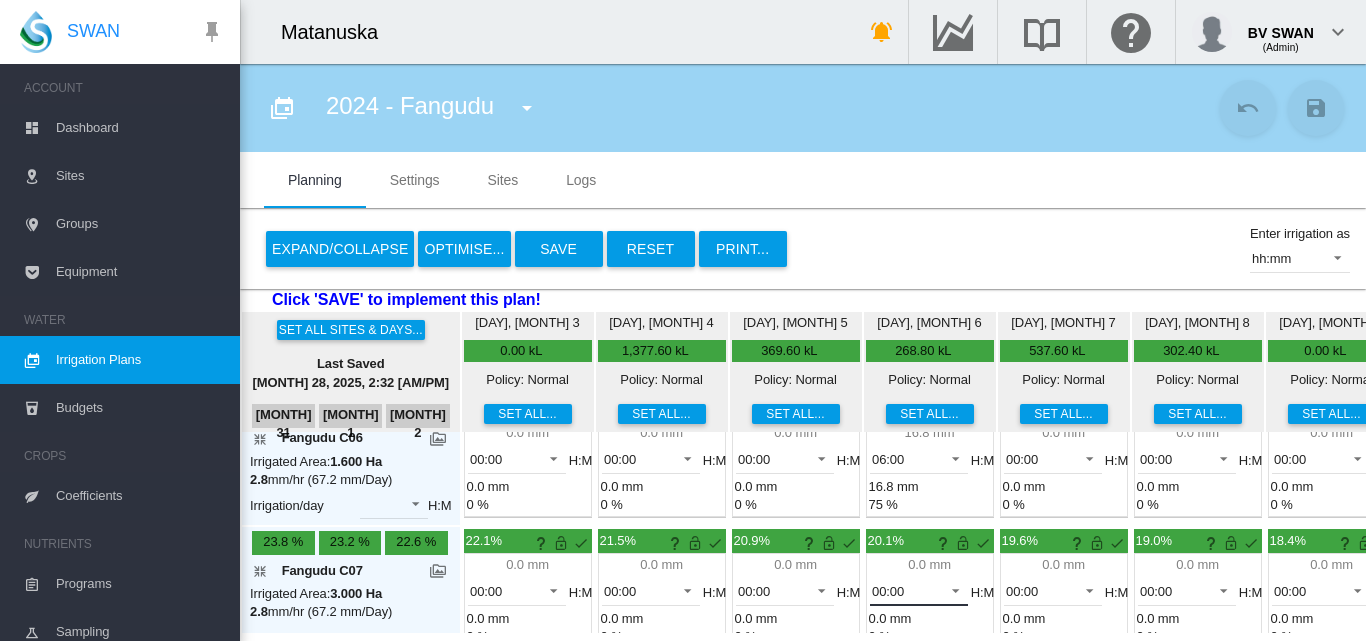 click at bounding box center (950, 589) 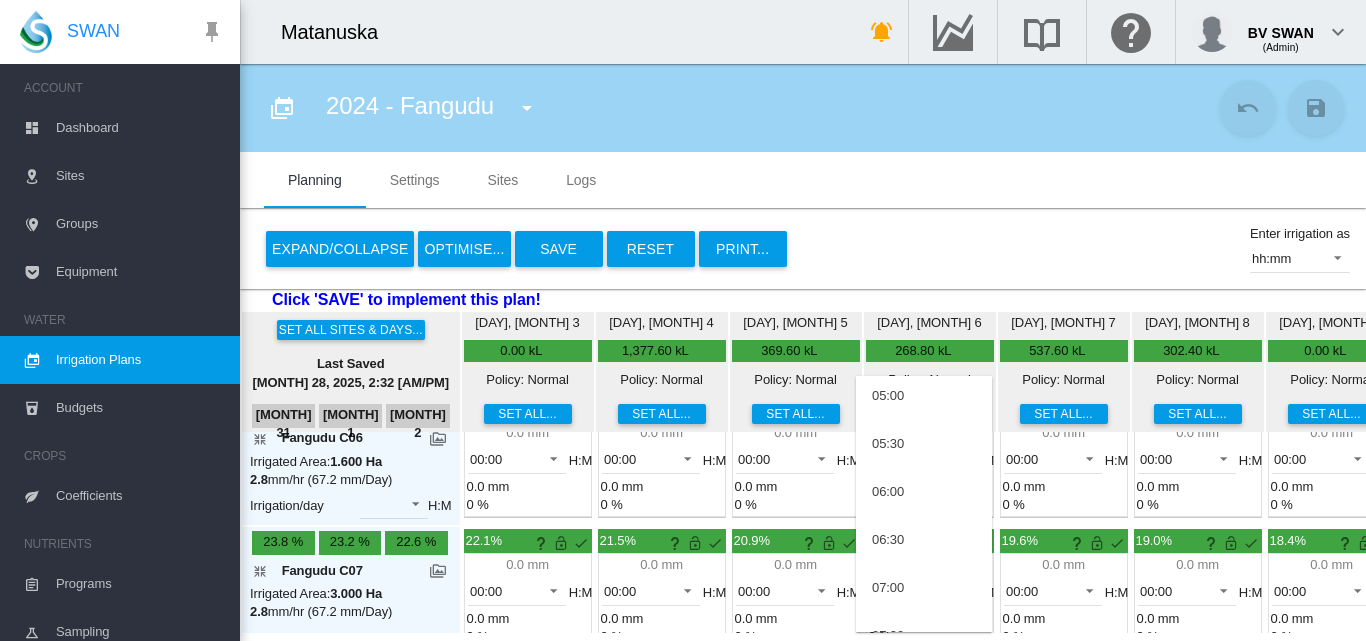 scroll, scrollTop: 300, scrollLeft: 0, axis: vertical 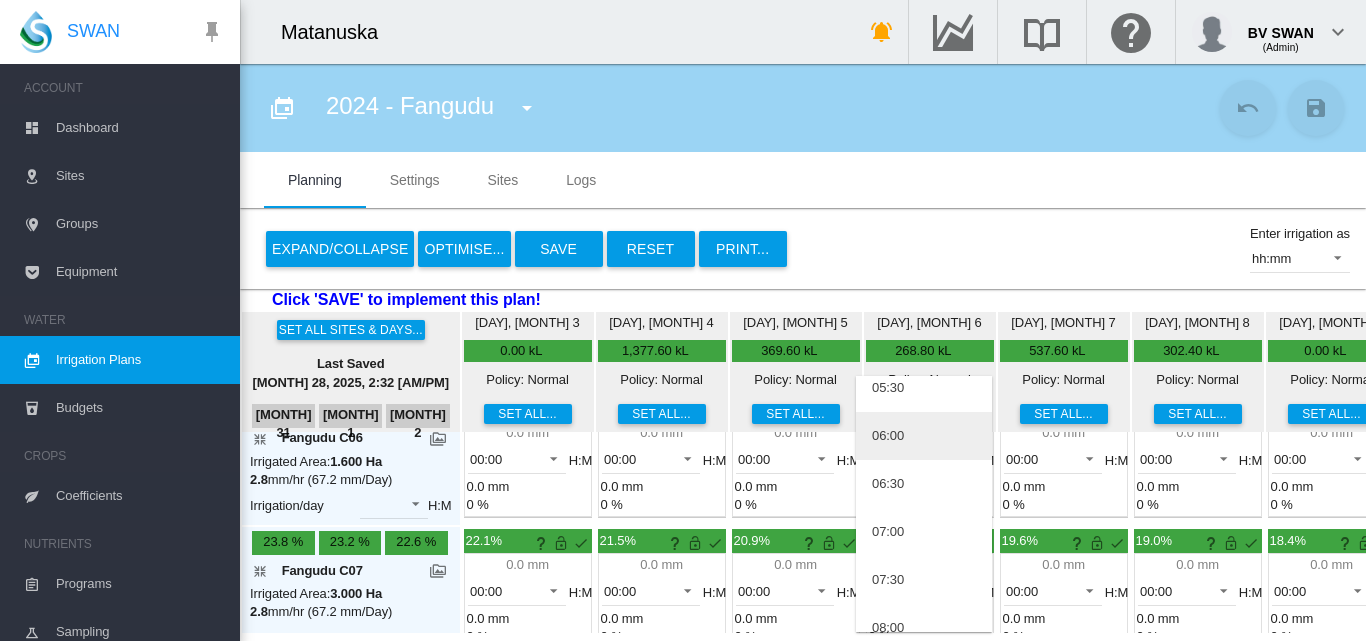 click on "06:00" at bounding box center (888, 436) 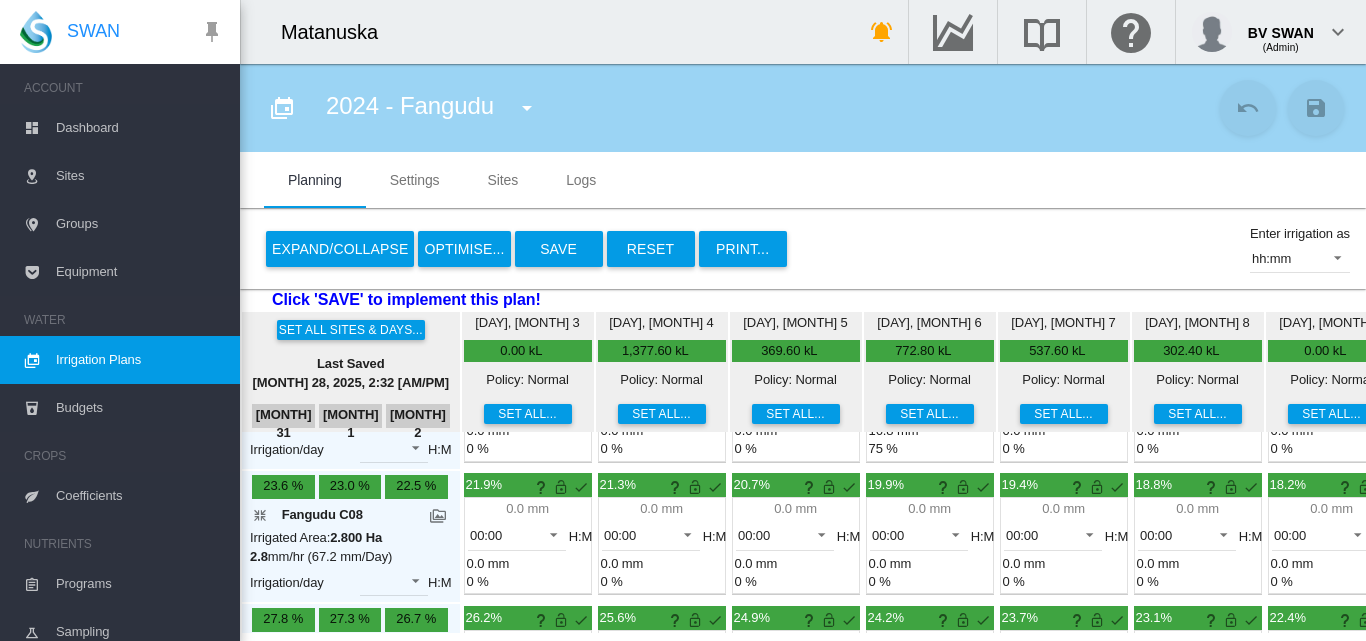 scroll, scrollTop: 1300, scrollLeft: 0, axis: vertical 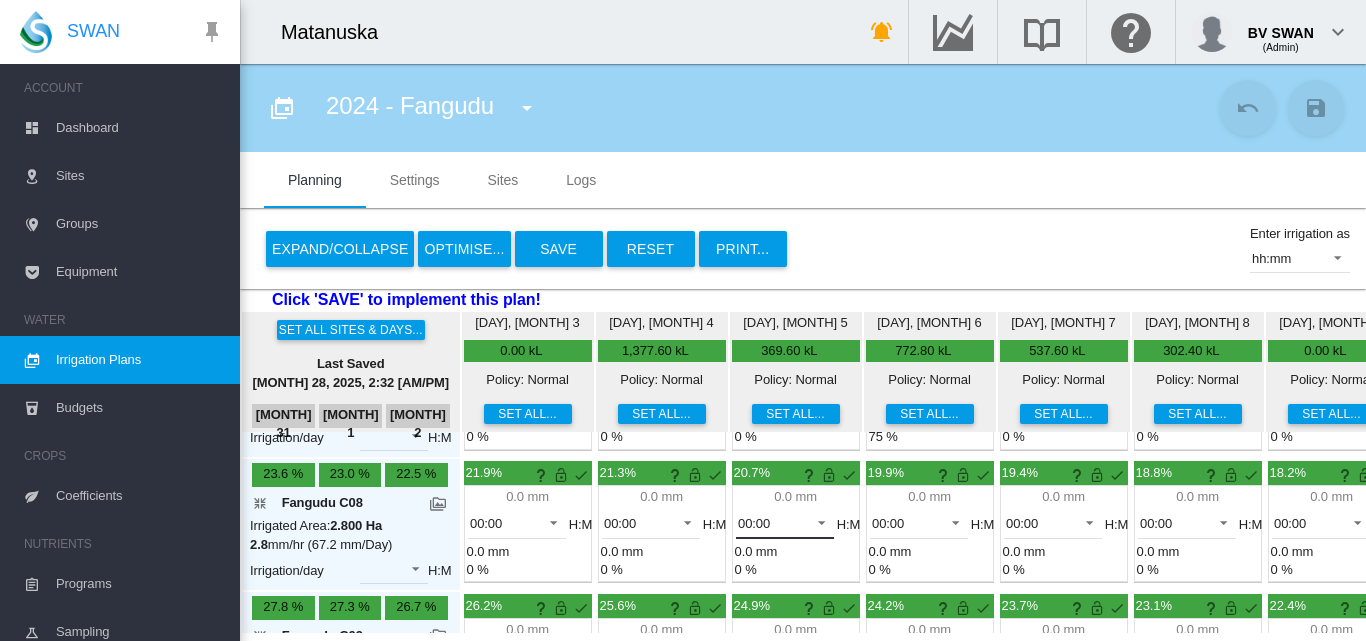 click at bounding box center (816, 521) 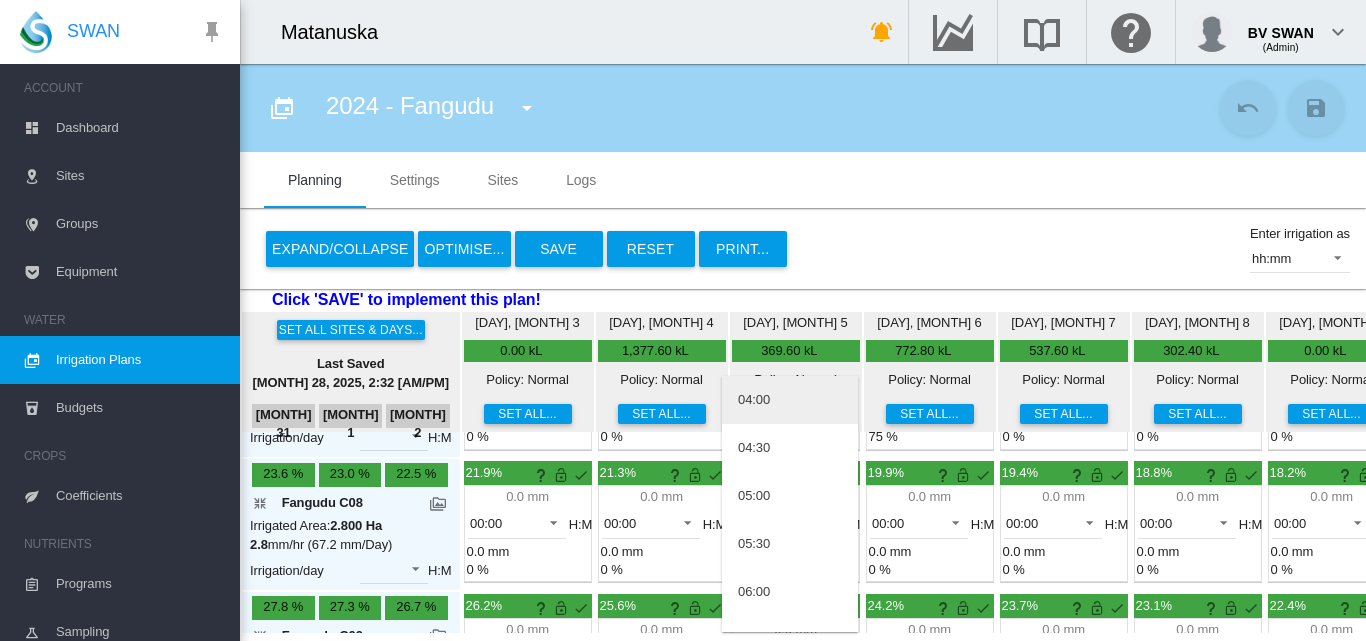 scroll, scrollTop: 200, scrollLeft: 0, axis: vertical 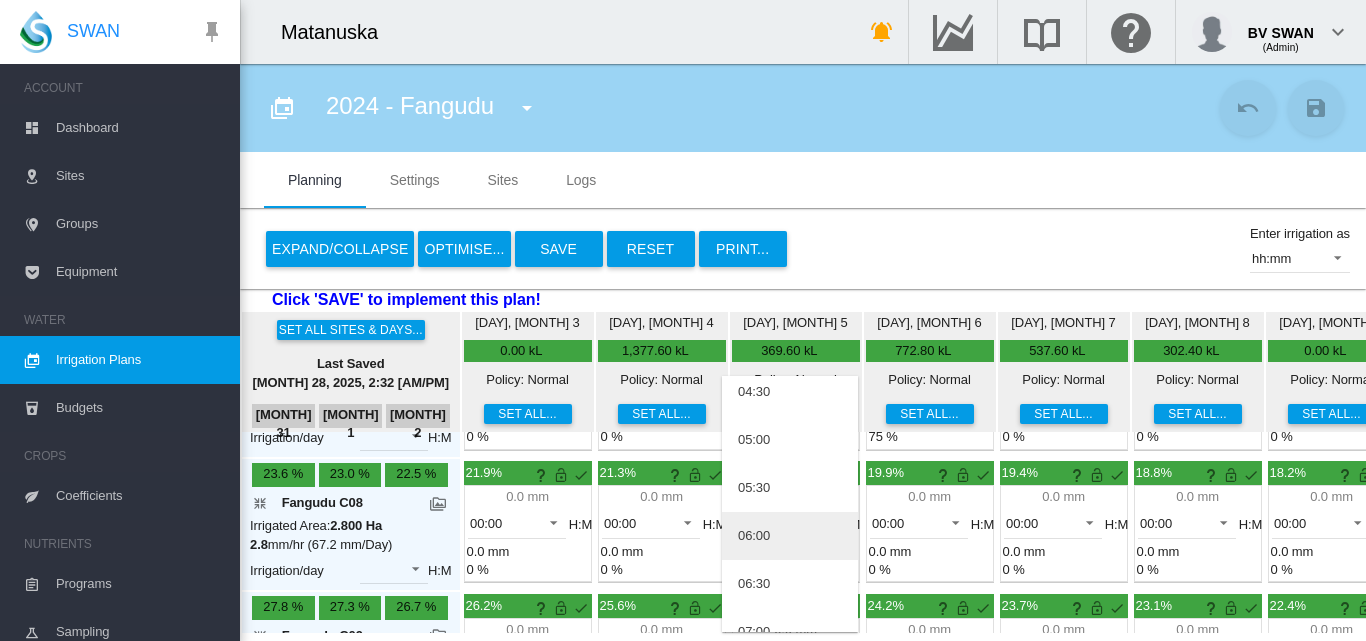 click on "06:00" at bounding box center [790, 536] 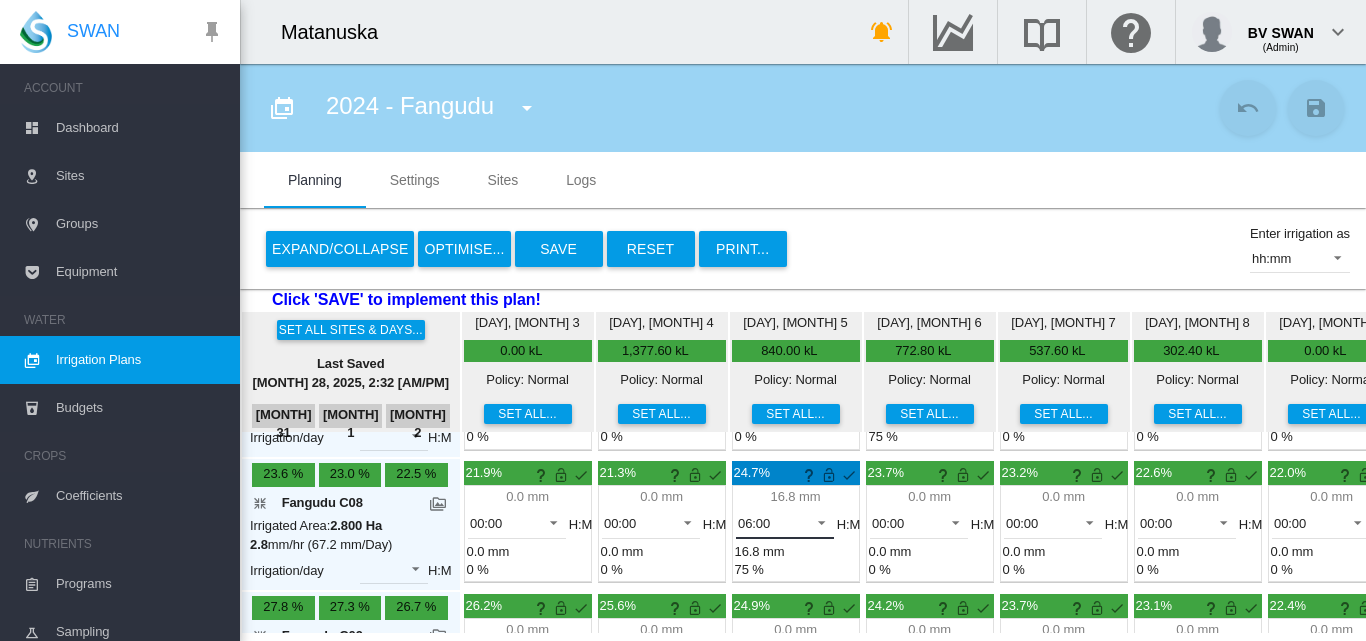 scroll, scrollTop: 1400, scrollLeft: 0, axis: vertical 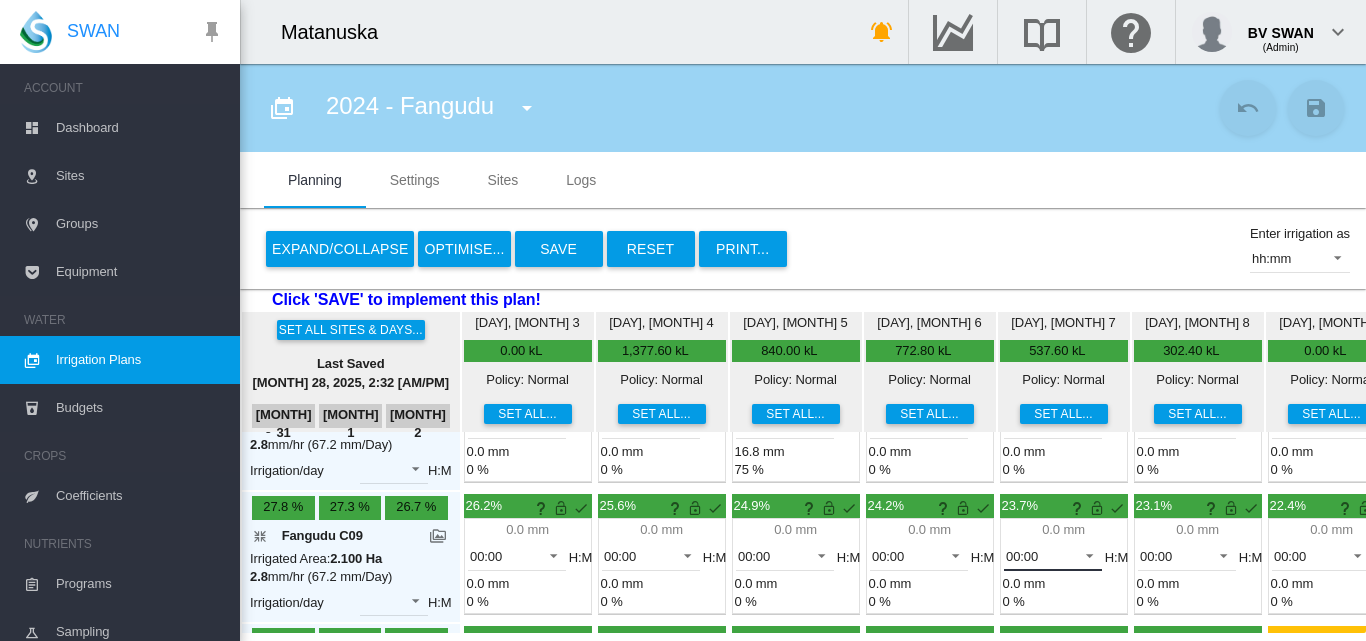 click at bounding box center (1084, 554) 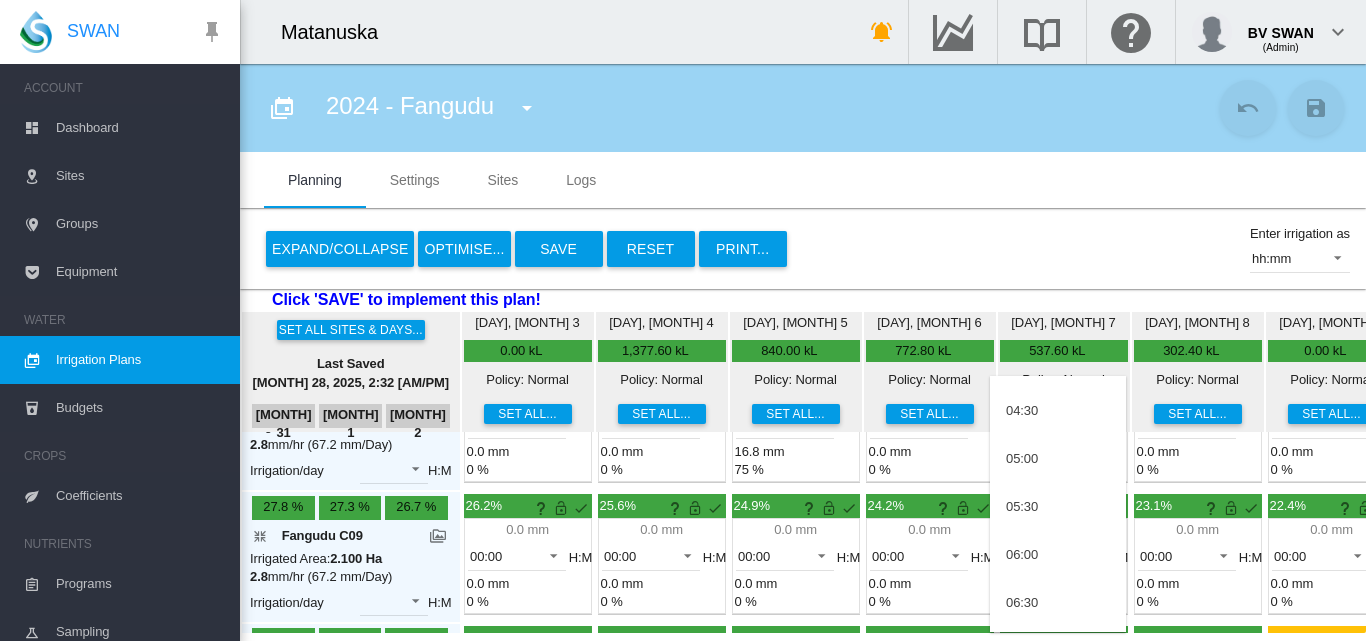scroll, scrollTop: 200, scrollLeft: 0, axis: vertical 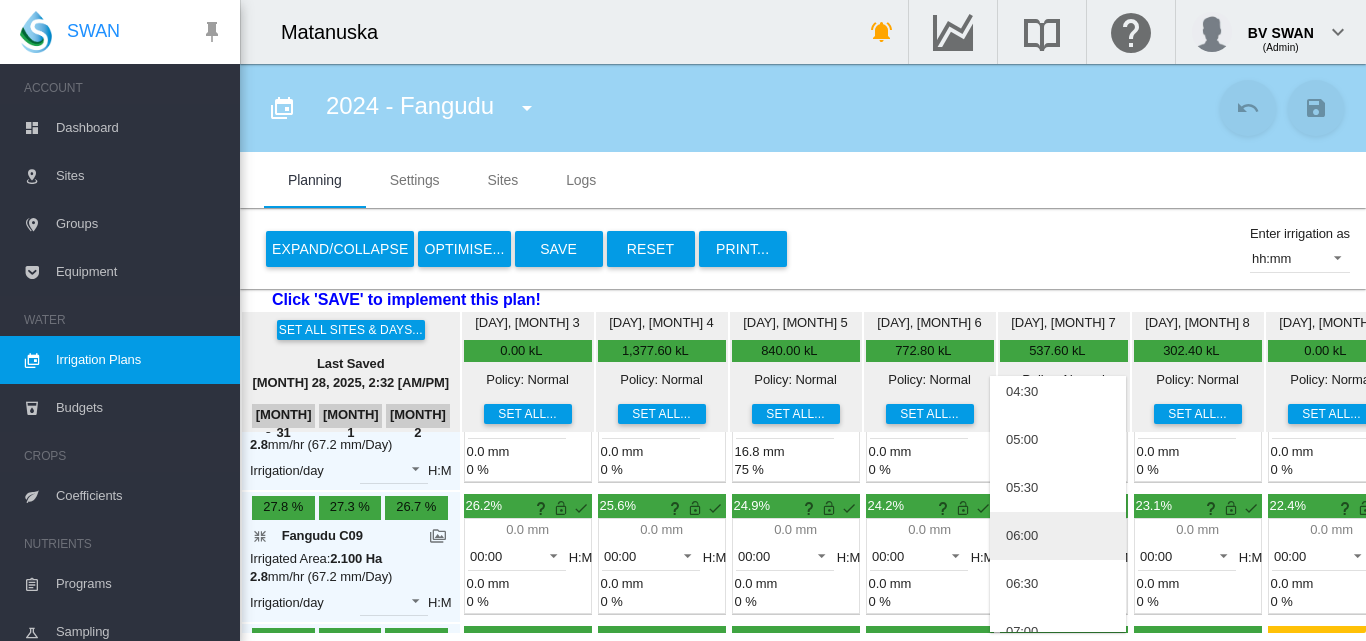 click on "06:00" at bounding box center [1058, 536] 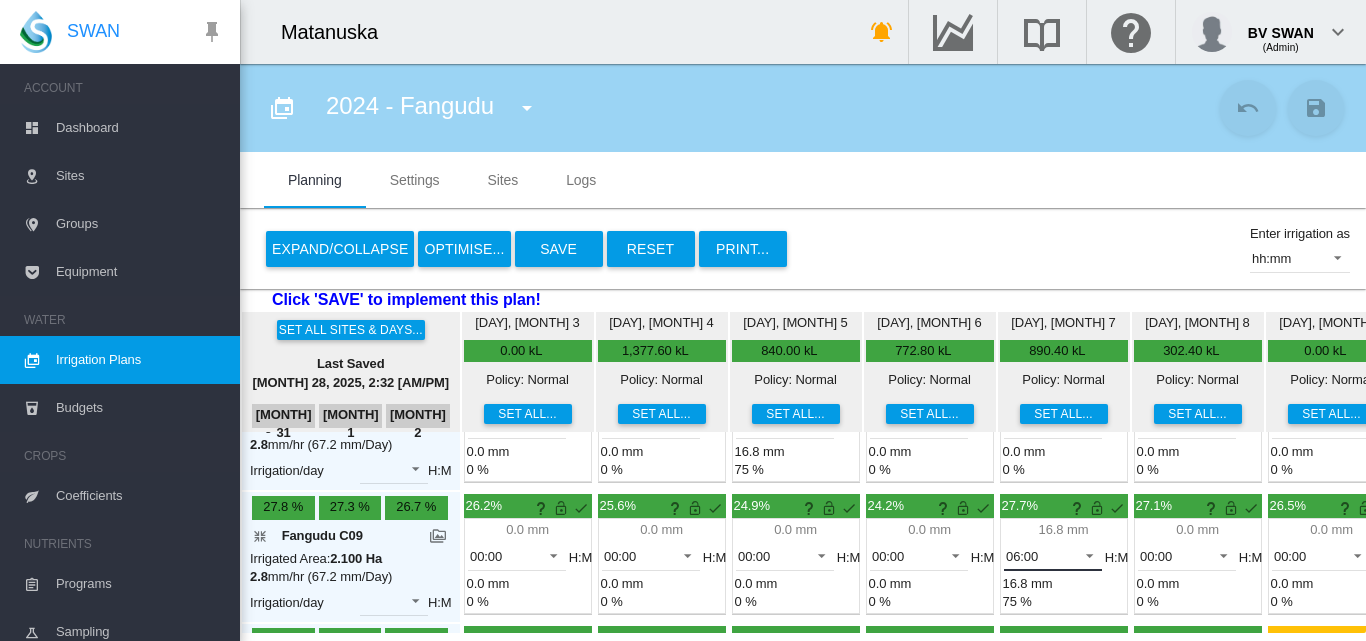 scroll, scrollTop: 1500, scrollLeft: 0, axis: vertical 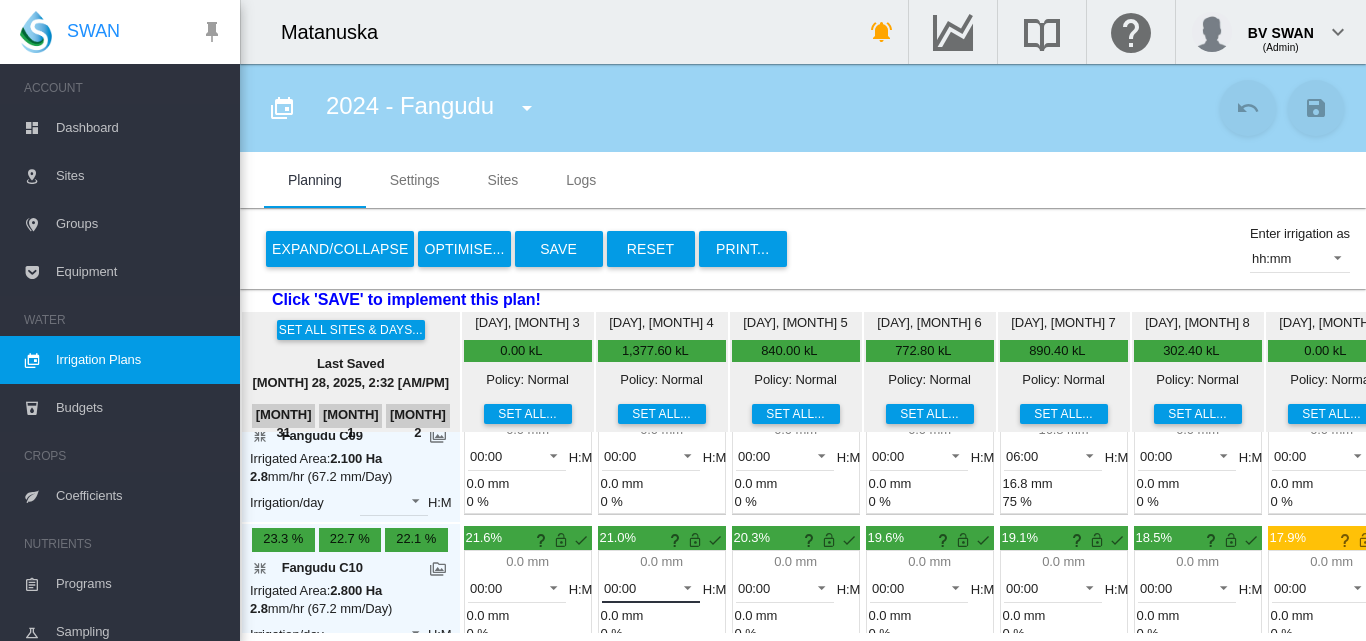 click at bounding box center [682, 586] 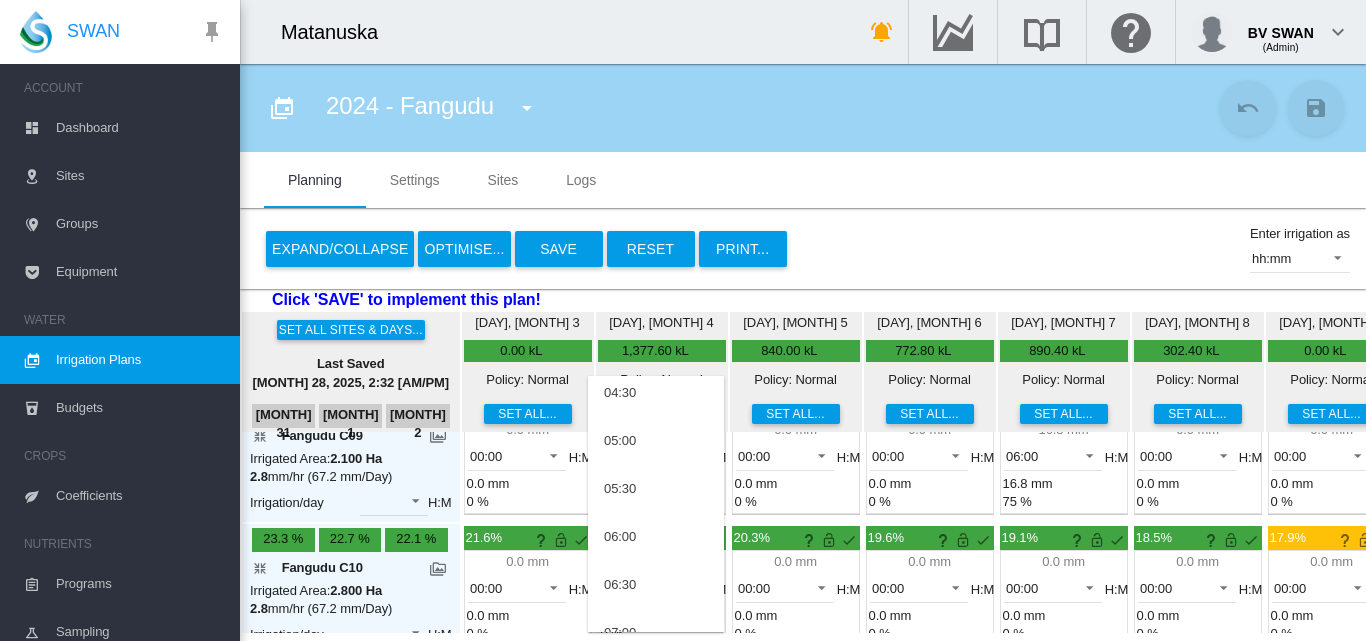 scroll, scrollTop: 200, scrollLeft: 0, axis: vertical 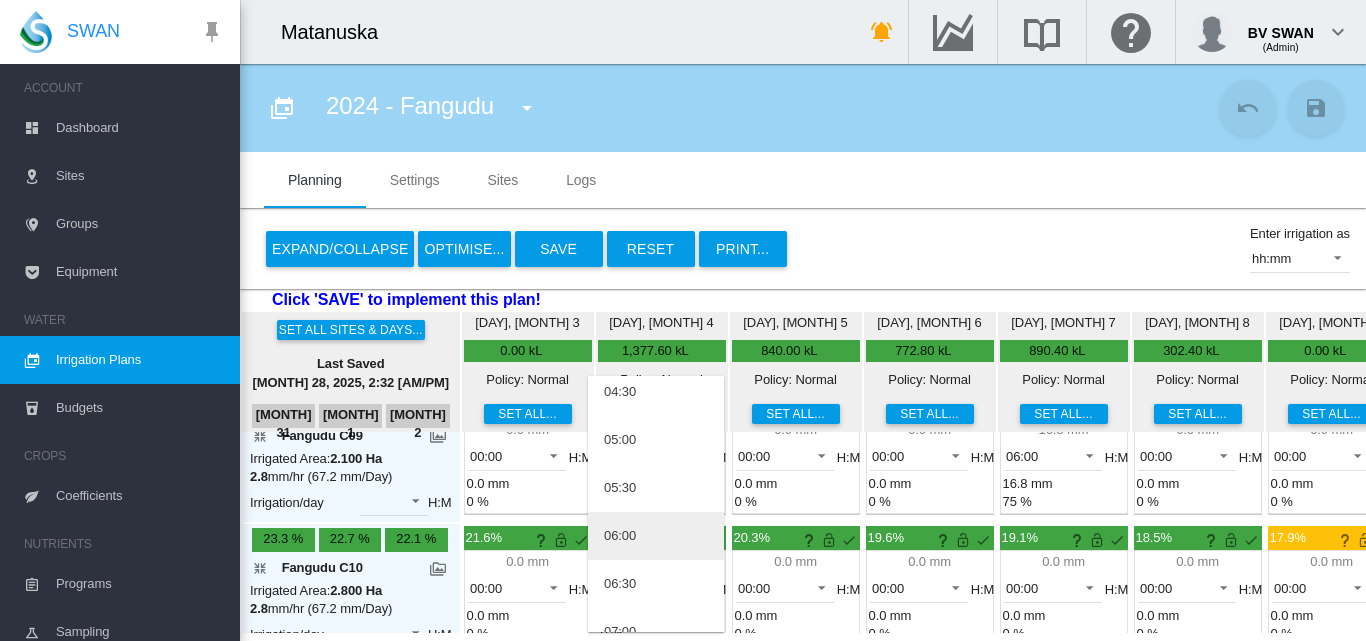 click on "06:00" at bounding box center (656, 536) 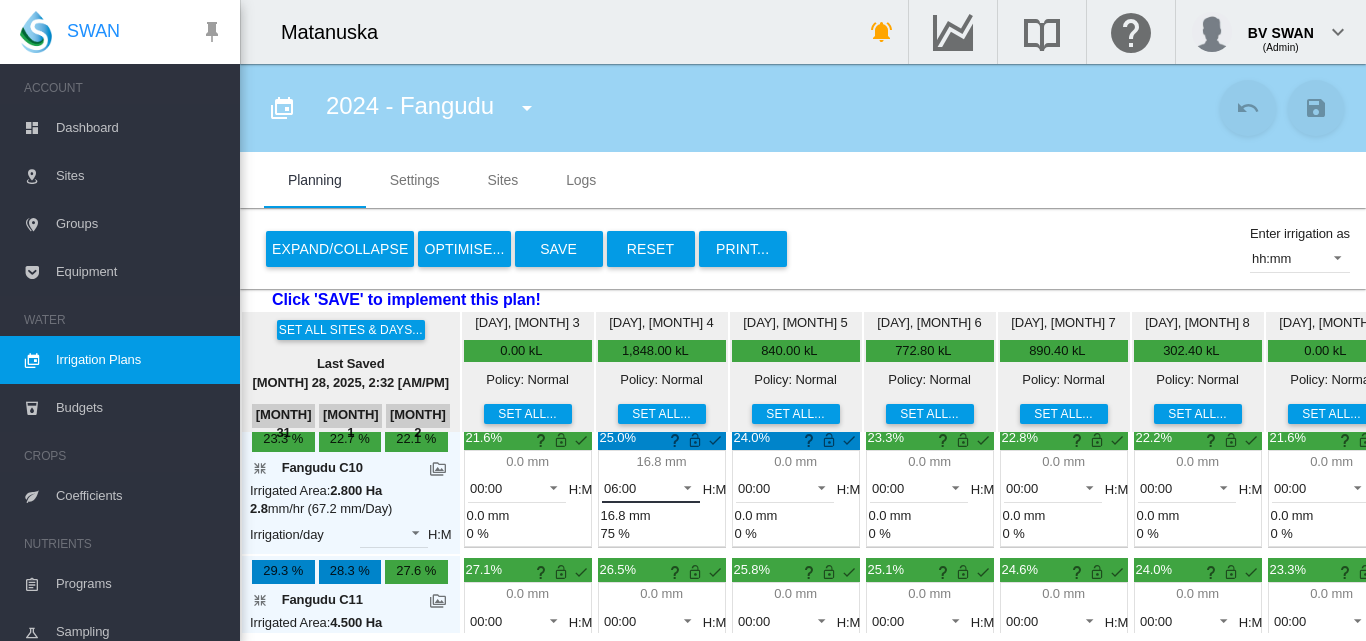 scroll, scrollTop: 1700, scrollLeft: 0, axis: vertical 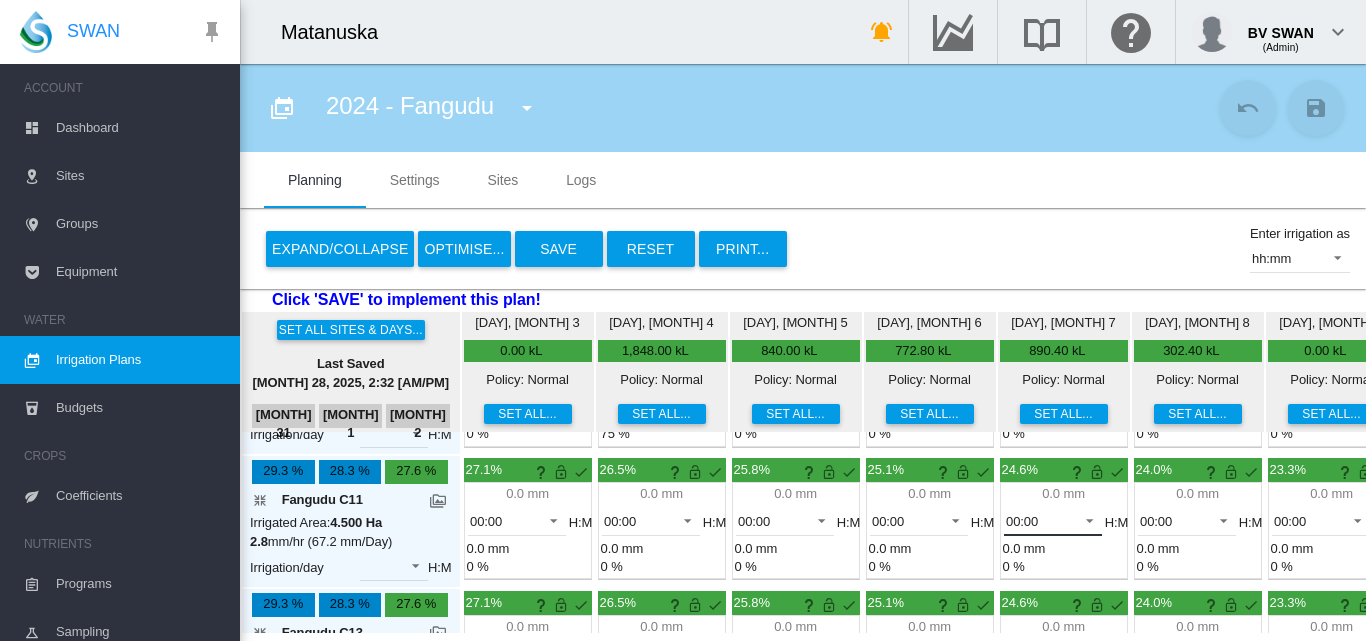 click at bounding box center (1084, 519) 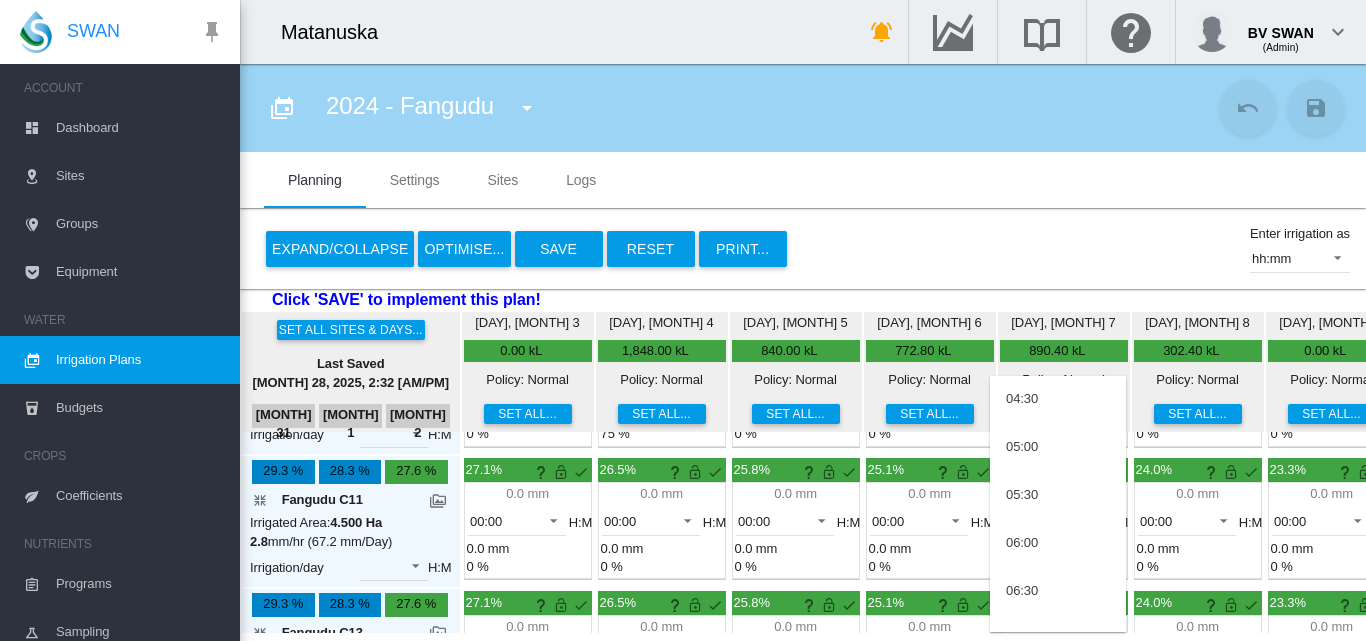 scroll, scrollTop: 200, scrollLeft: 0, axis: vertical 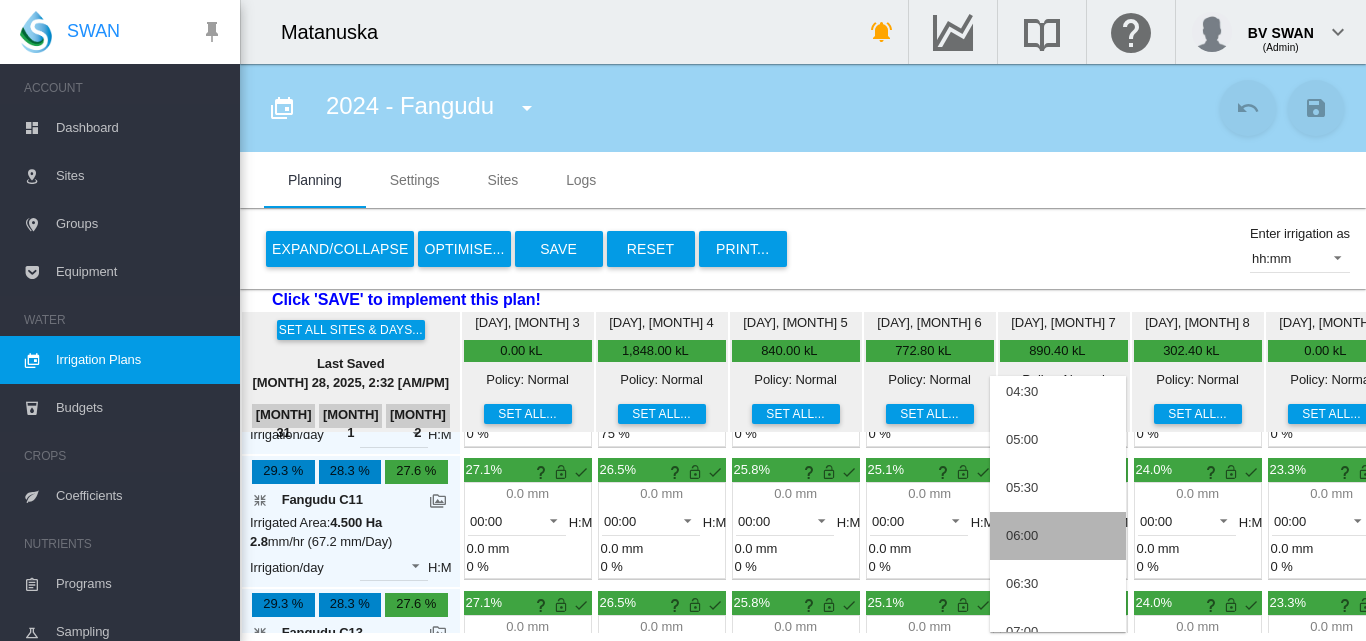 click on "06:00" at bounding box center [1058, 536] 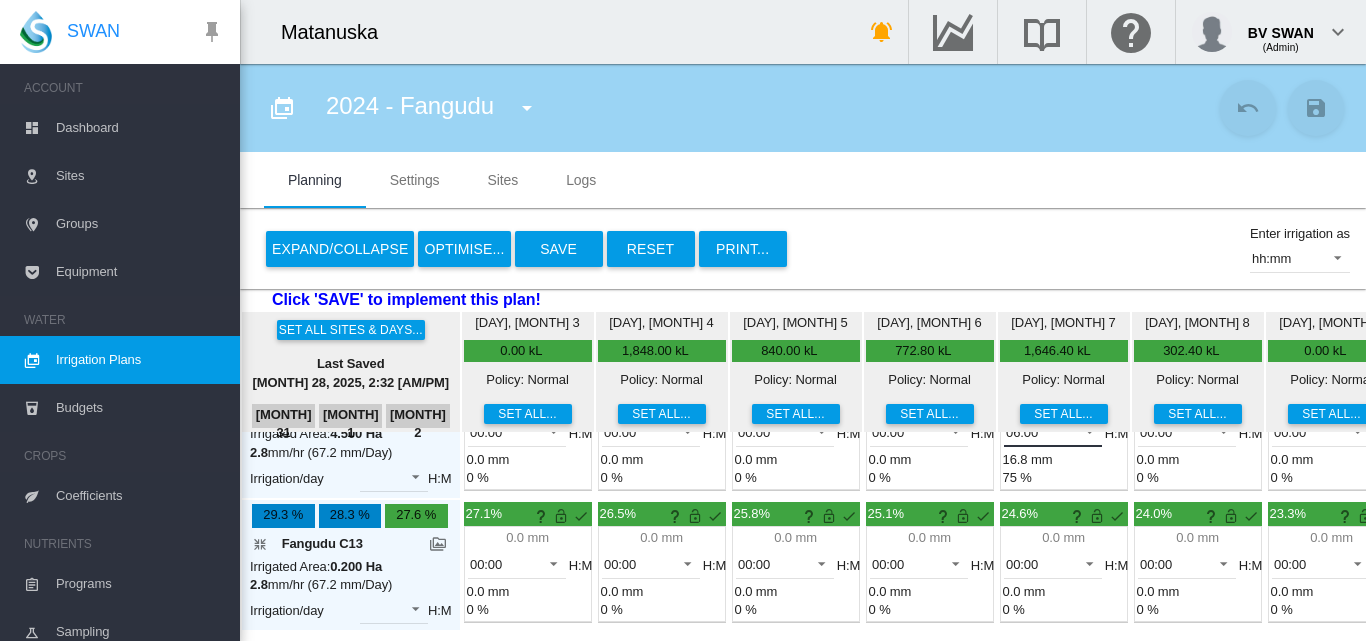 scroll, scrollTop: 1800, scrollLeft: 0, axis: vertical 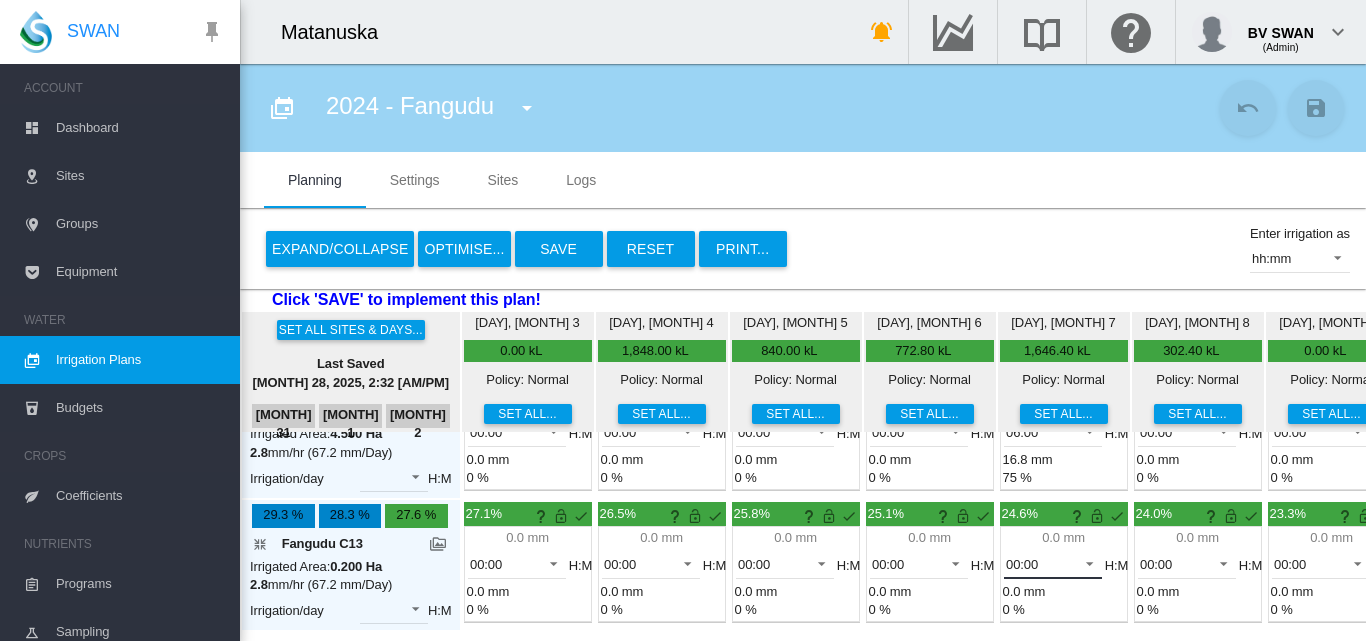 click at bounding box center (1084, 562) 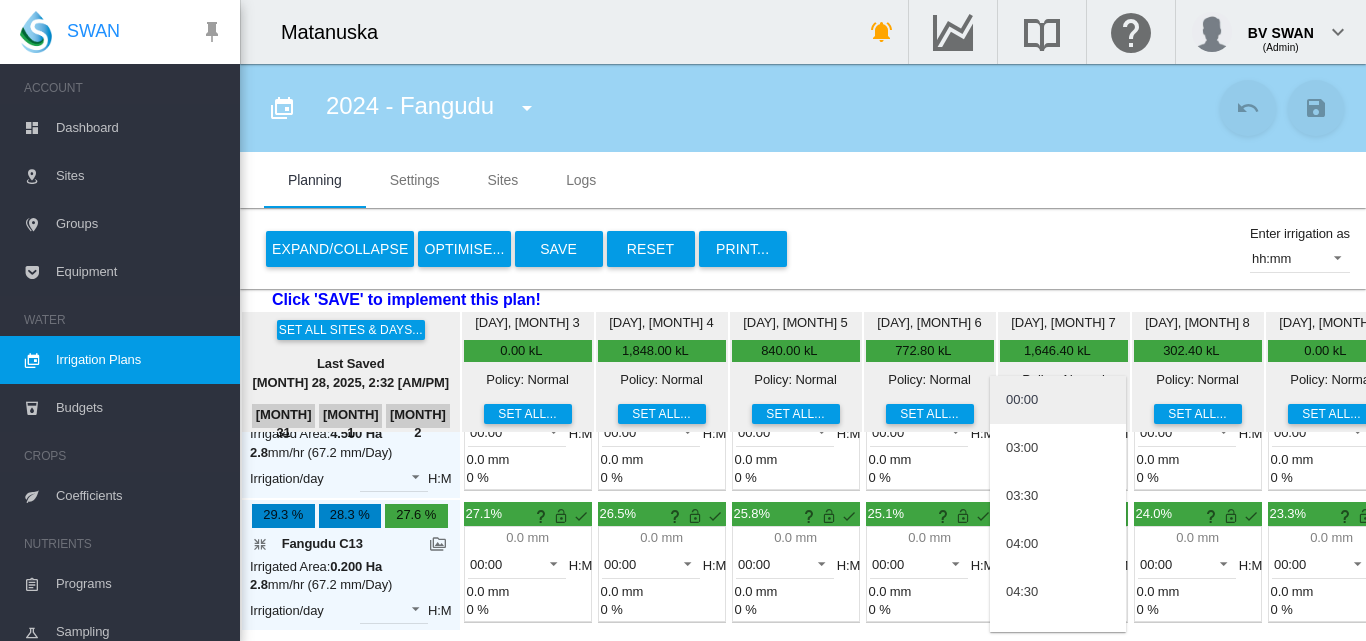 scroll, scrollTop: 200, scrollLeft: 0, axis: vertical 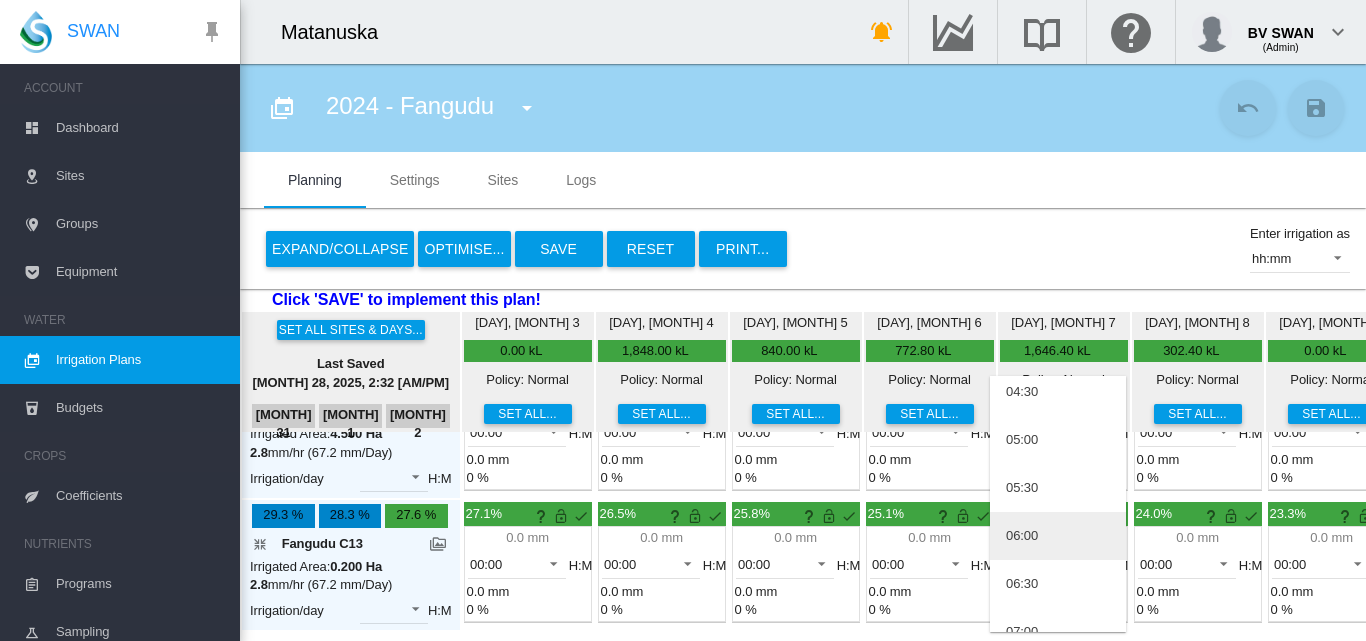 click on "06:00" at bounding box center [1058, 536] 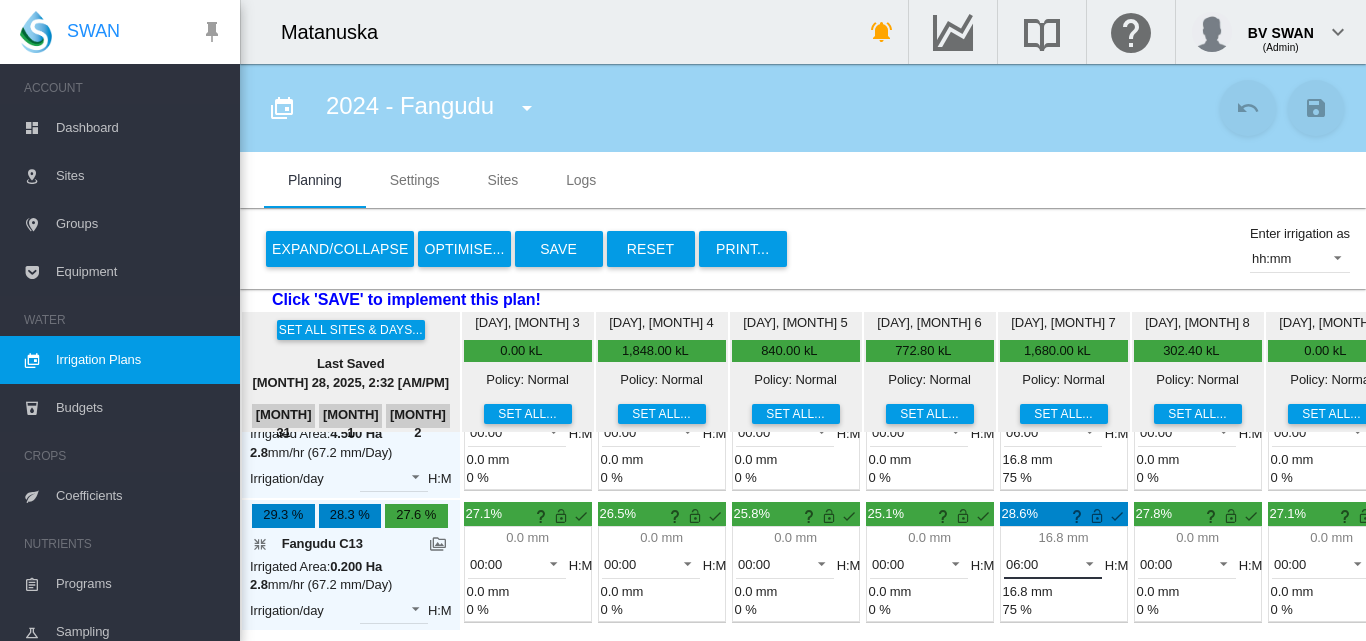 scroll, scrollTop: 1803, scrollLeft: 0, axis: vertical 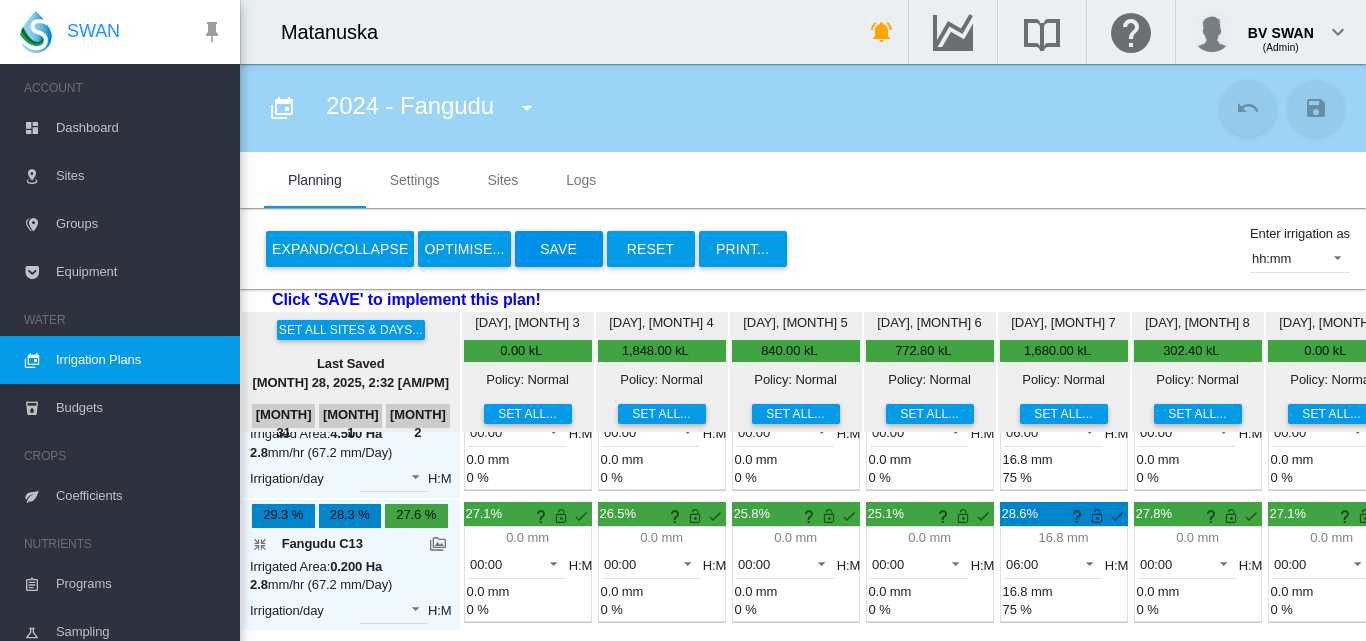 click on "Save" at bounding box center (559, 249) 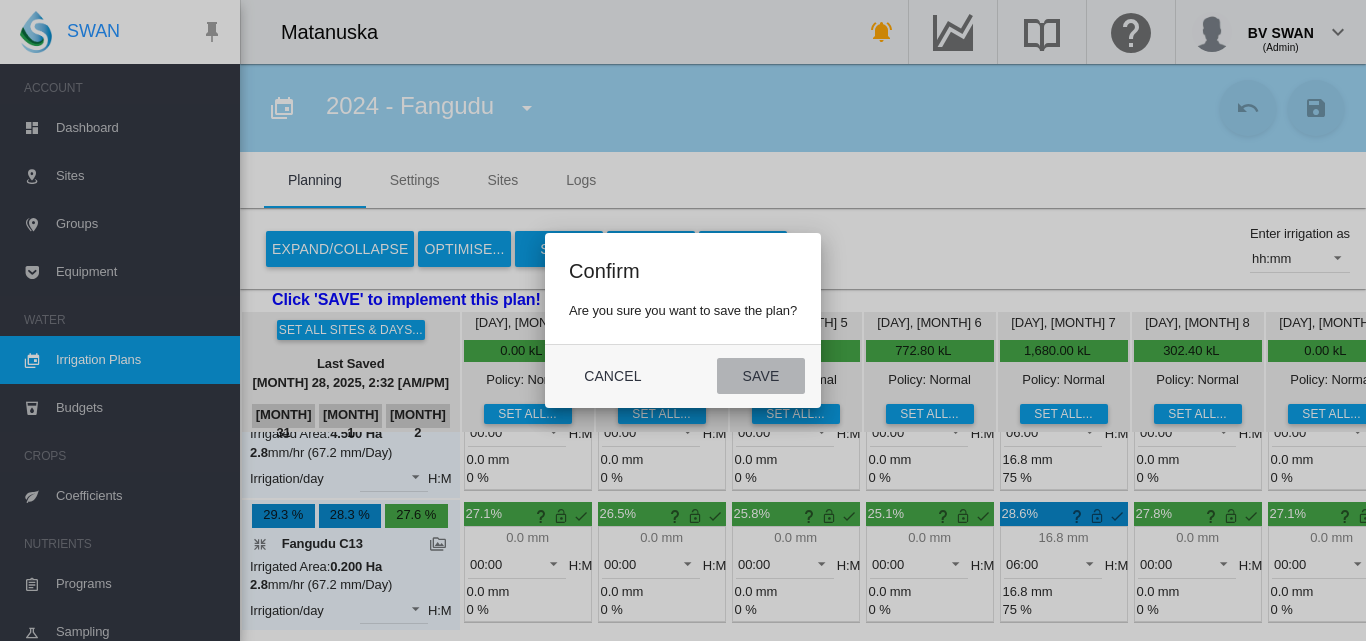 click on "Save" 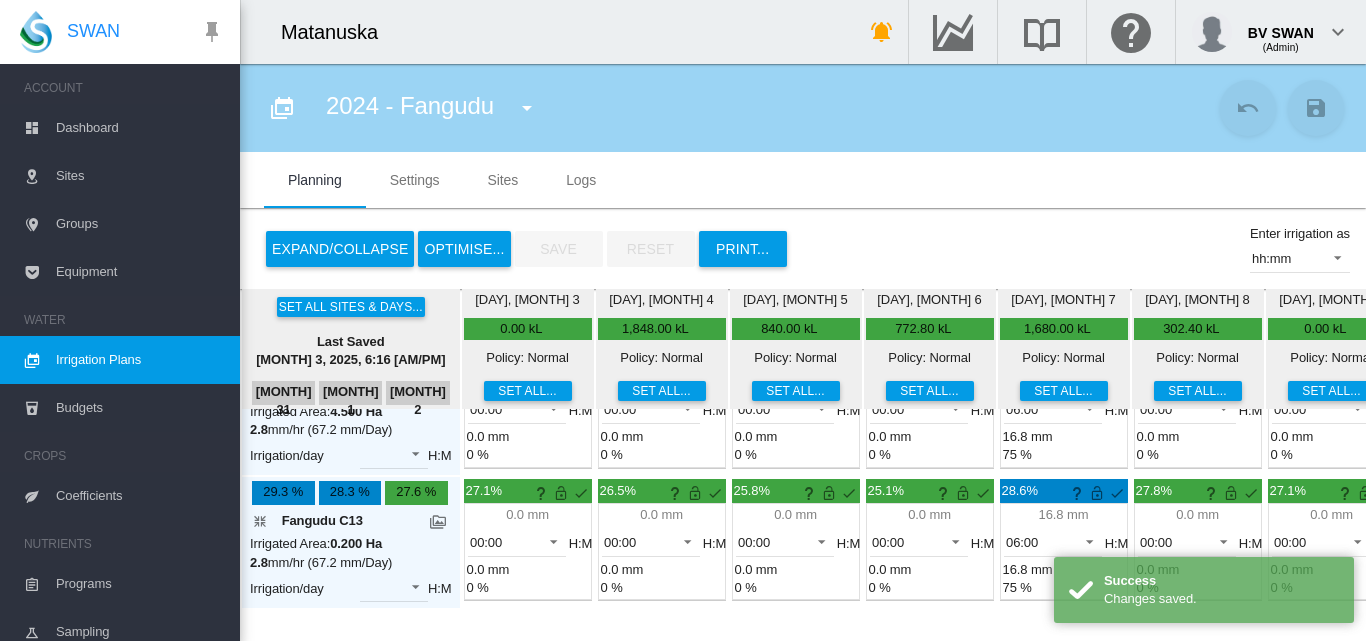 click at bounding box center [527, 108] 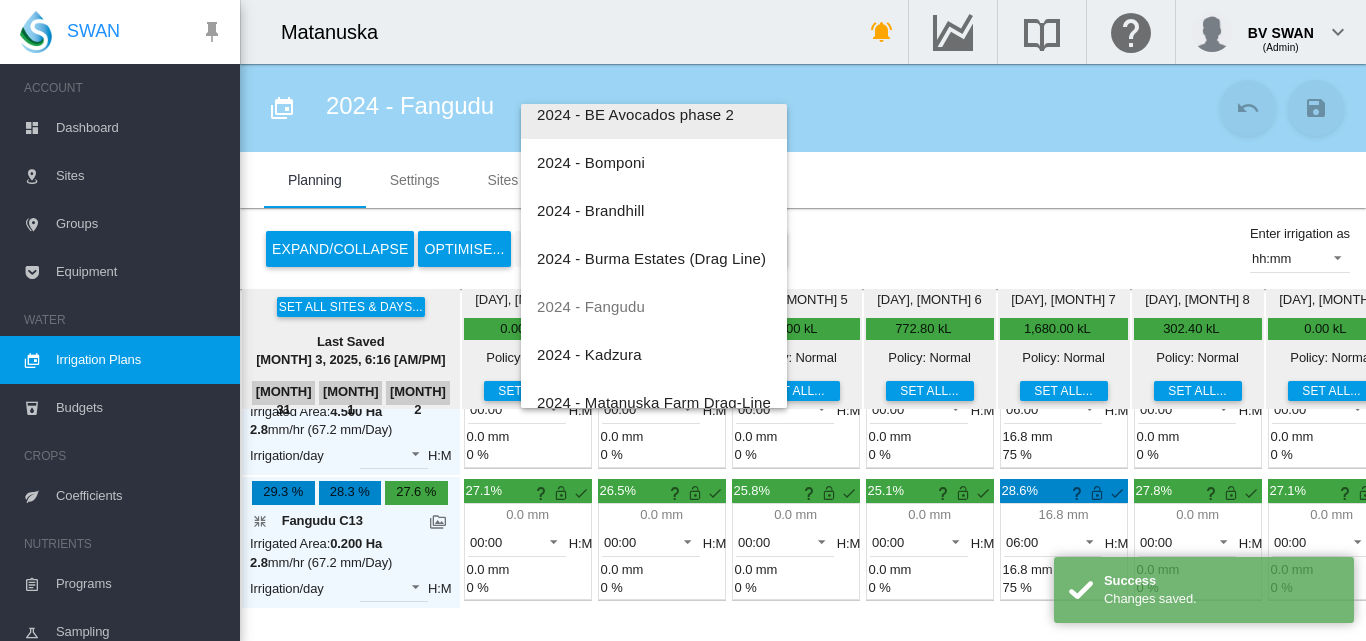 scroll, scrollTop: 200, scrollLeft: 0, axis: vertical 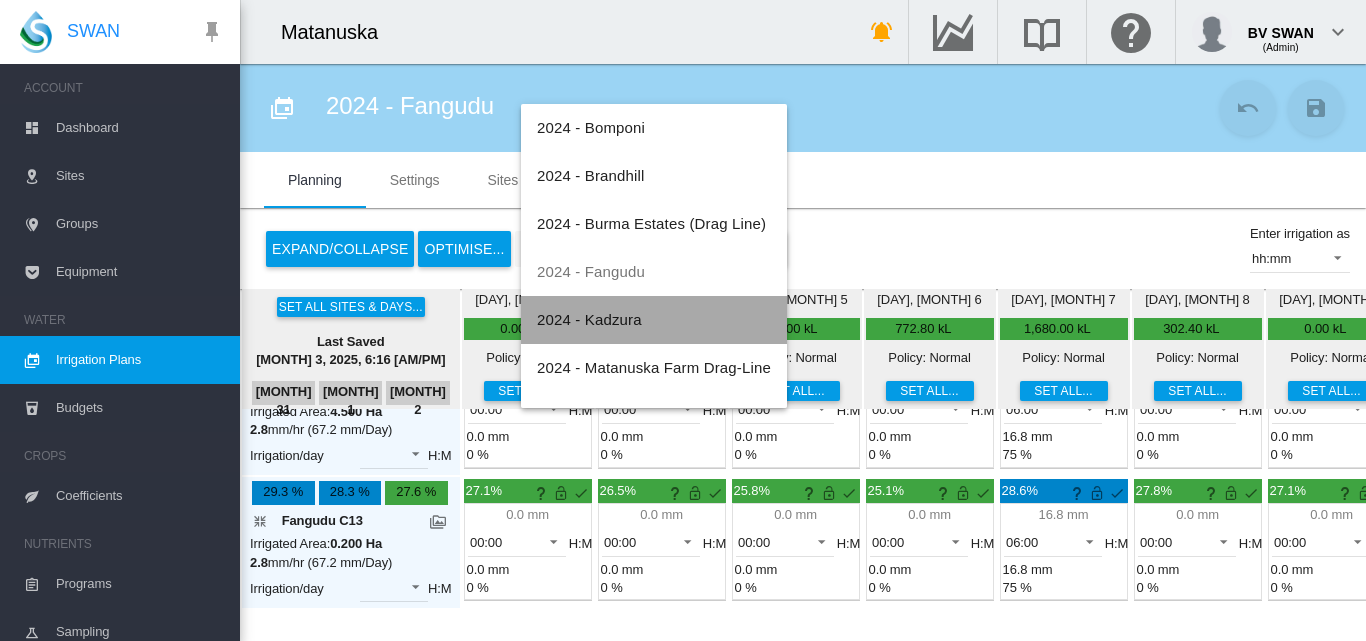 click on "2024 - Kadzura" at bounding box center (589, 319) 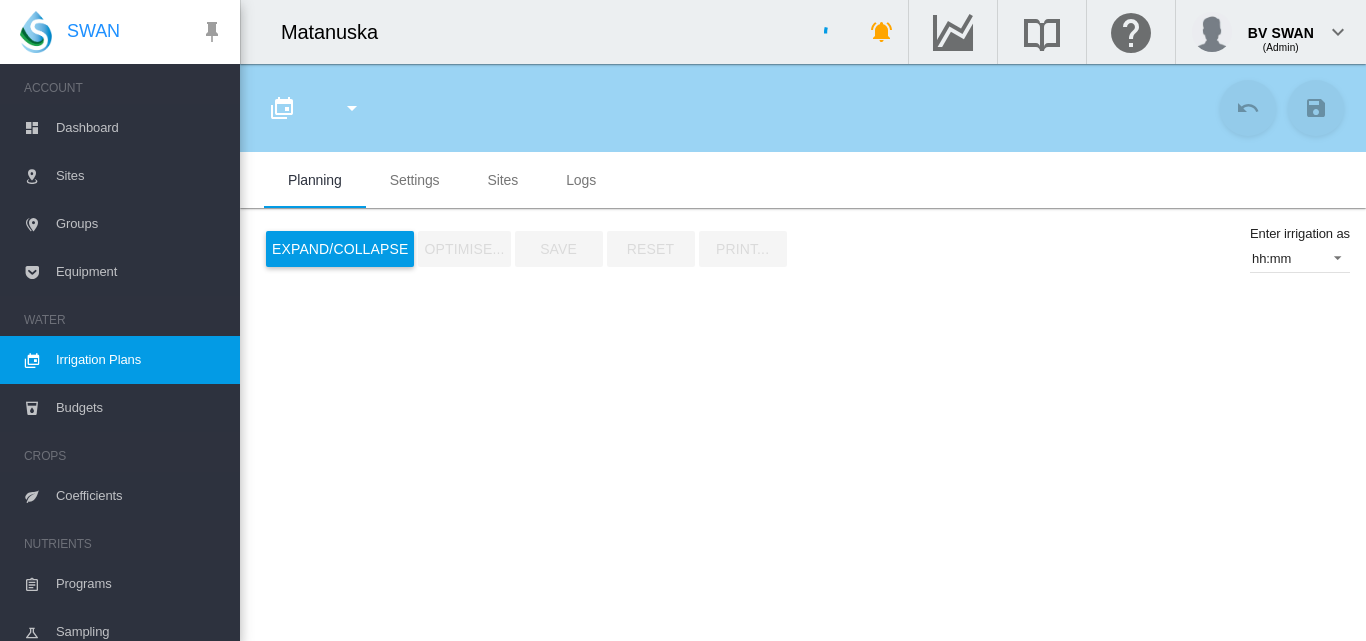 type on "**********" 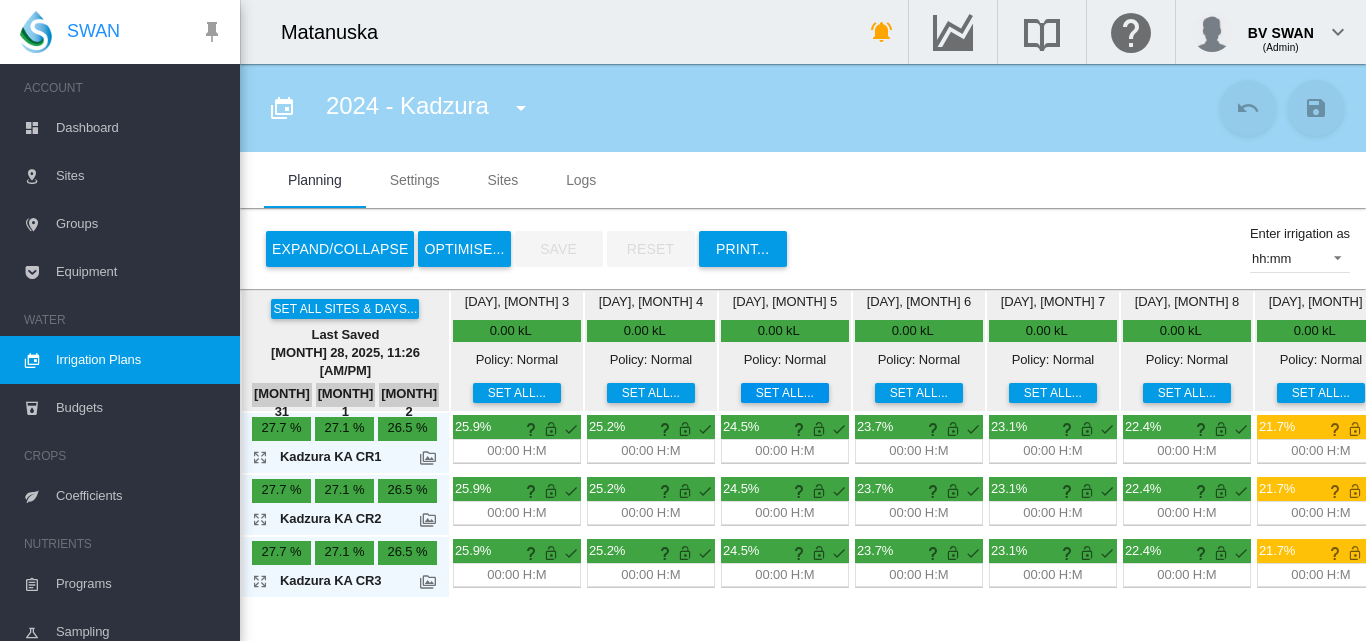 click on "Set all..." at bounding box center [785, 393] 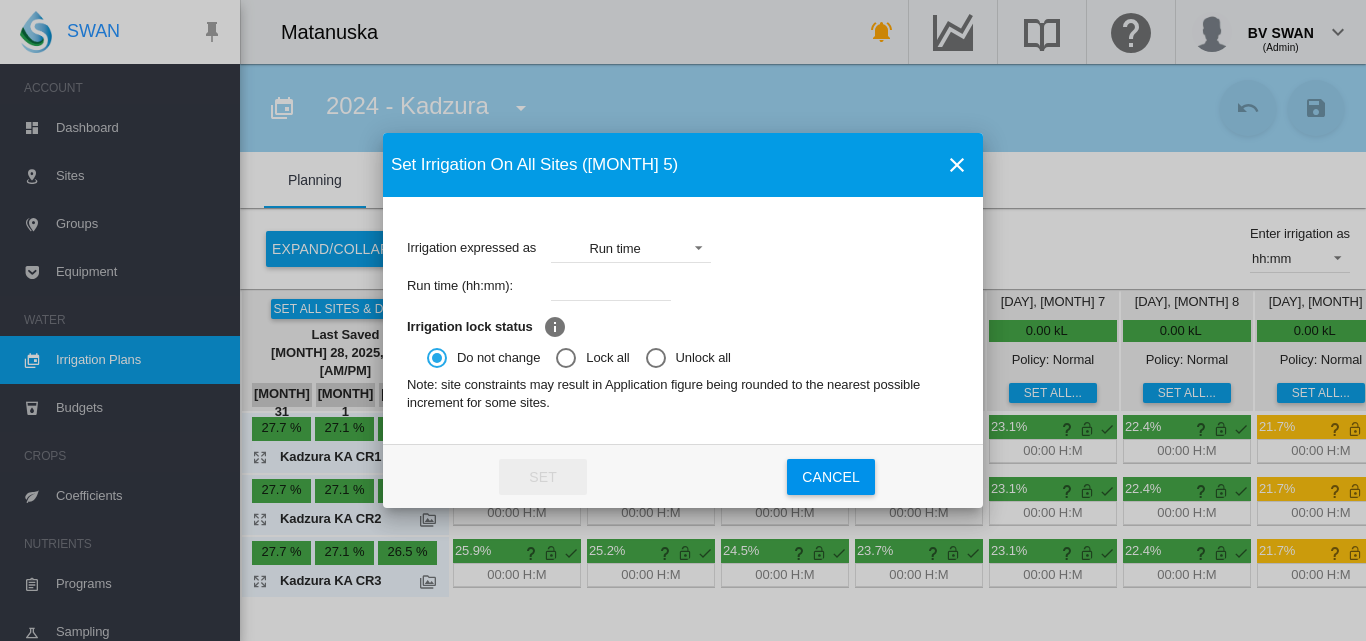 click at bounding box center (611, 286) 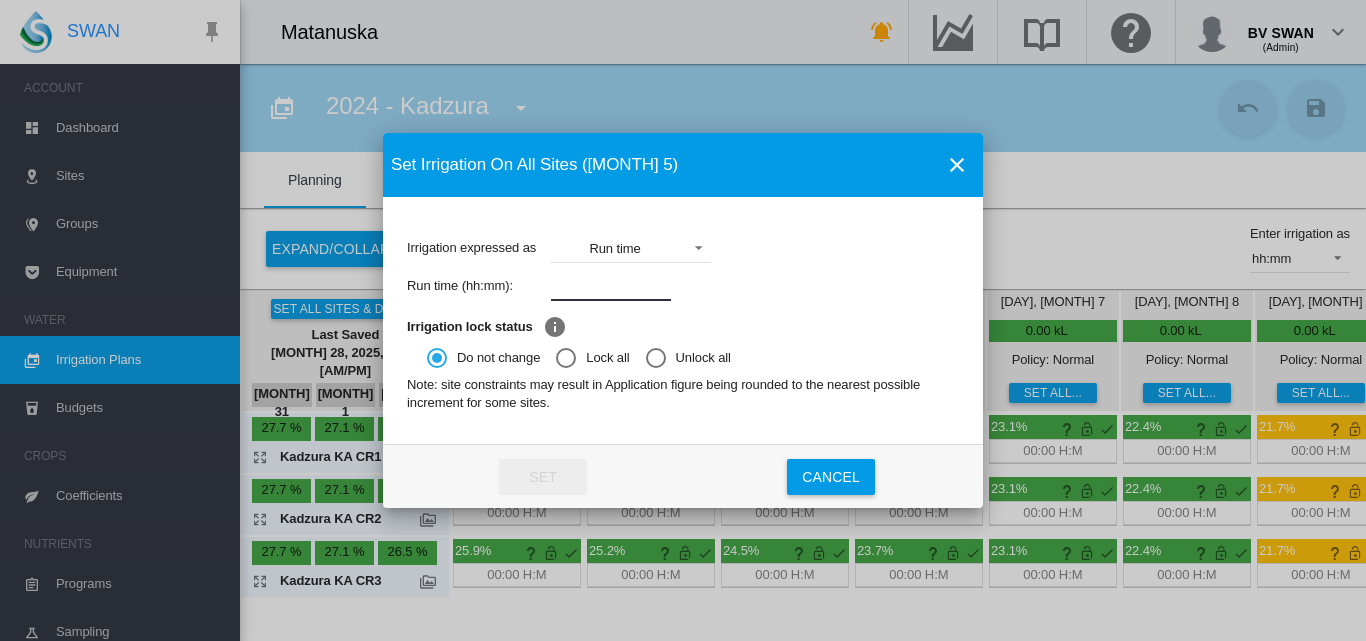 type on "****" 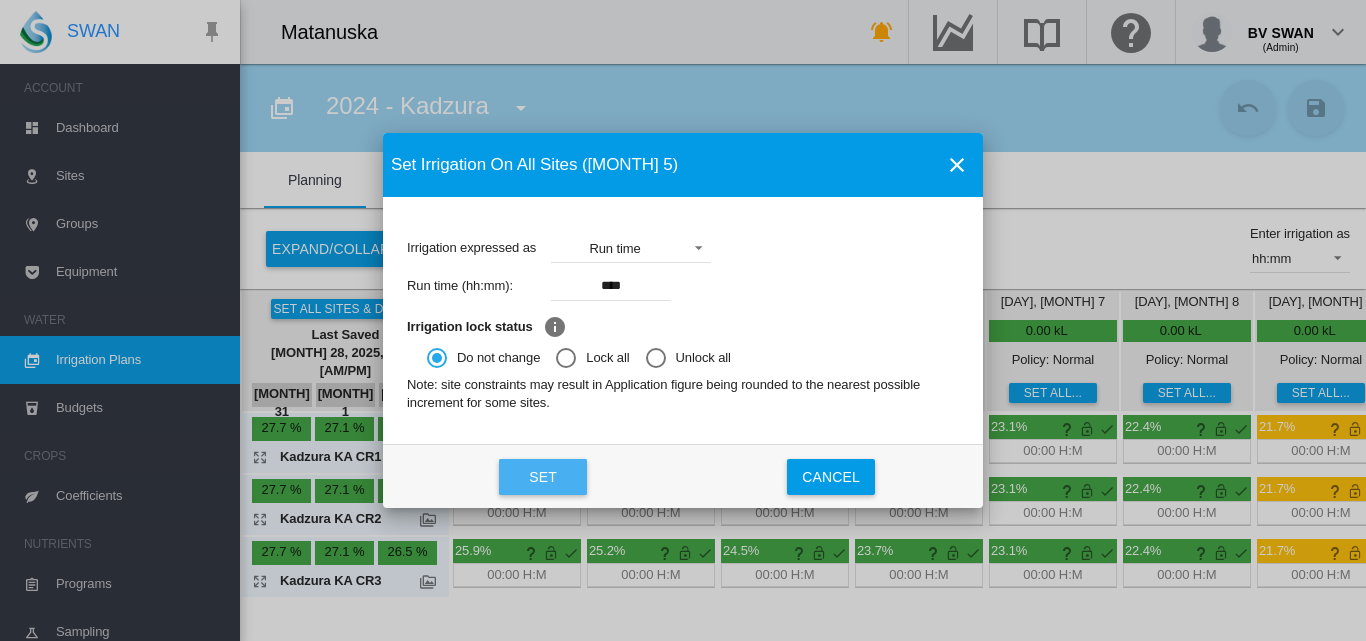 click on "Set" 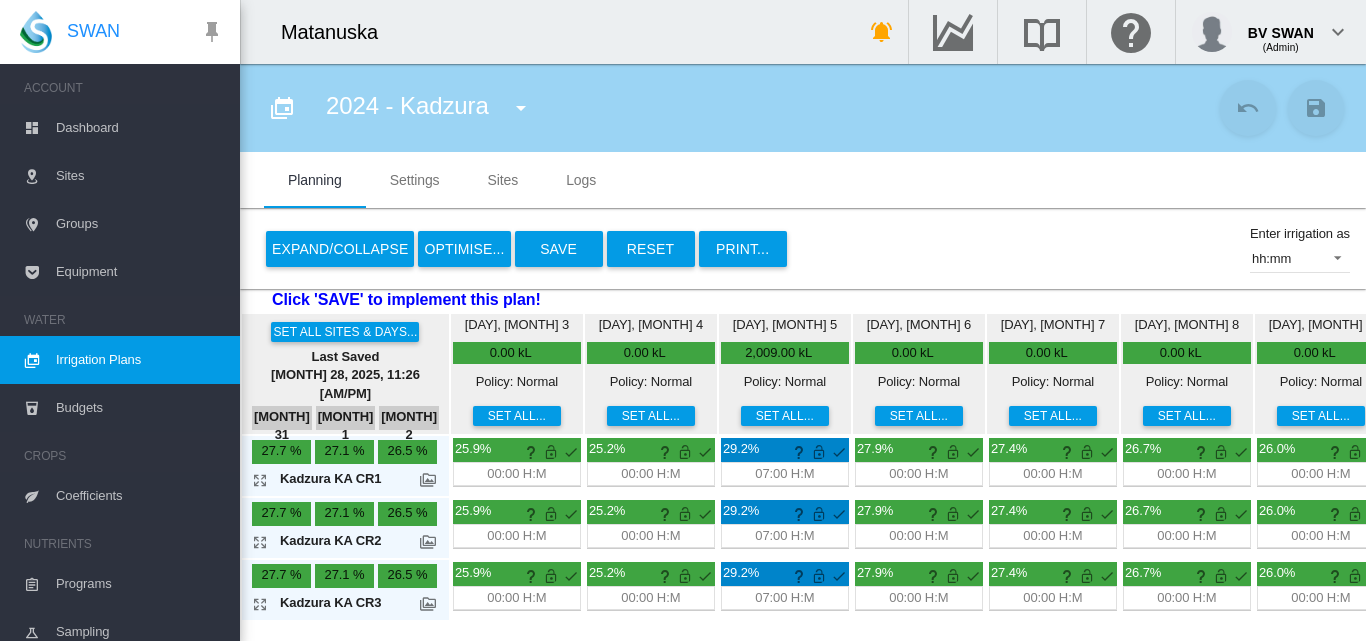 scroll, scrollTop: 0, scrollLeft: 0, axis: both 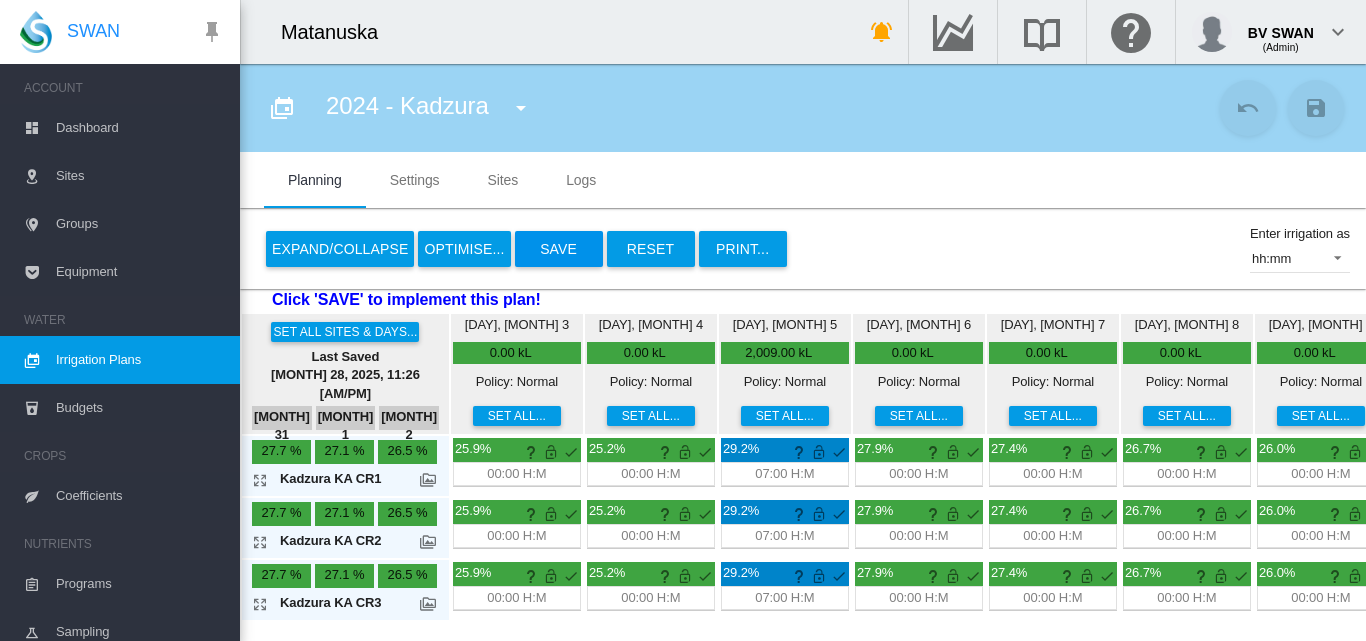 click on "Save" at bounding box center (559, 249) 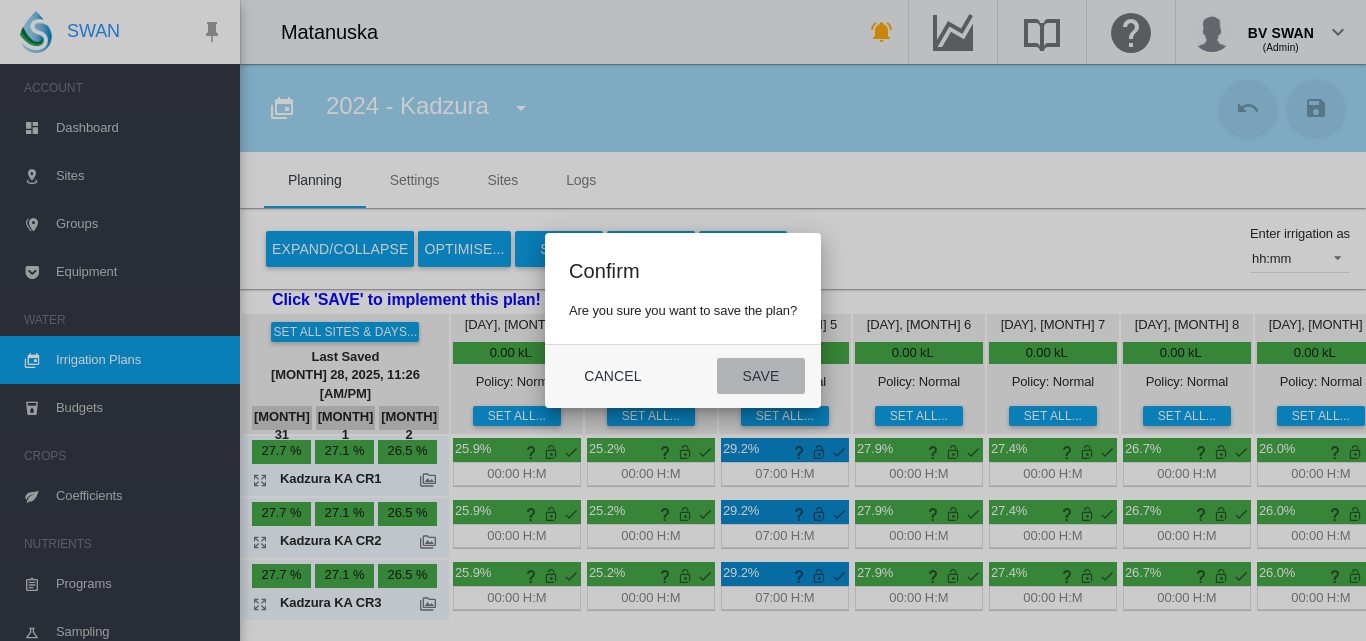 click on "Save" 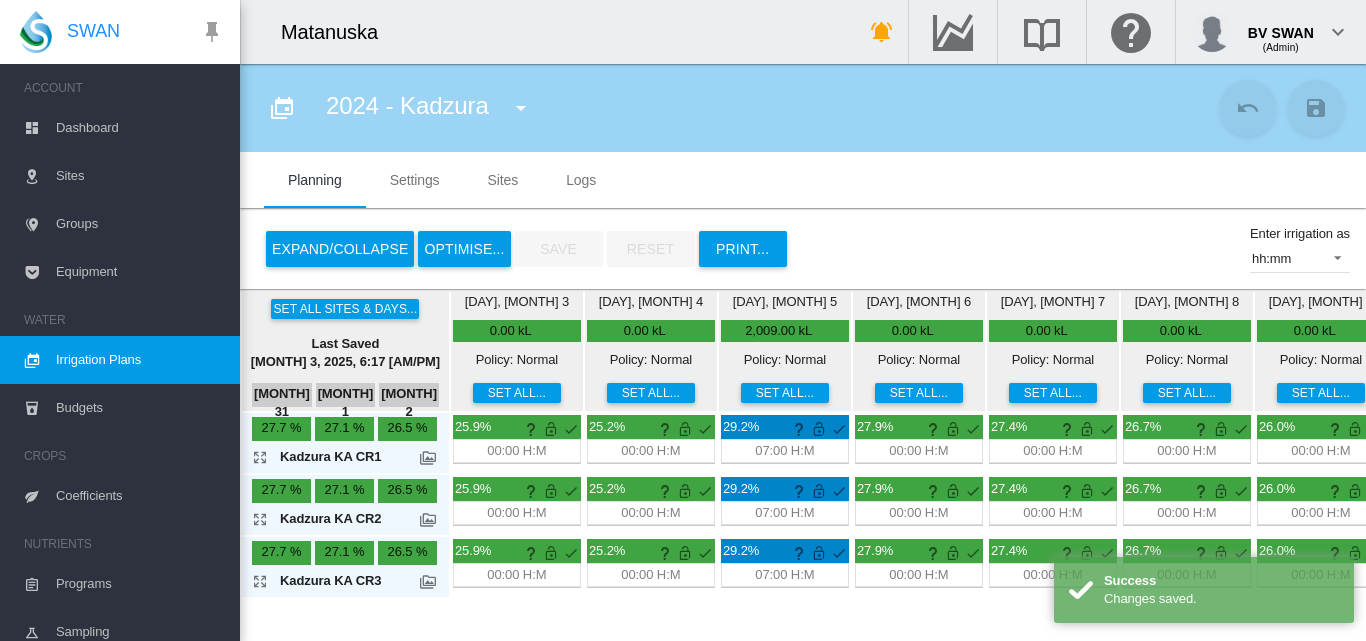 scroll, scrollTop: 4, scrollLeft: 0, axis: vertical 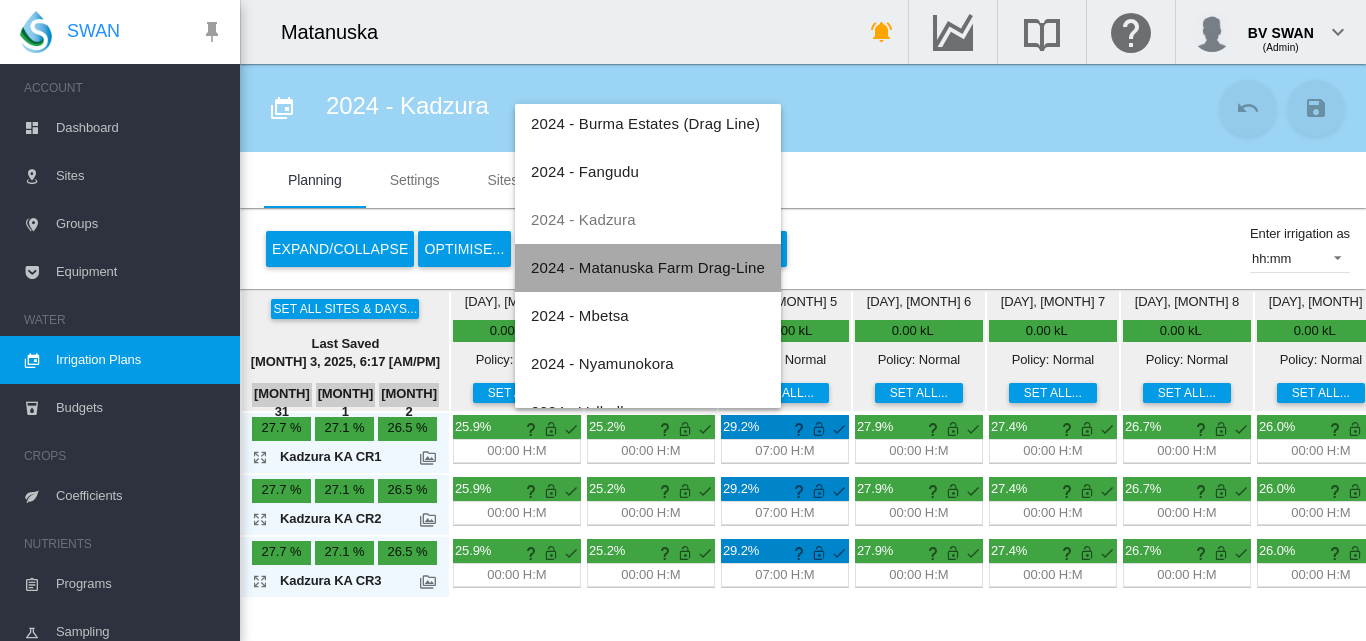 click on "2024 - Matanuska Farm Drag-Line" at bounding box center (648, 267) 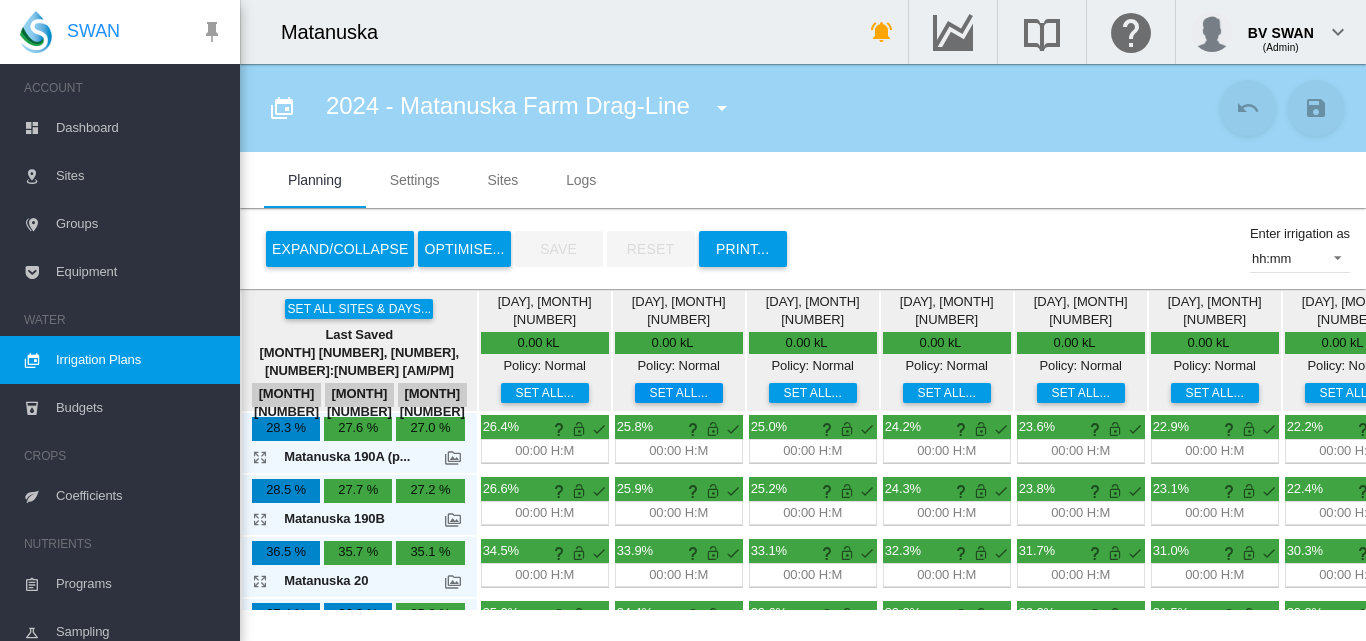 scroll, scrollTop: 0, scrollLeft: 0, axis: both 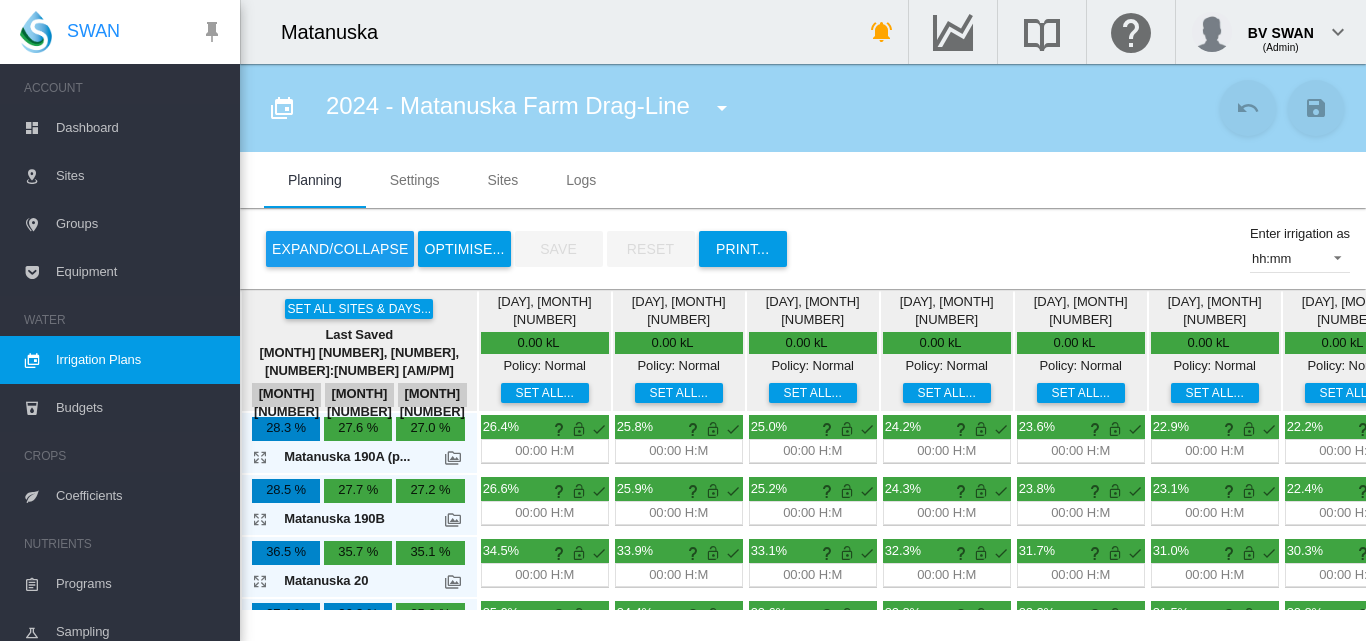 click on "Expand/Collapse" at bounding box center (340, 249) 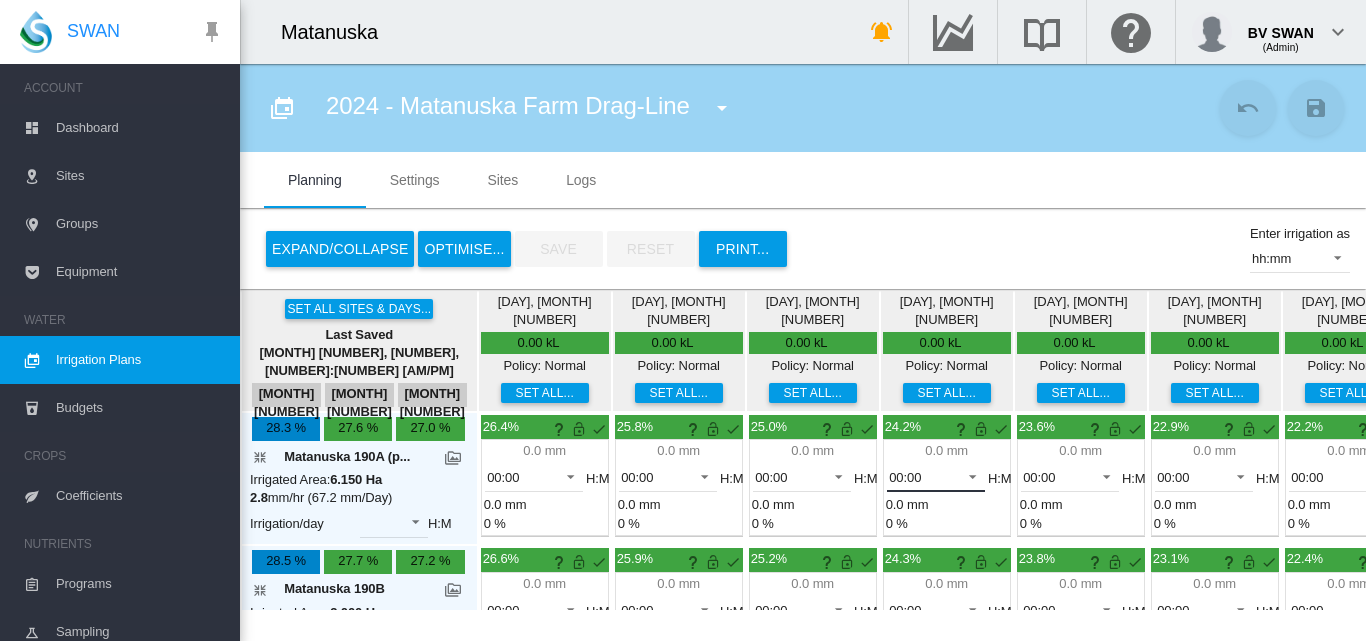 click at bounding box center [967, 475] 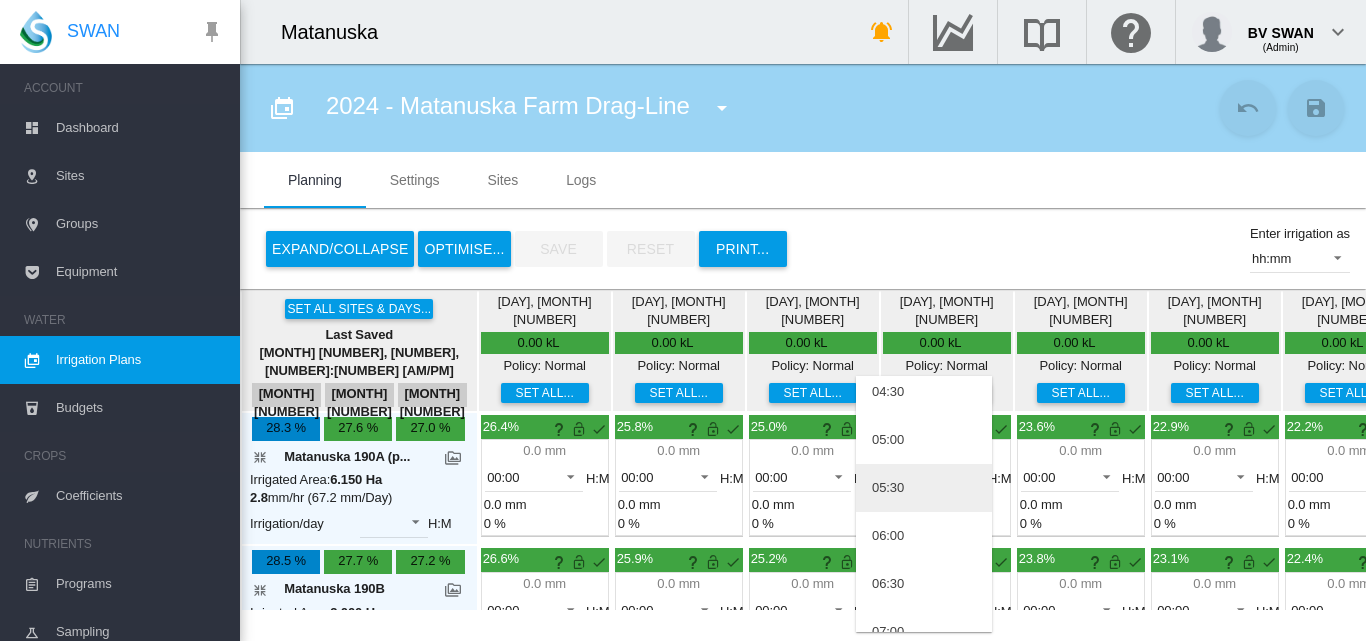 scroll, scrollTop: 300, scrollLeft: 0, axis: vertical 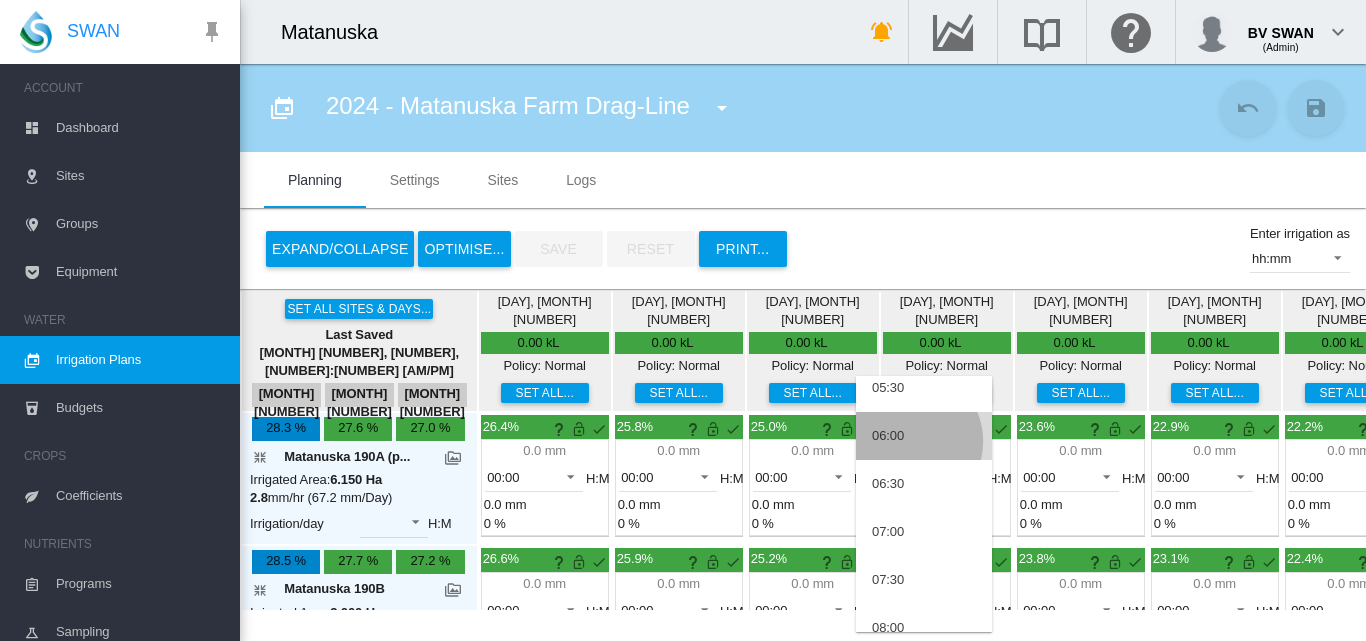 click on "06:00" at bounding box center (924, 436) 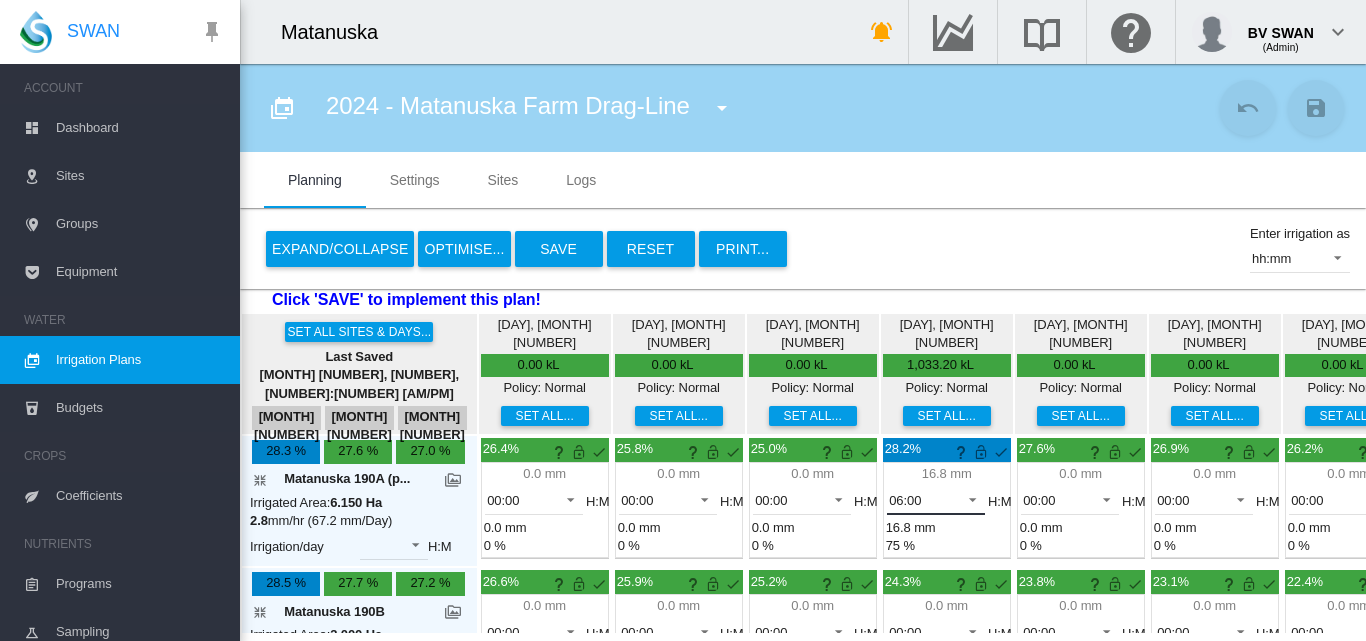 click at bounding box center (967, 498) 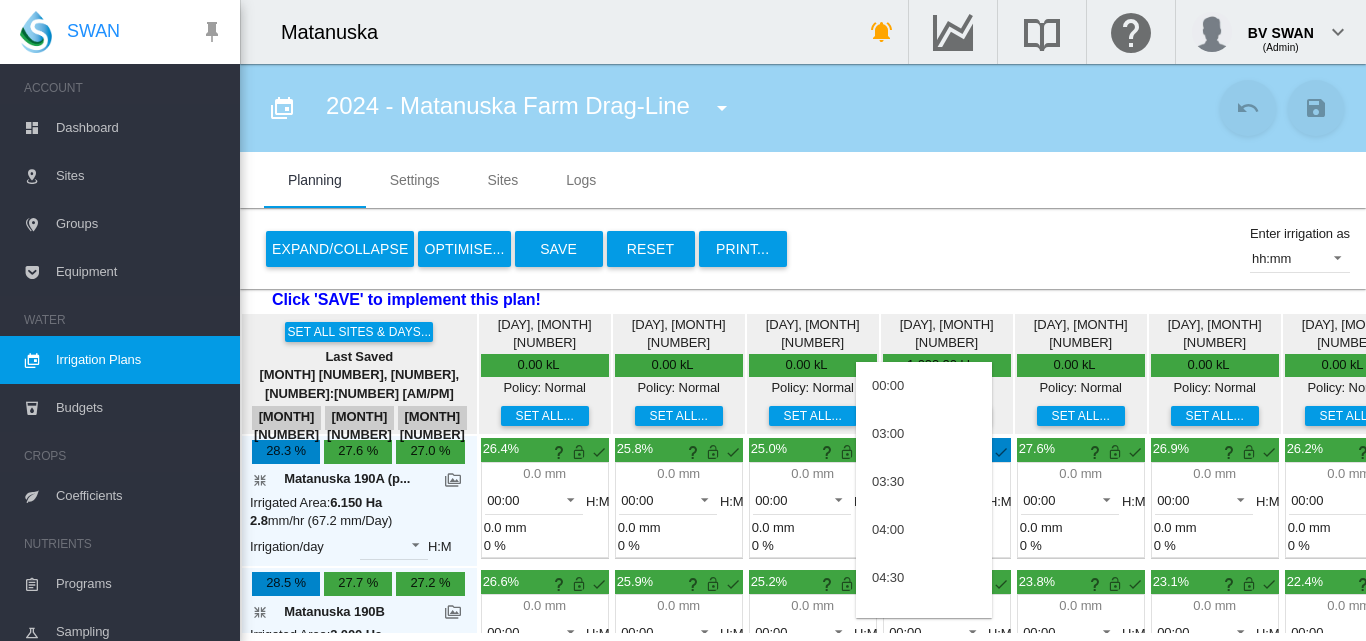 scroll, scrollTop: 222, scrollLeft: 0, axis: vertical 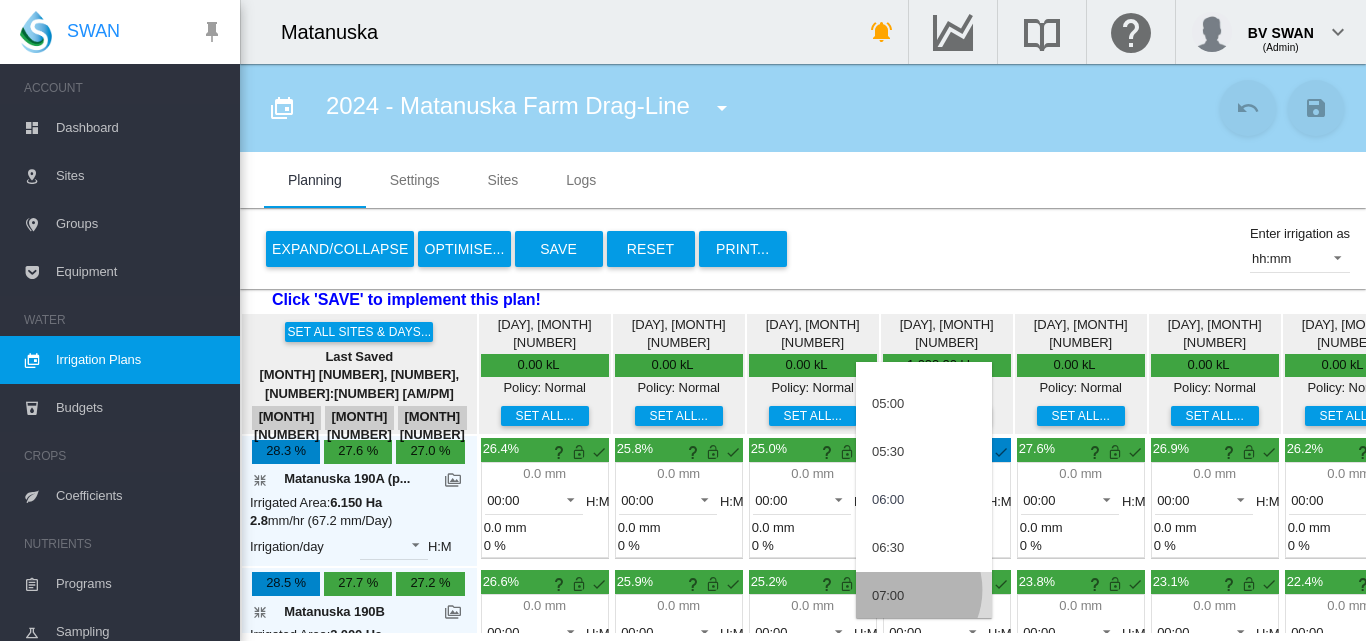 click on "07:00" at bounding box center [888, 596] 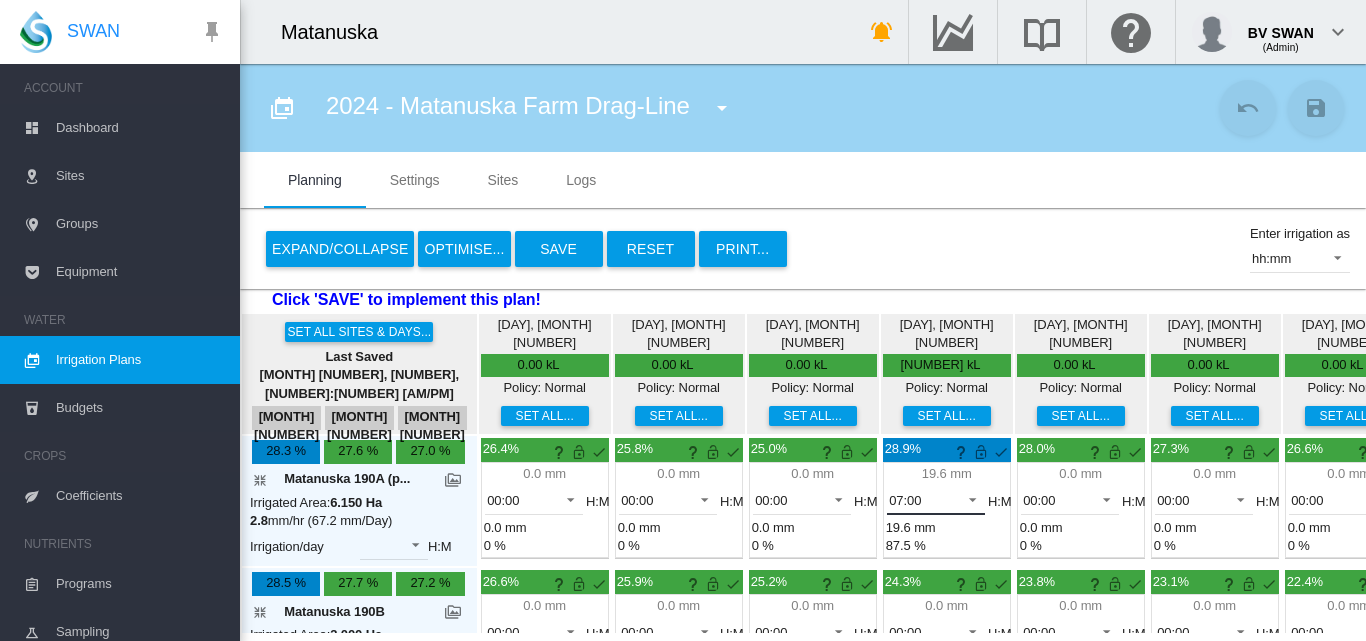scroll, scrollTop: 100, scrollLeft: 0, axis: vertical 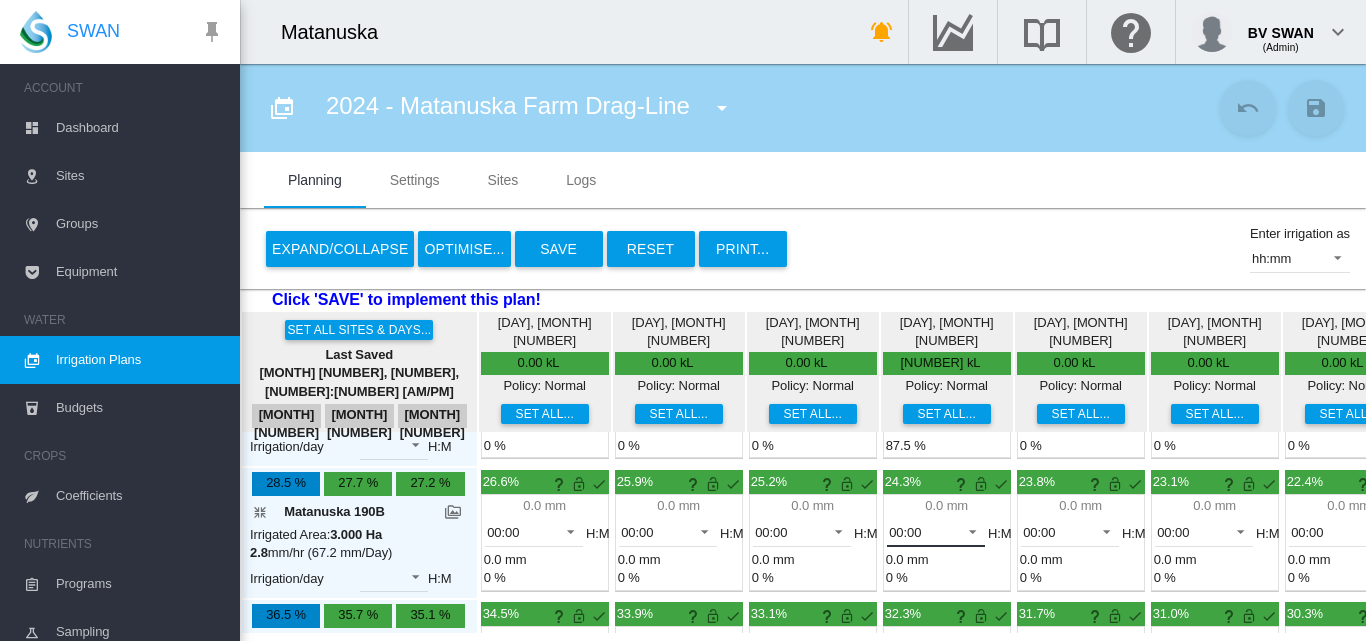 click at bounding box center (967, 530) 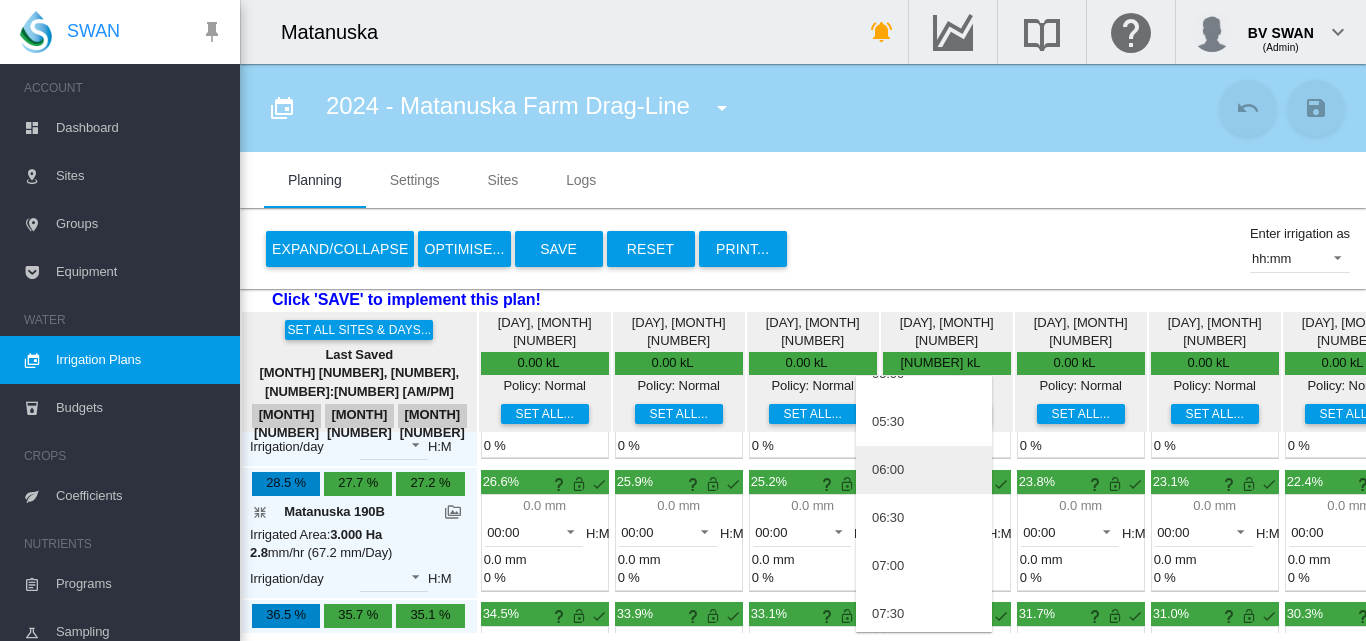 scroll, scrollTop: 300, scrollLeft: 0, axis: vertical 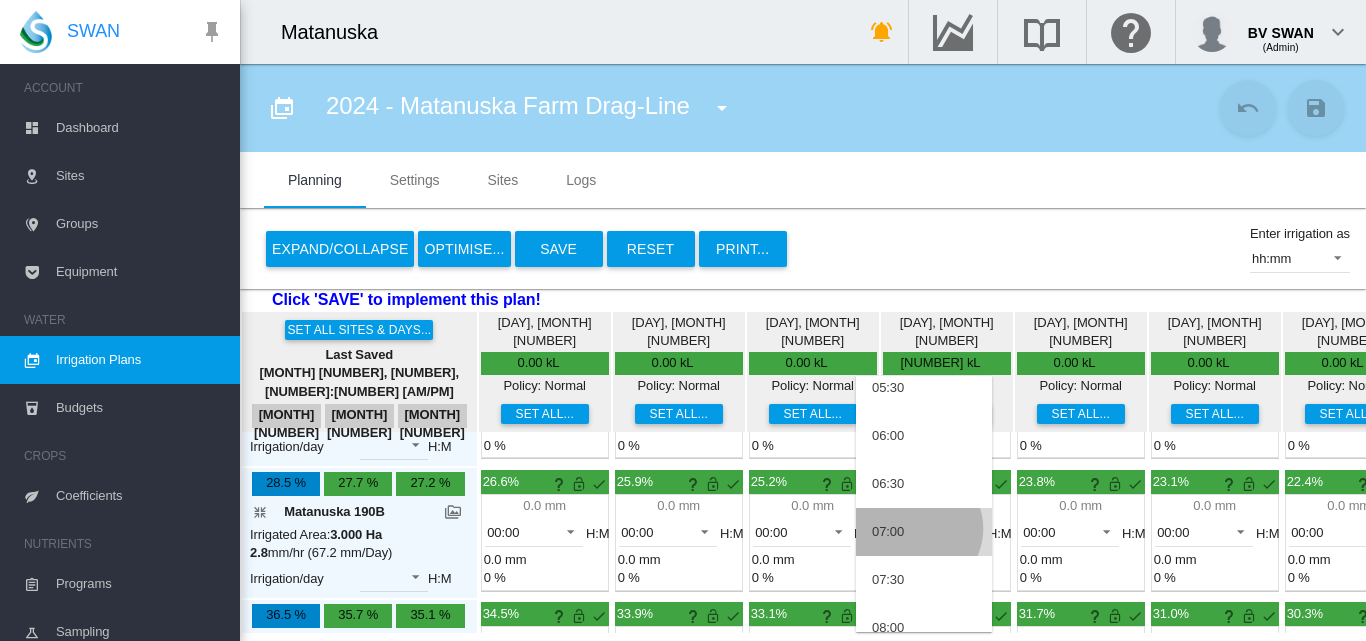 click on "07:00" at bounding box center (924, 532) 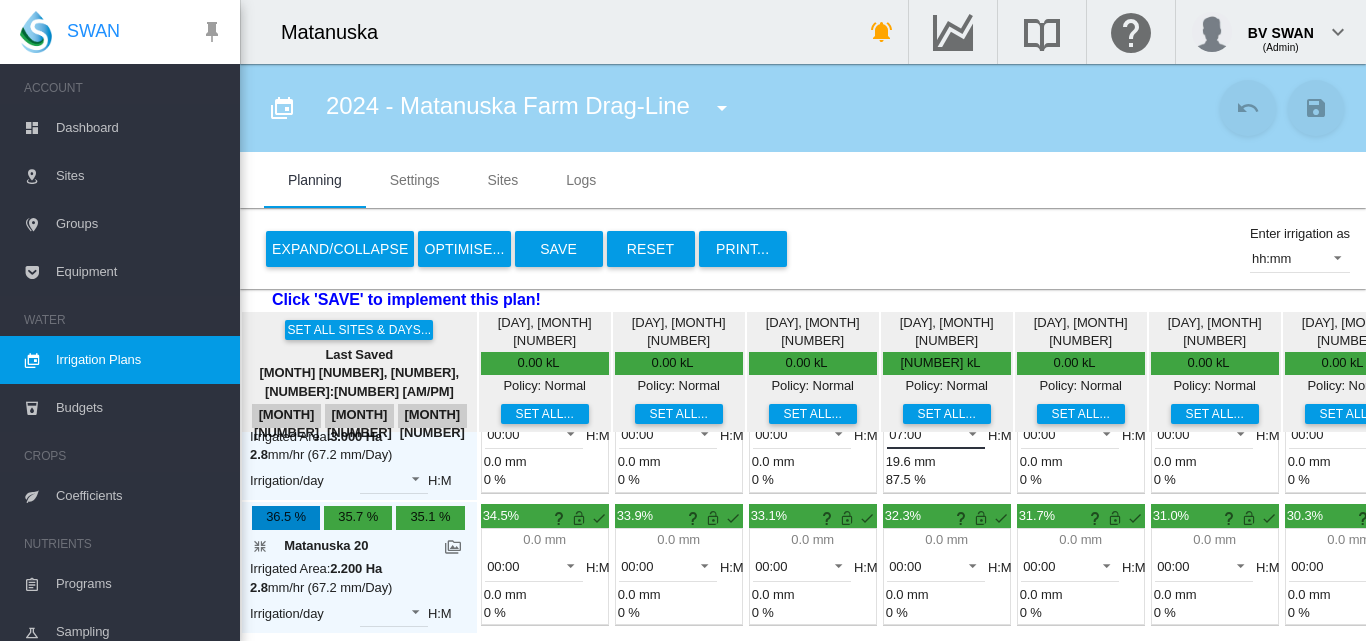 scroll, scrollTop: 200, scrollLeft: 0, axis: vertical 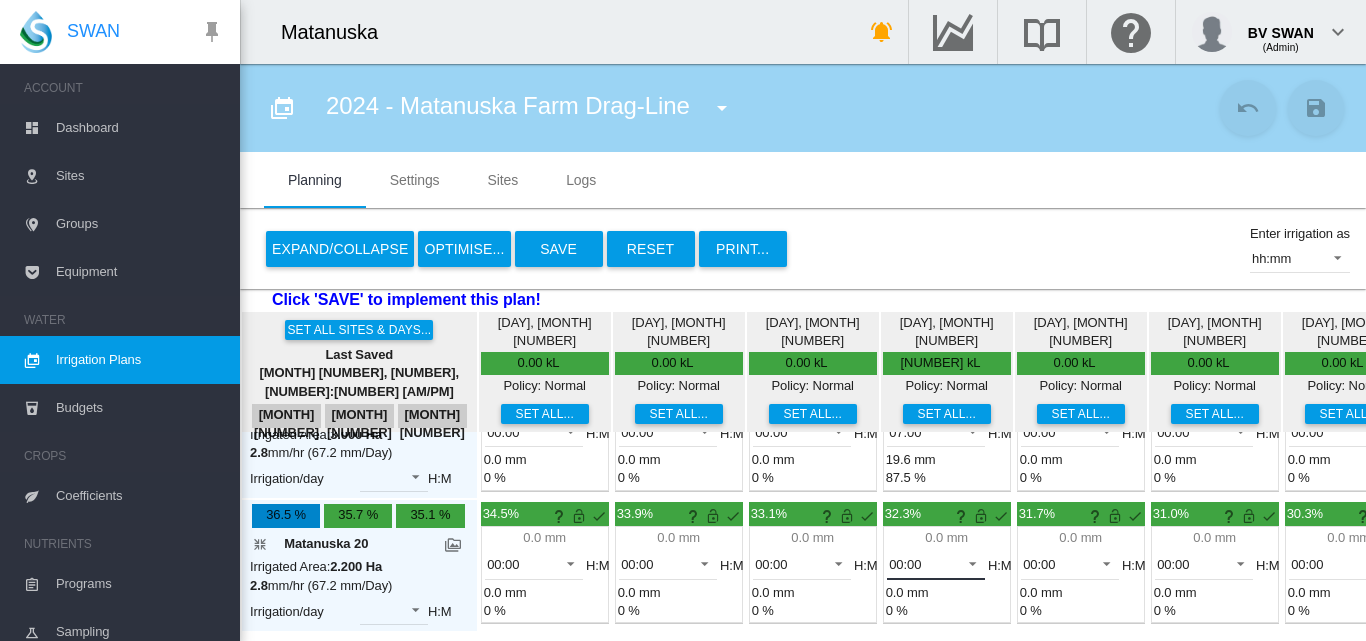 click at bounding box center (967, 562) 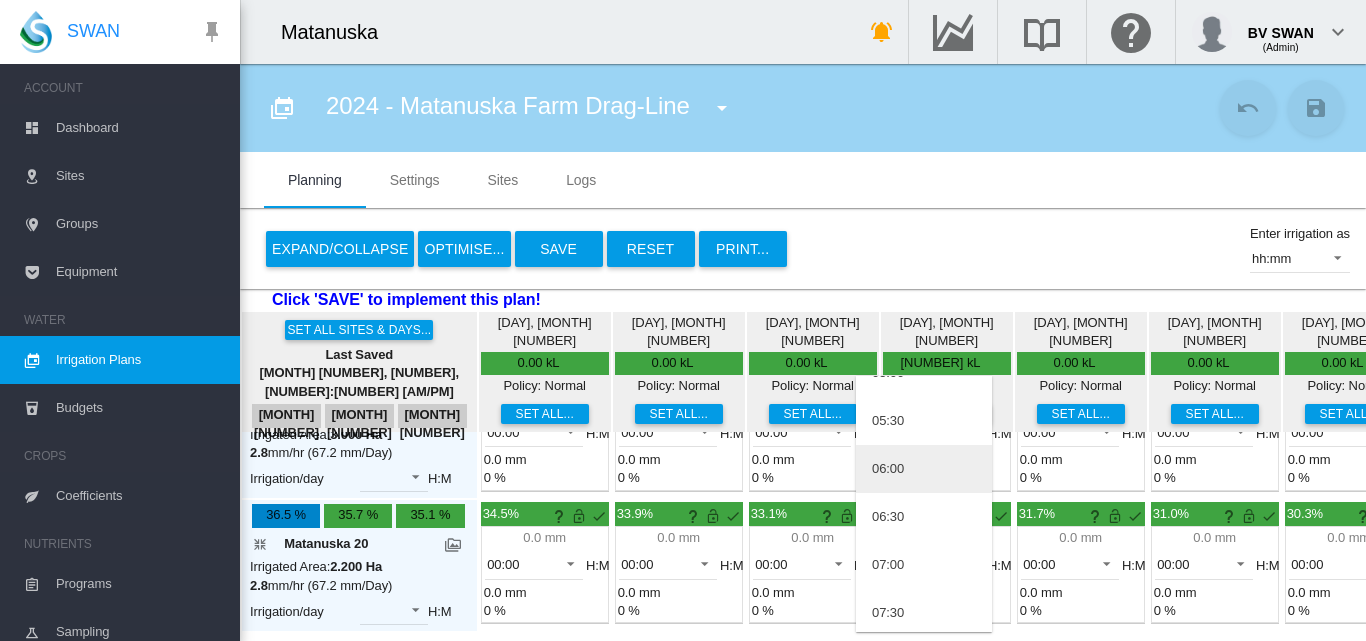 scroll, scrollTop: 300, scrollLeft: 0, axis: vertical 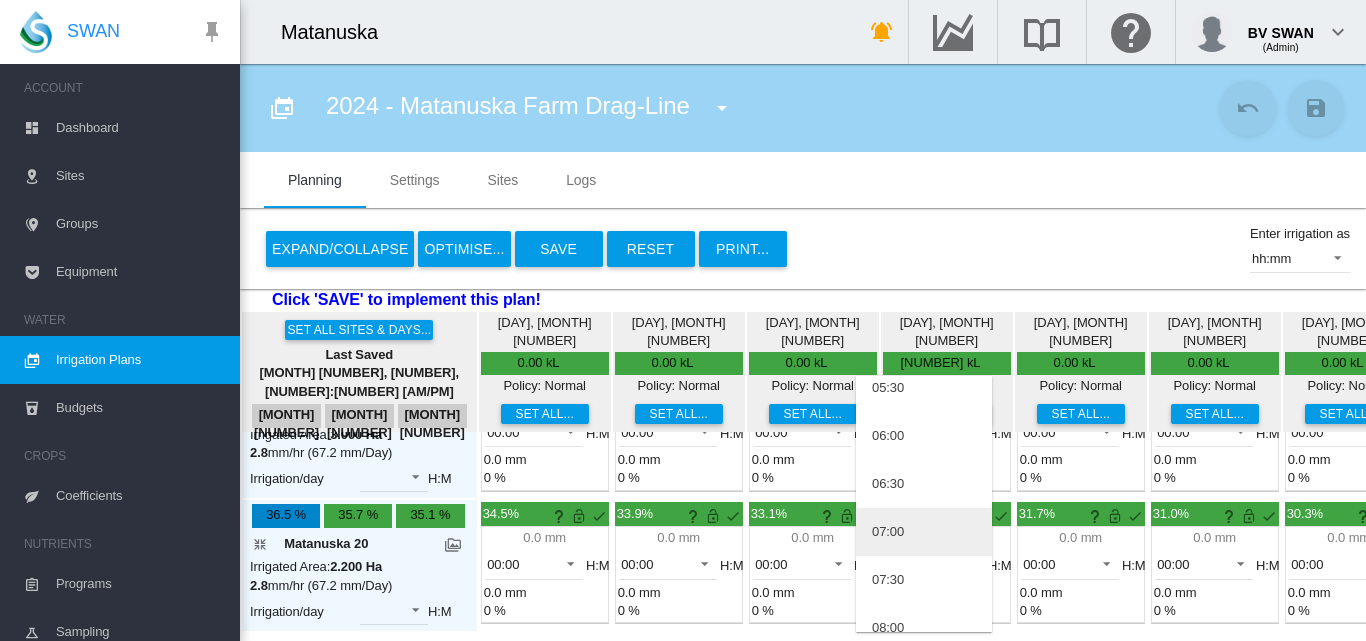 click on "07:00" at bounding box center (924, 532) 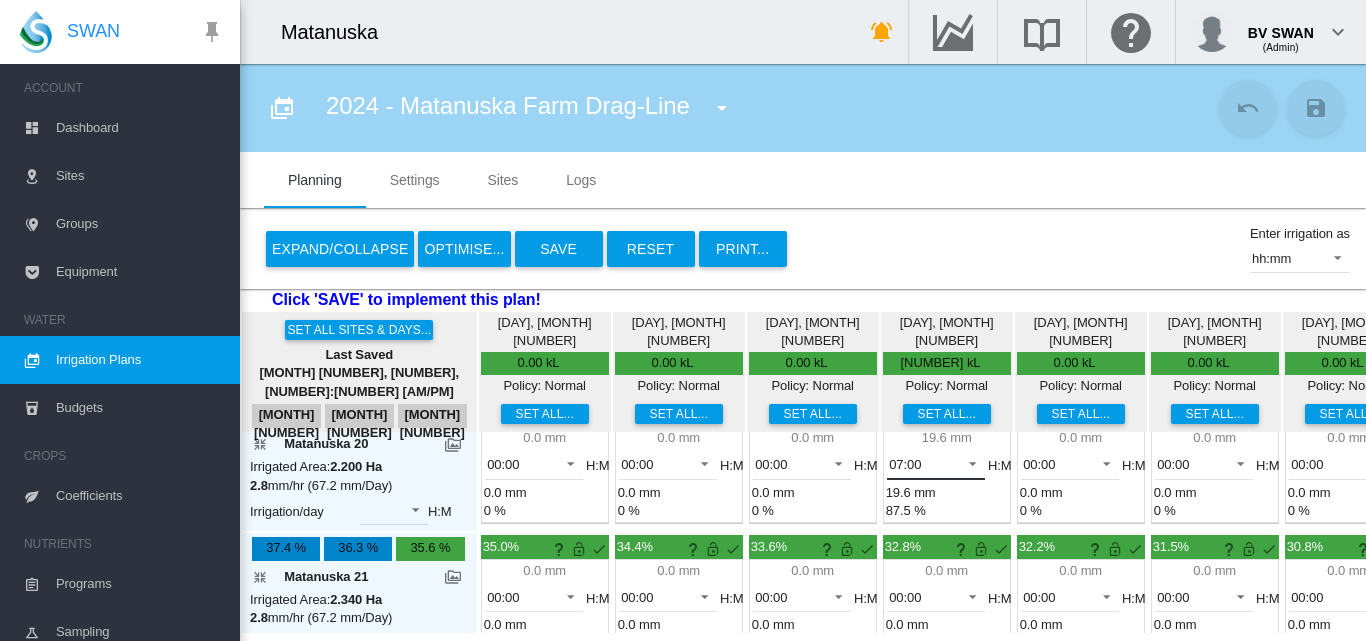 scroll, scrollTop: 400, scrollLeft: 0, axis: vertical 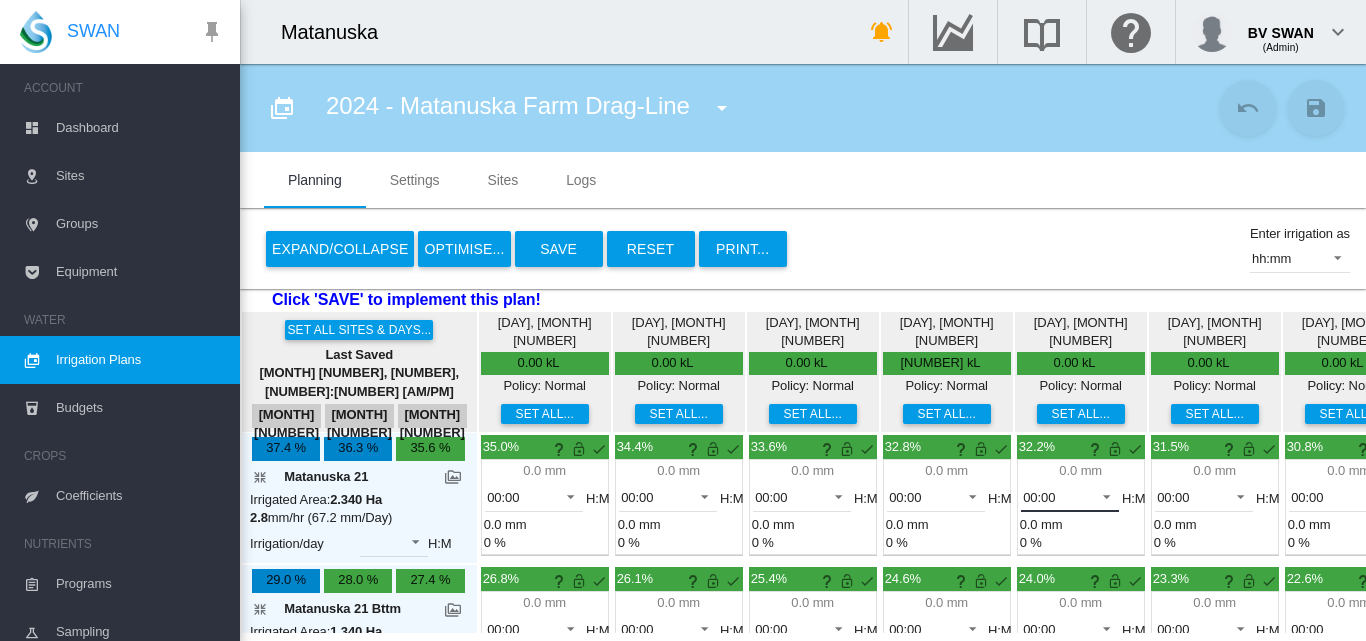 click at bounding box center (1101, 495) 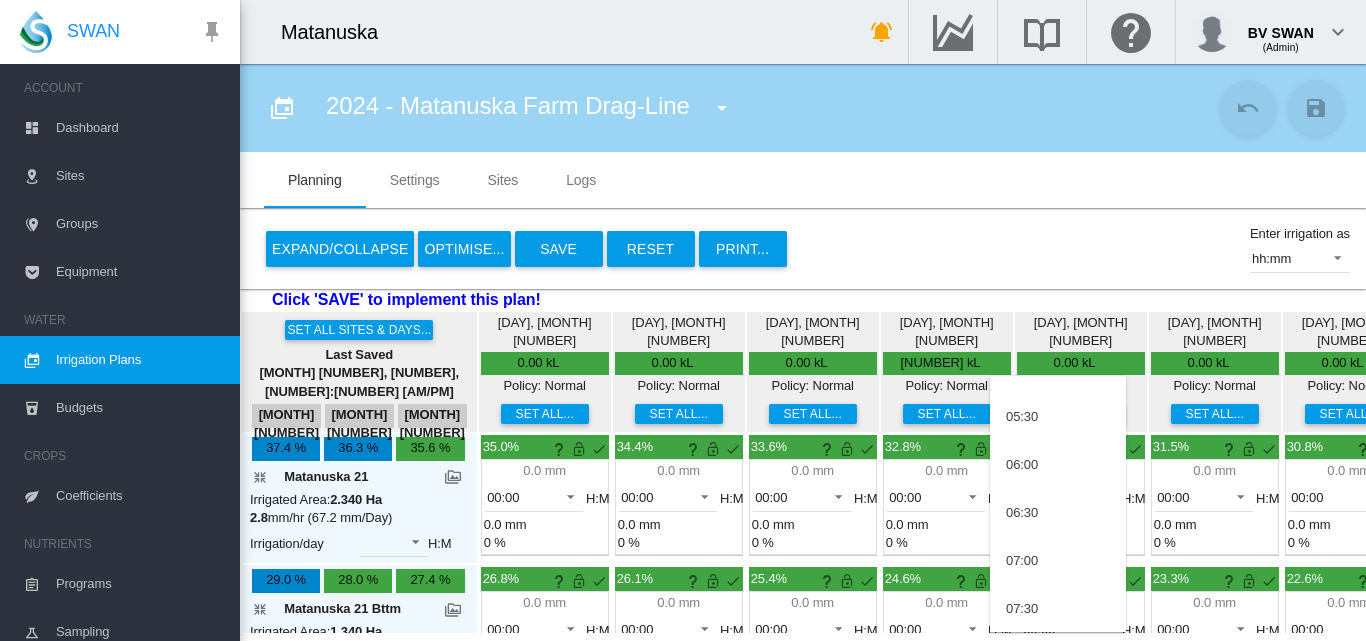 scroll, scrollTop: 300, scrollLeft: 0, axis: vertical 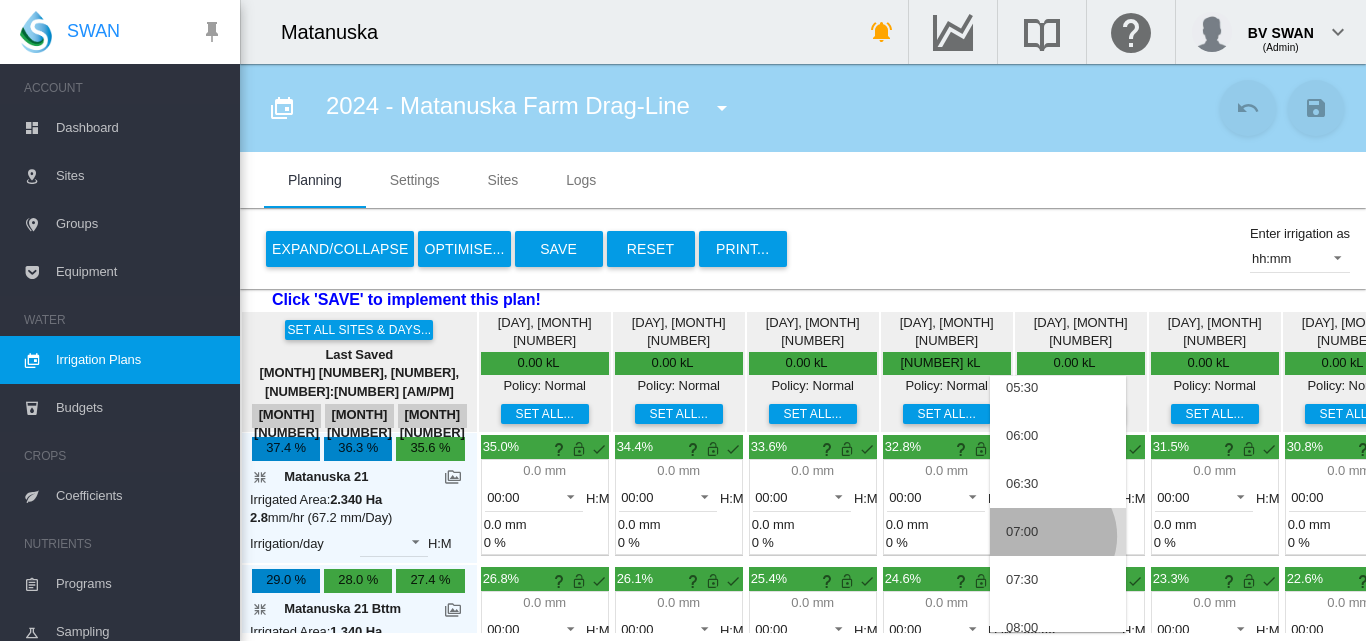 click on "07:00" at bounding box center [1058, 532] 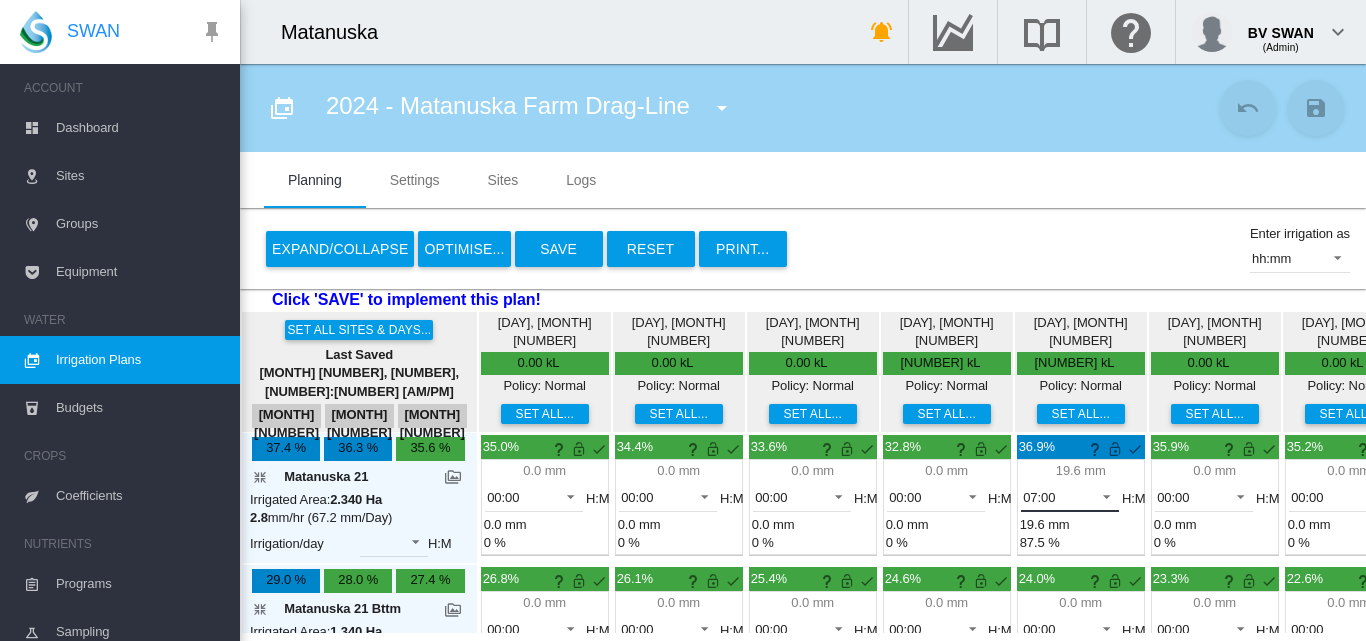 click at bounding box center [1101, 495] 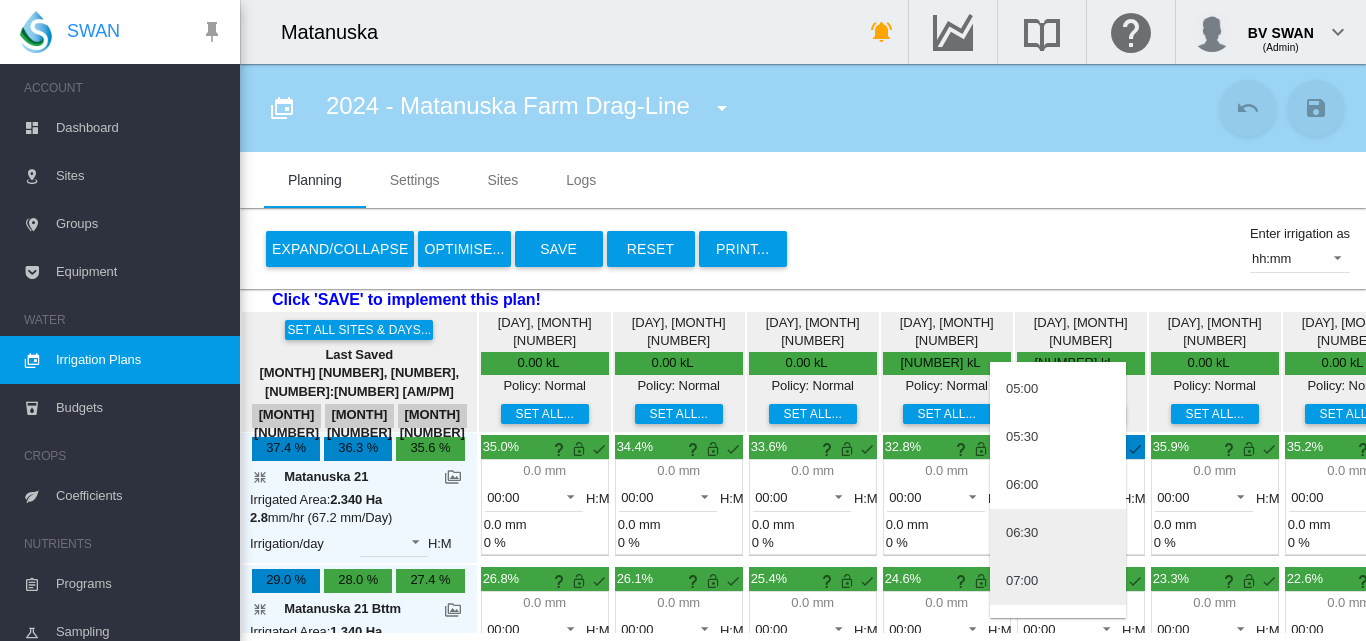 scroll, scrollTop: 121, scrollLeft: 0, axis: vertical 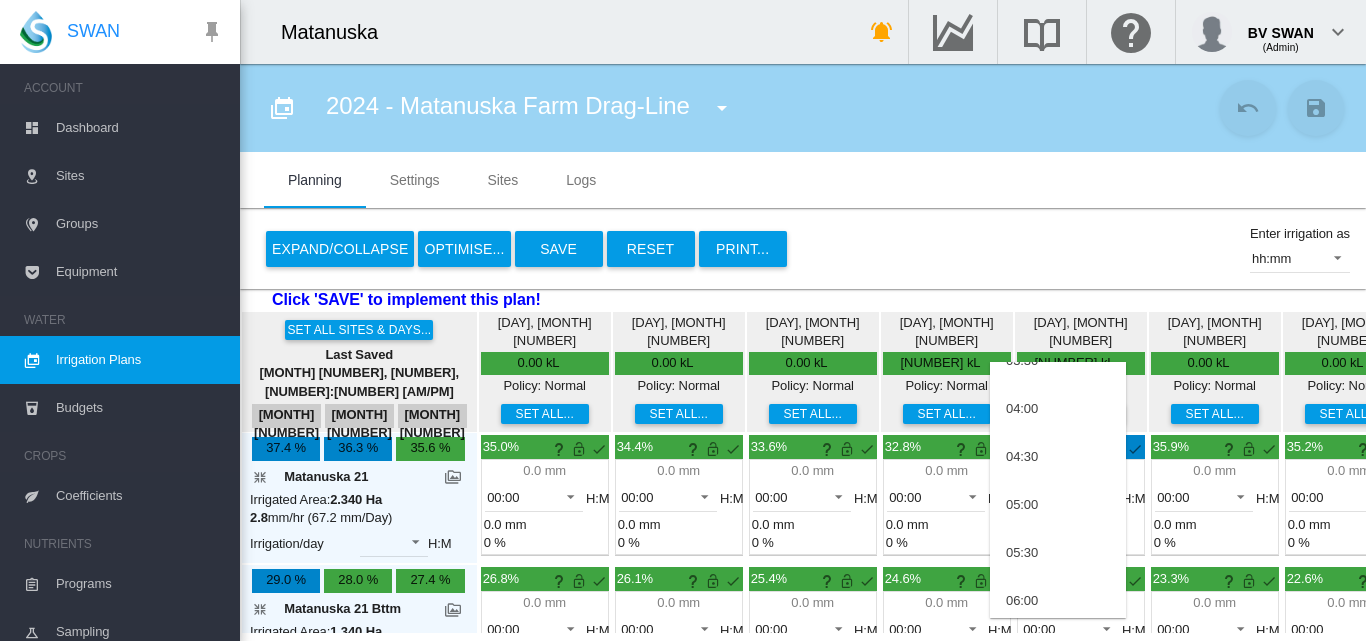 click at bounding box center (683, 320) 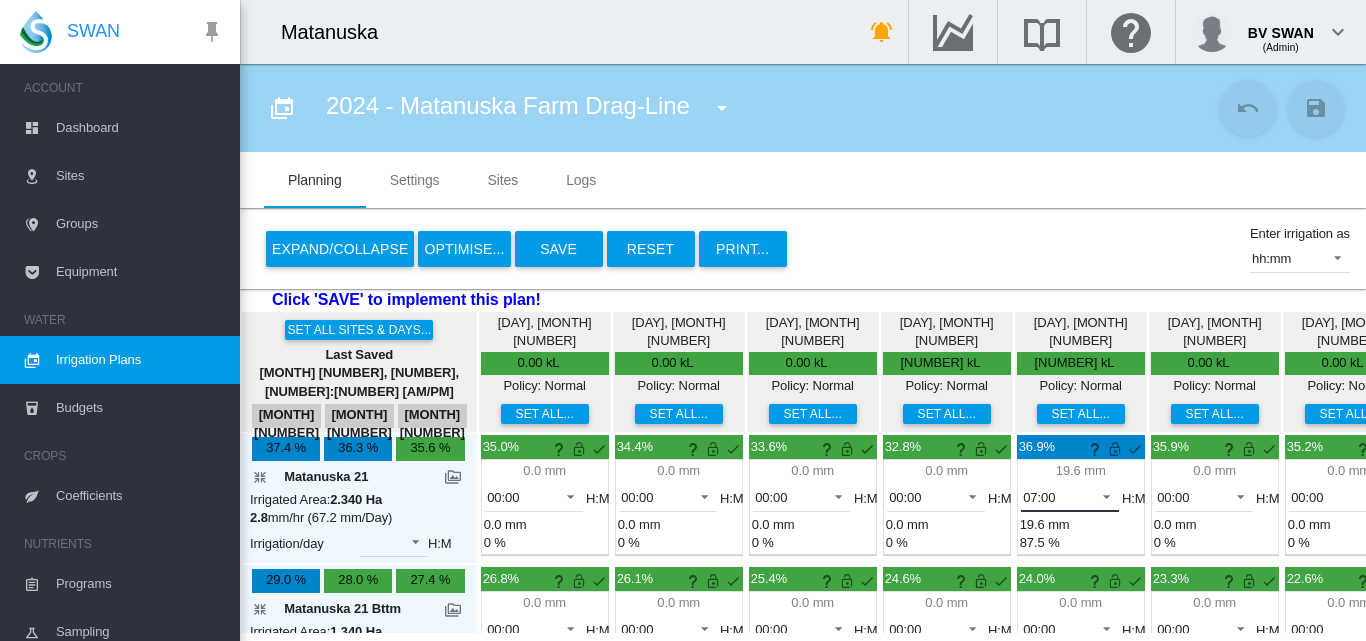 scroll, scrollTop: 500, scrollLeft: 0, axis: vertical 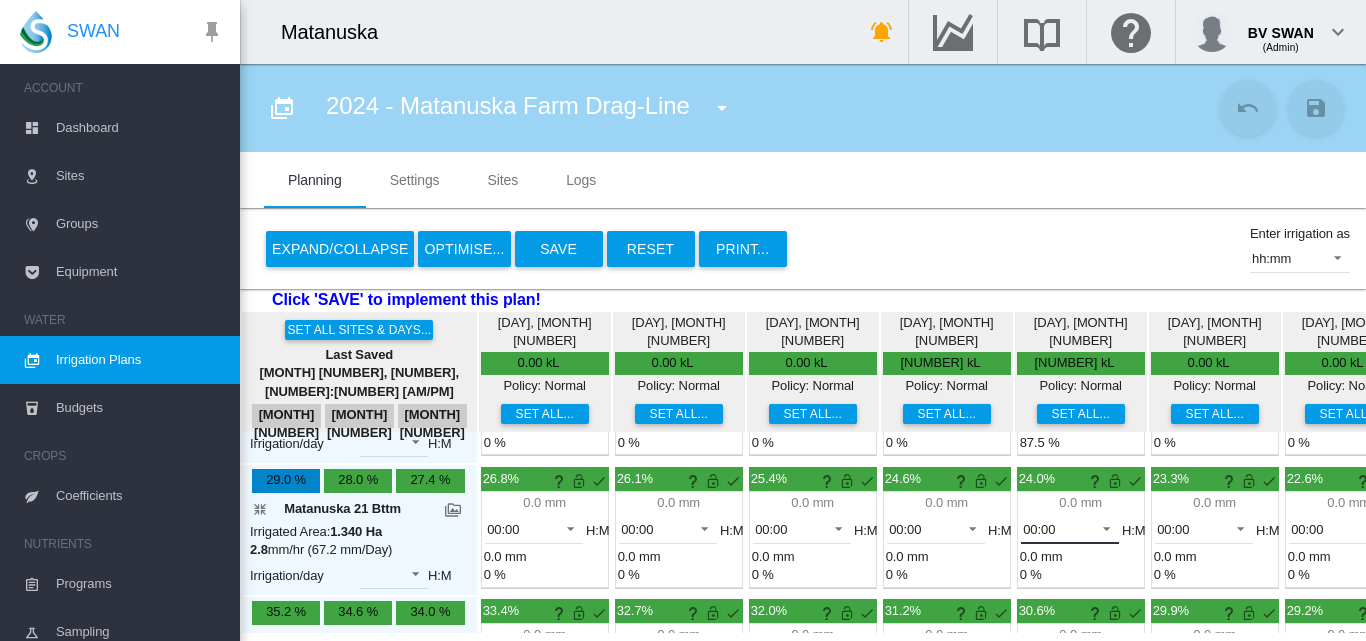 click on "00:00" at bounding box center (1070, 529) 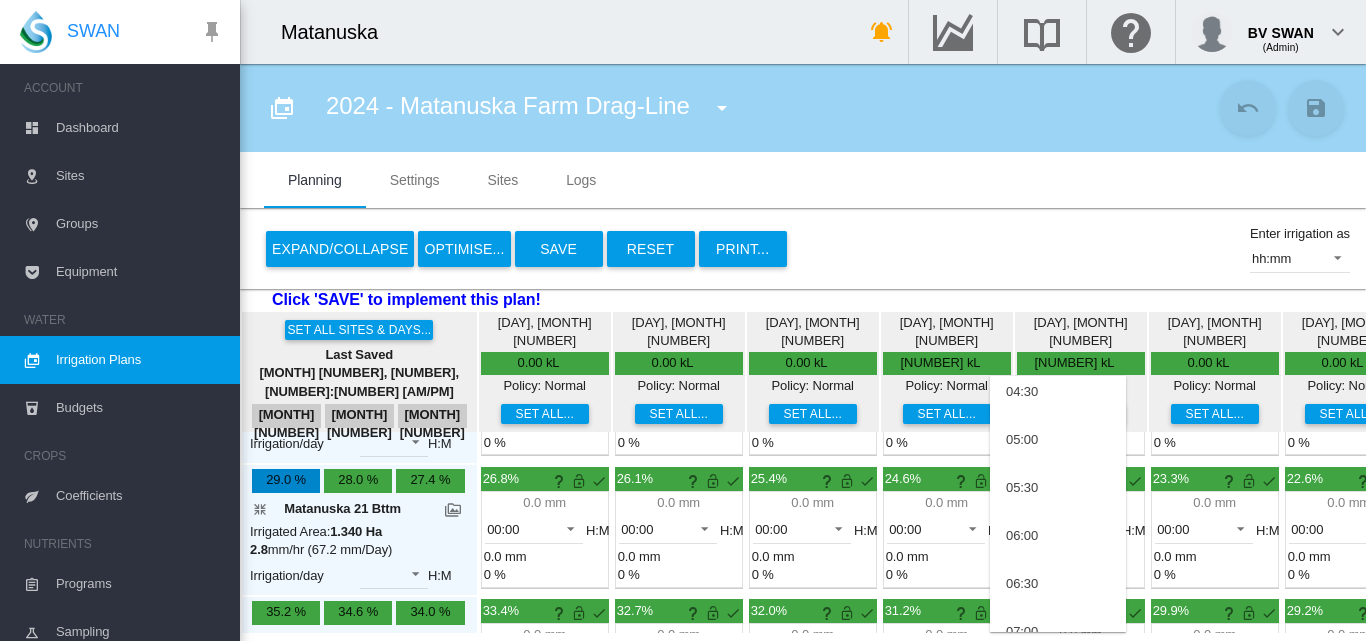 scroll, scrollTop: 300, scrollLeft: 0, axis: vertical 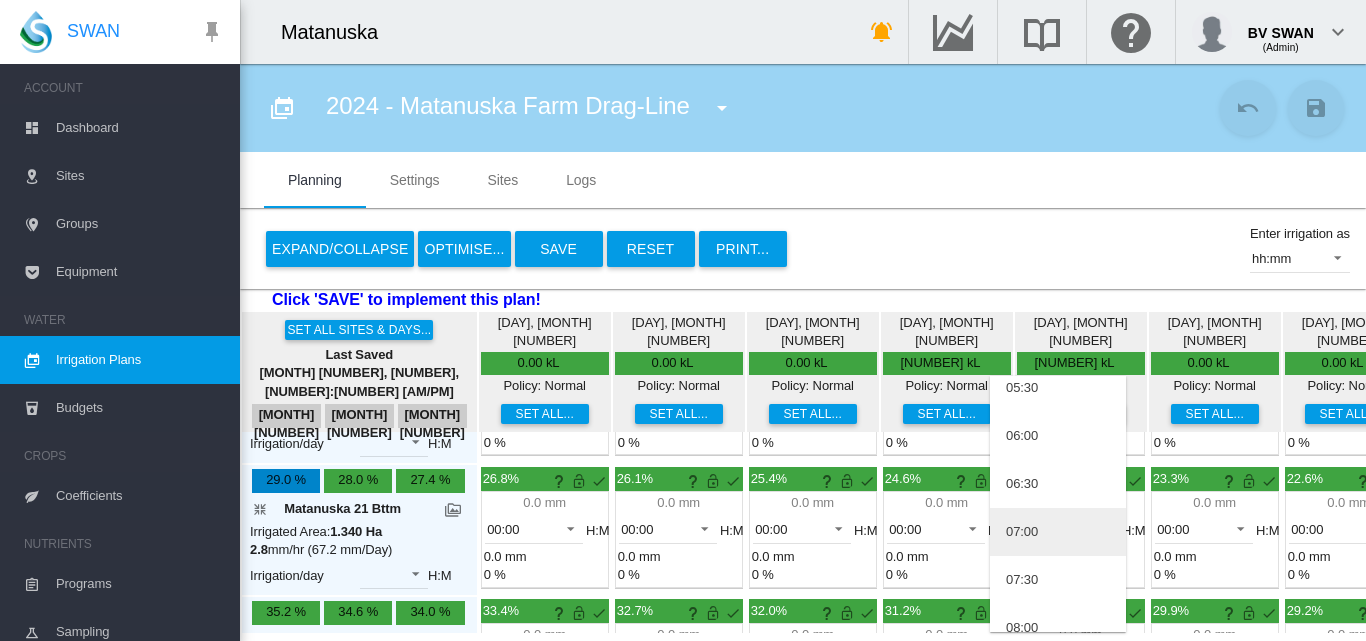 click on "07:00" at bounding box center (1058, 532) 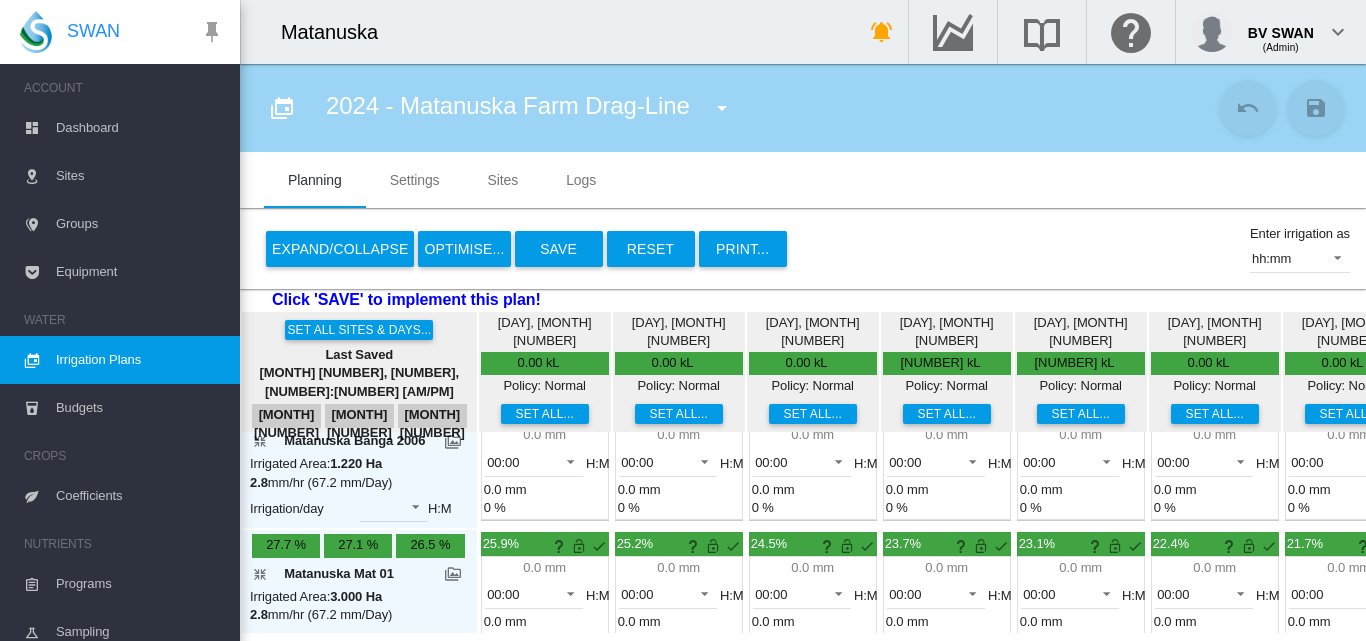 scroll, scrollTop: 600, scrollLeft: 0, axis: vertical 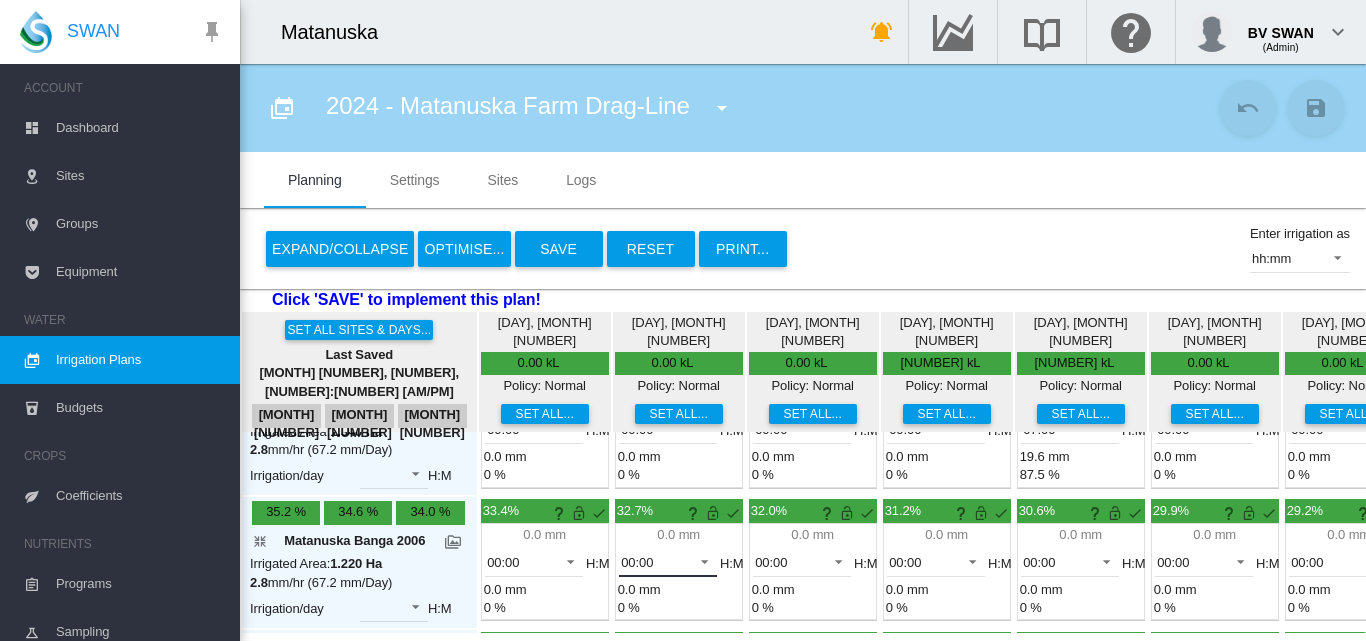 click at bounding box center (699, 560) 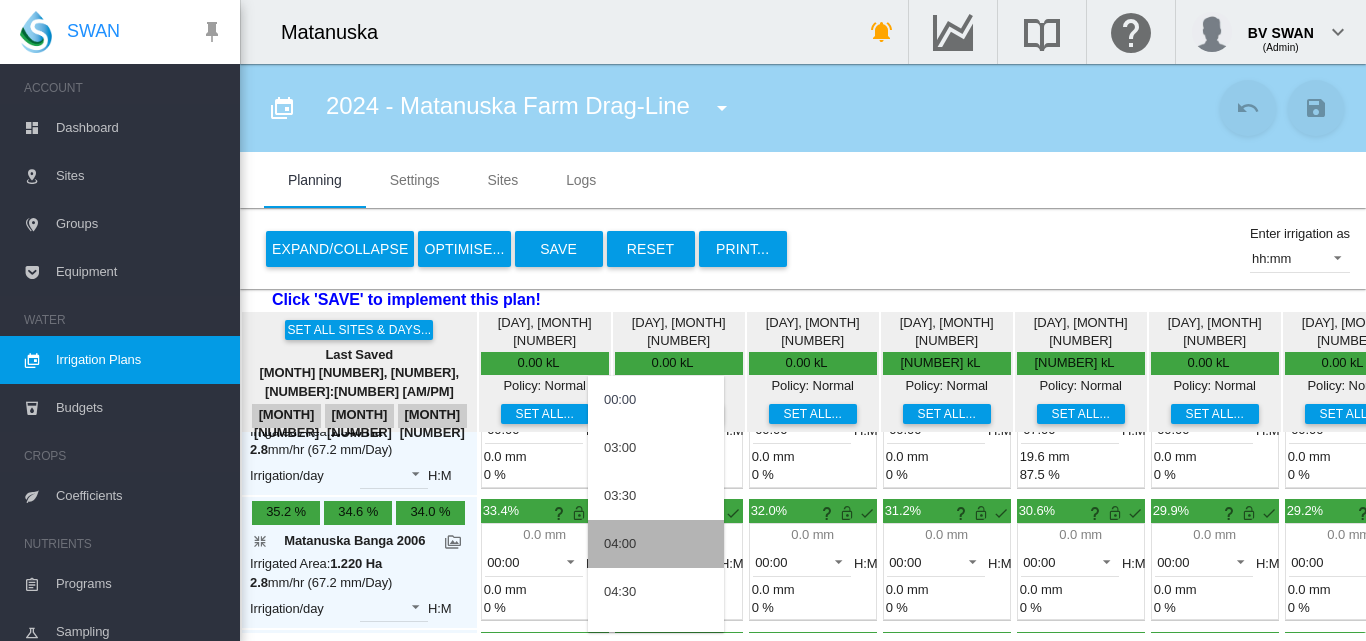 click on "04:00" at bounding box center (656, 544) 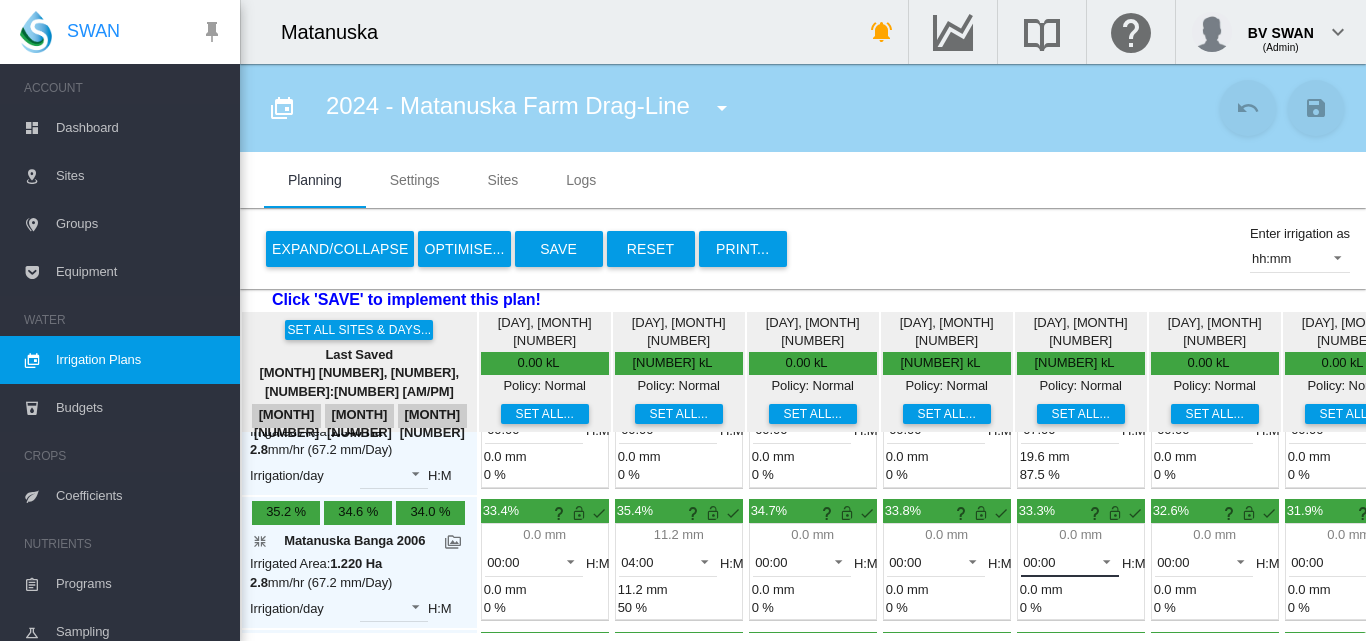 click at bounding box center [1101, 560] 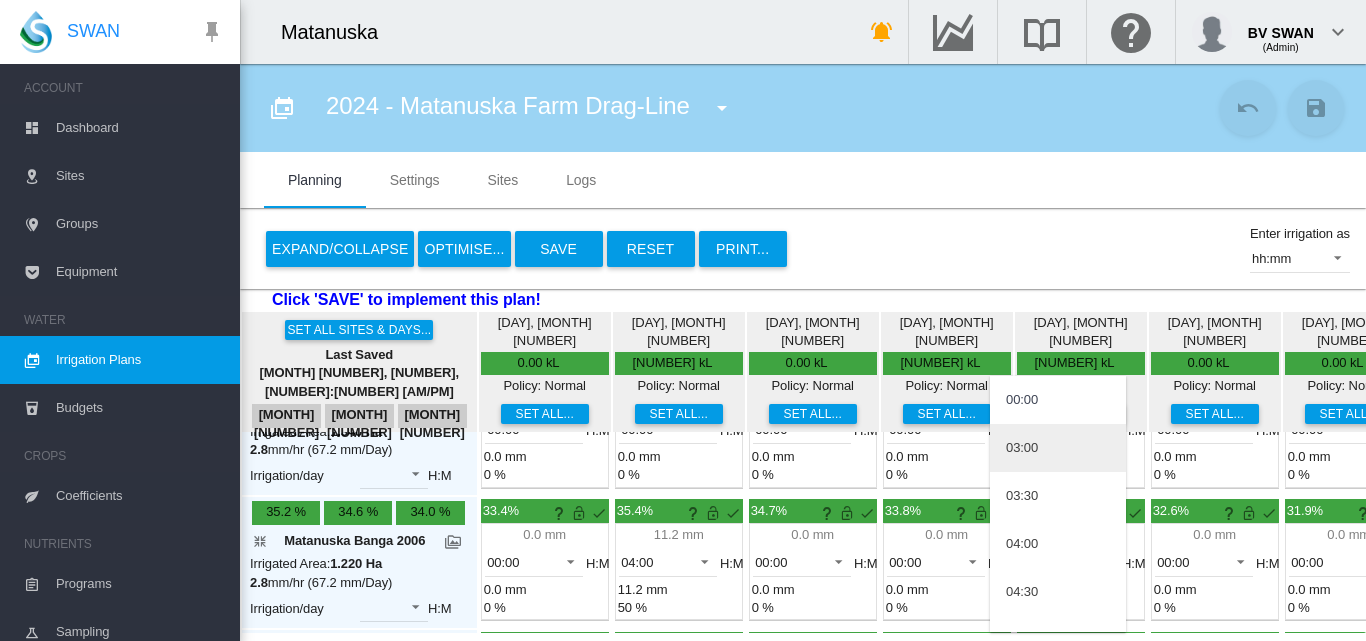 click on "03:00" at bounding box center [1058, 448] 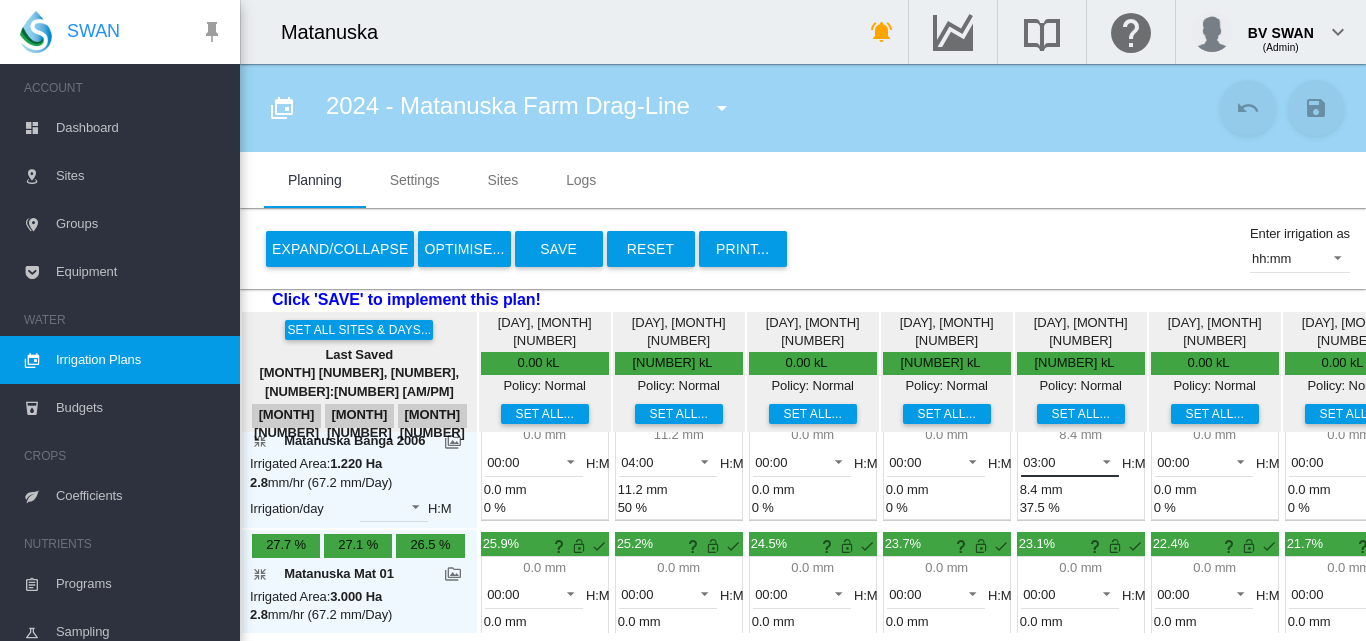 scroll, scrollTop: 800, scrollLeft: 0, axis: vertical 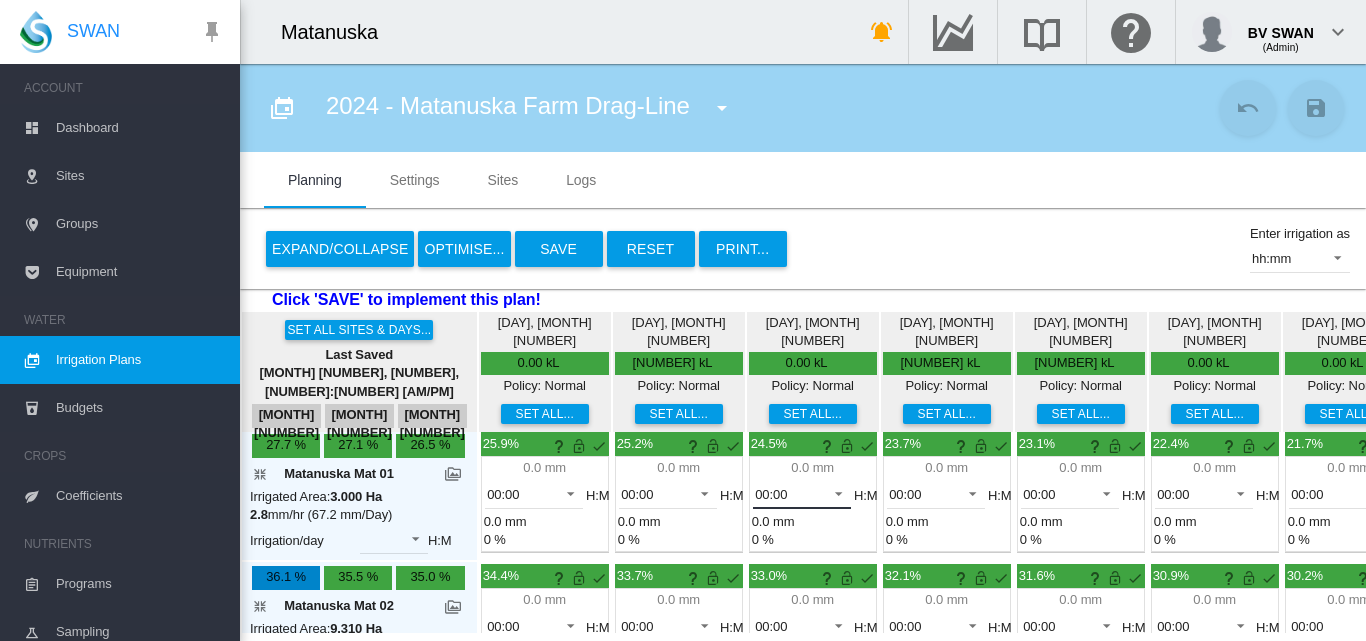click at bounding box center [833, 492] 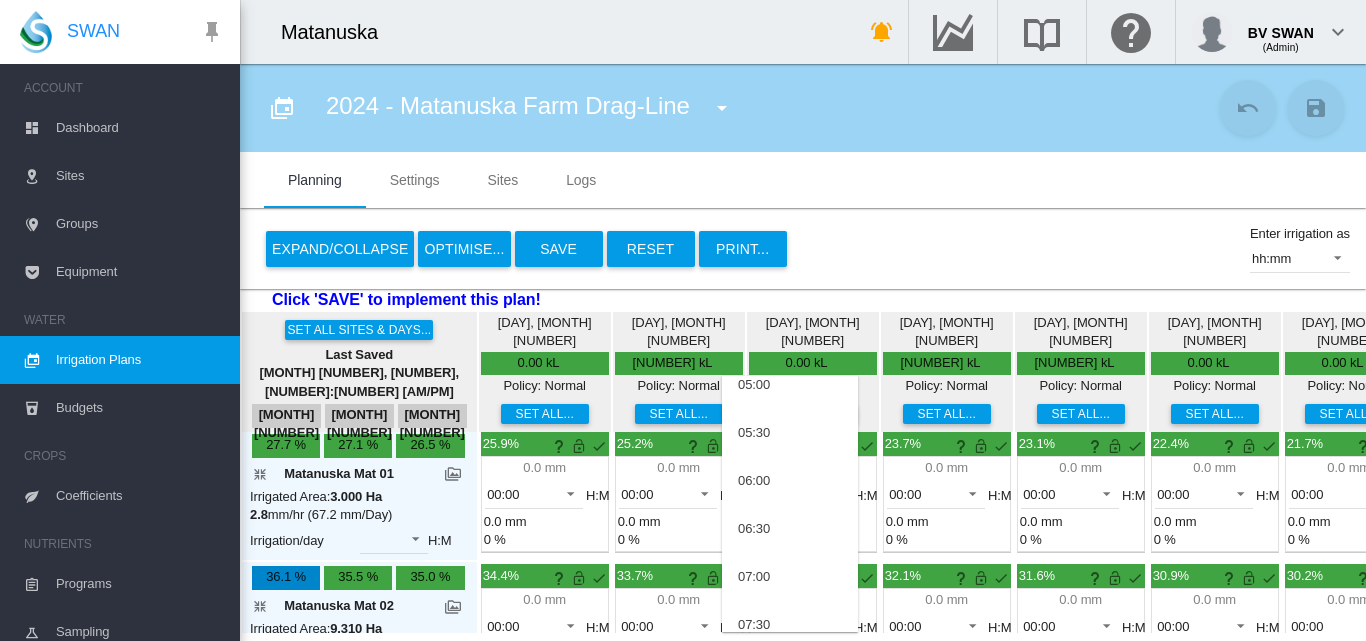 scroll, scrollTop: 300, scrollLeft: 0, axis: vertical 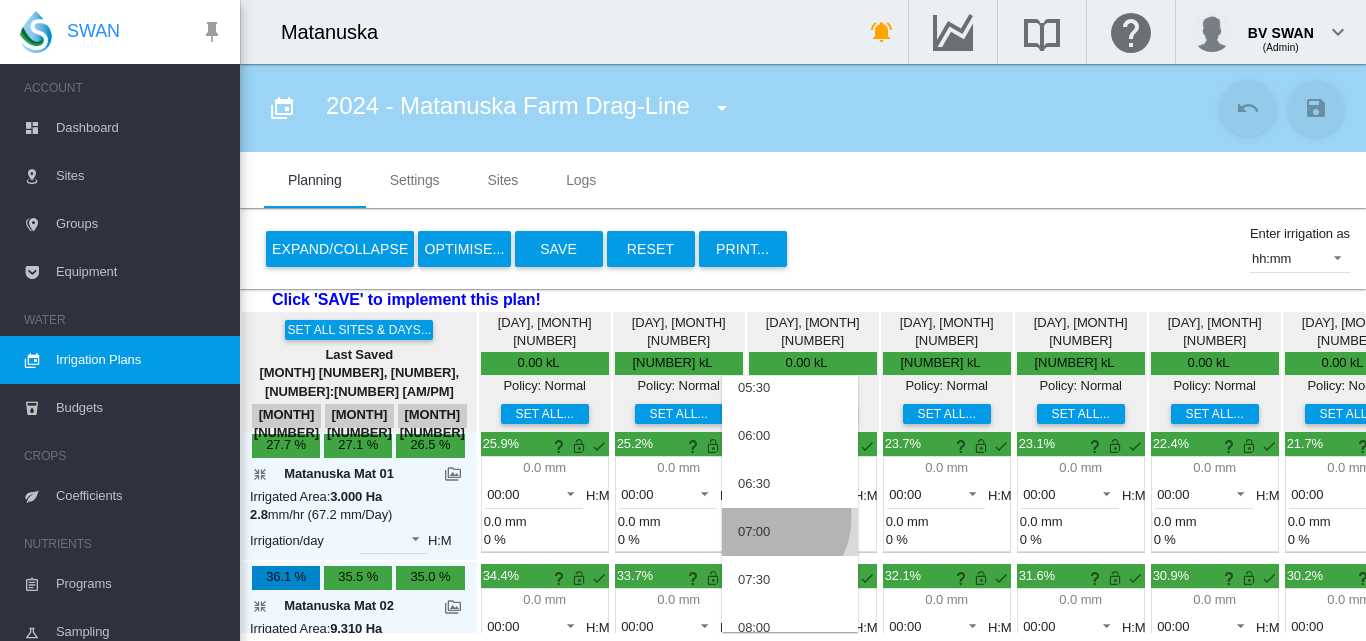click on "07:00" at bounding box center [790, 532] 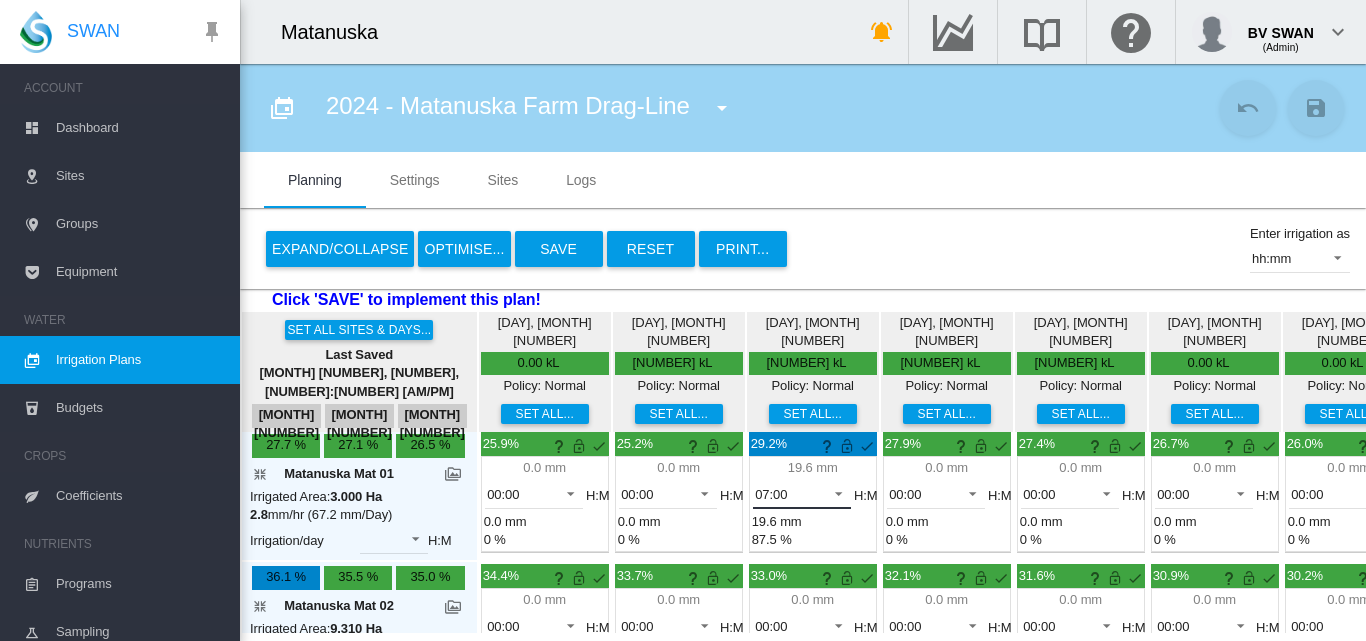 scroll, scrollTop: 900, scrollLeft: 0, axis: vertical 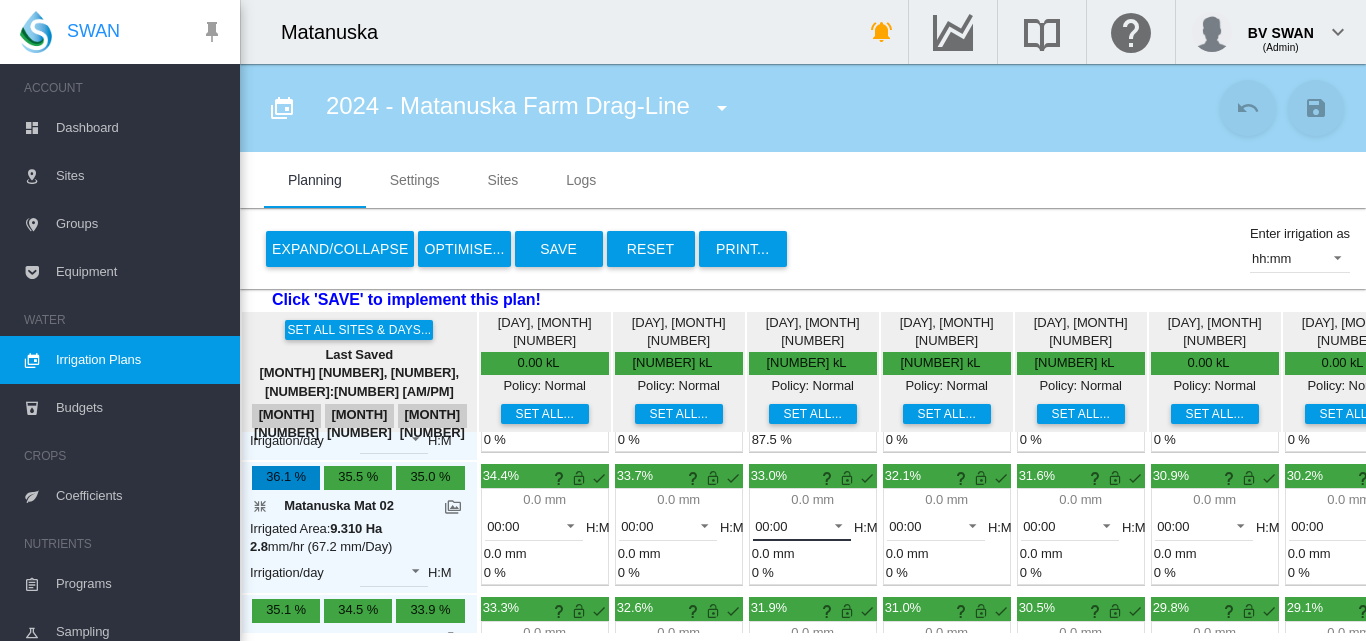 click at bounding box center [833, 524] 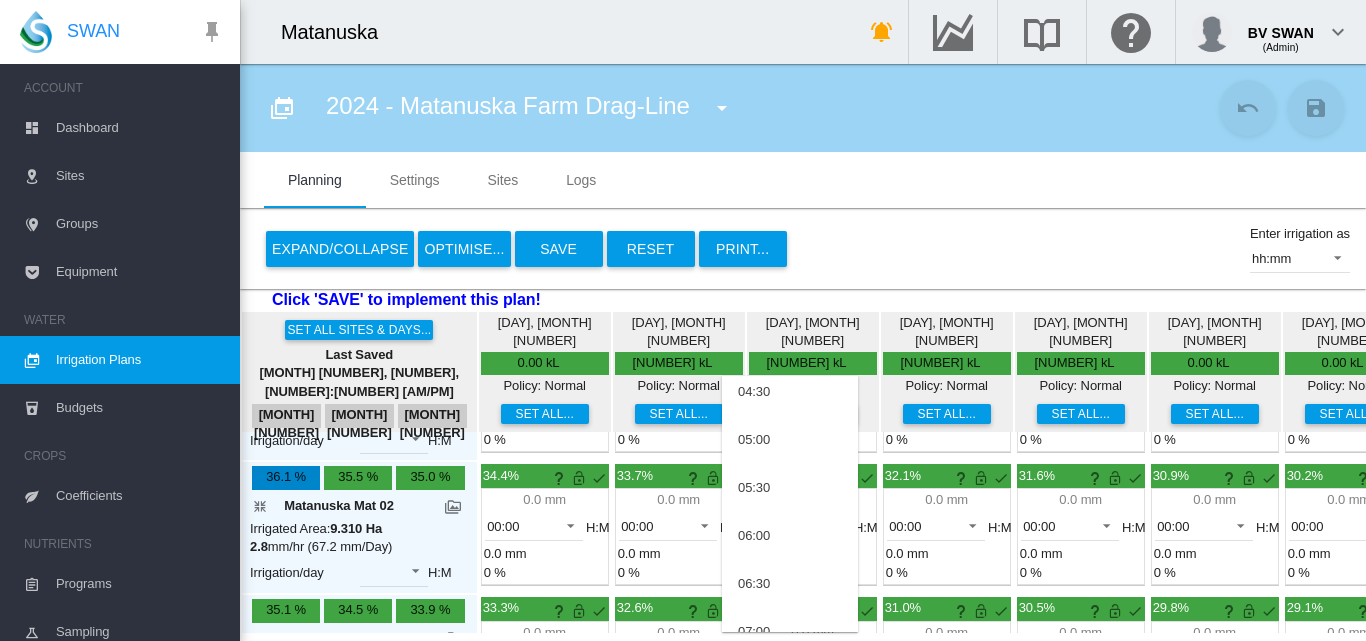 scroll, scrollTop: 300, scrollLeft: 0, axis: vertical 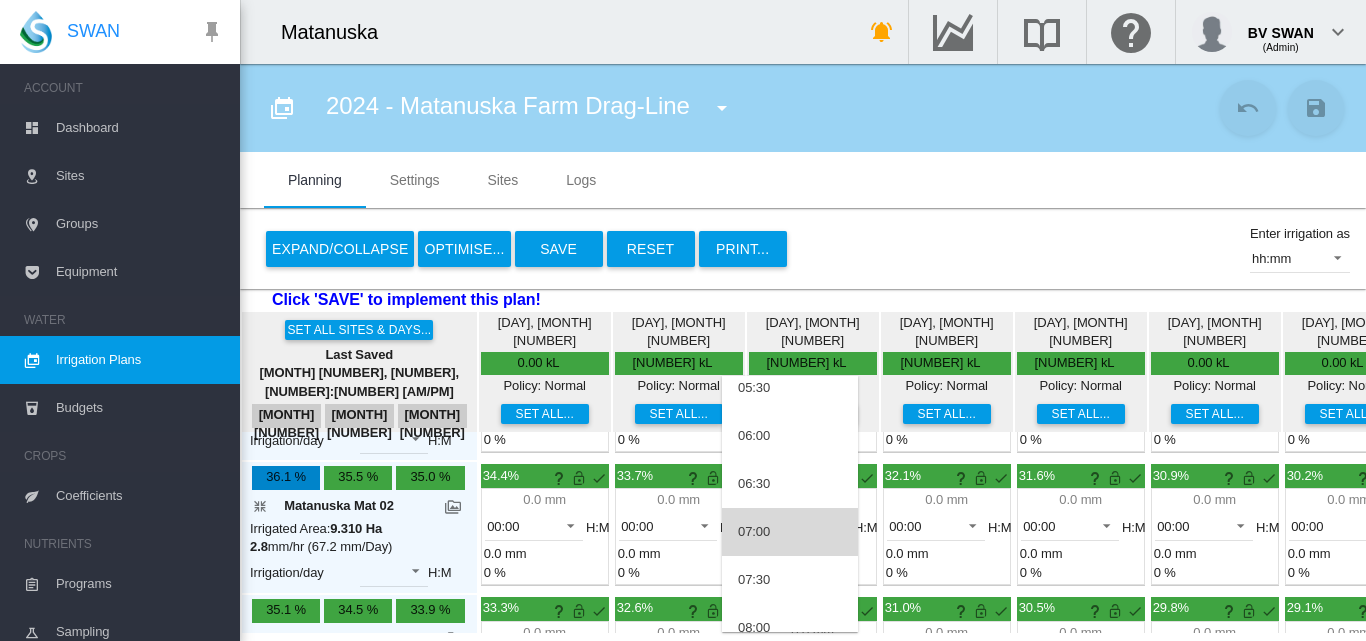 click on "07:00" at bounding box center [790, 532] 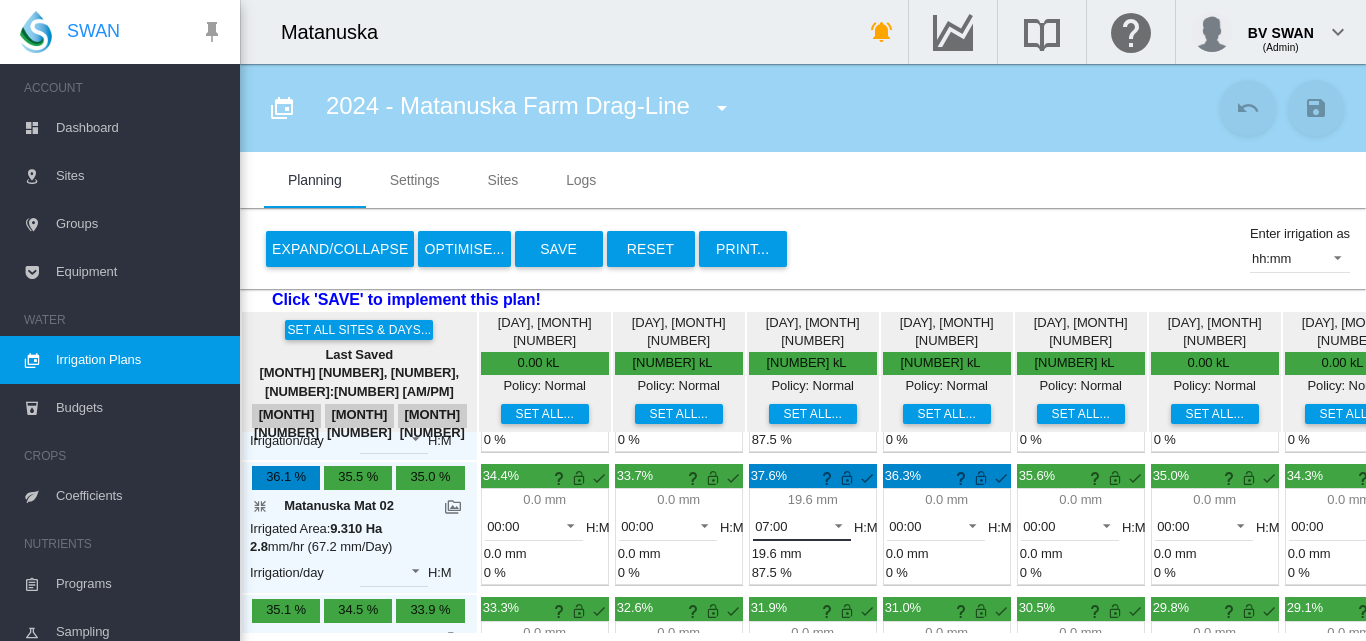 scroll, scrollTop: 1000, scrollLeft: 0, axis: vertical 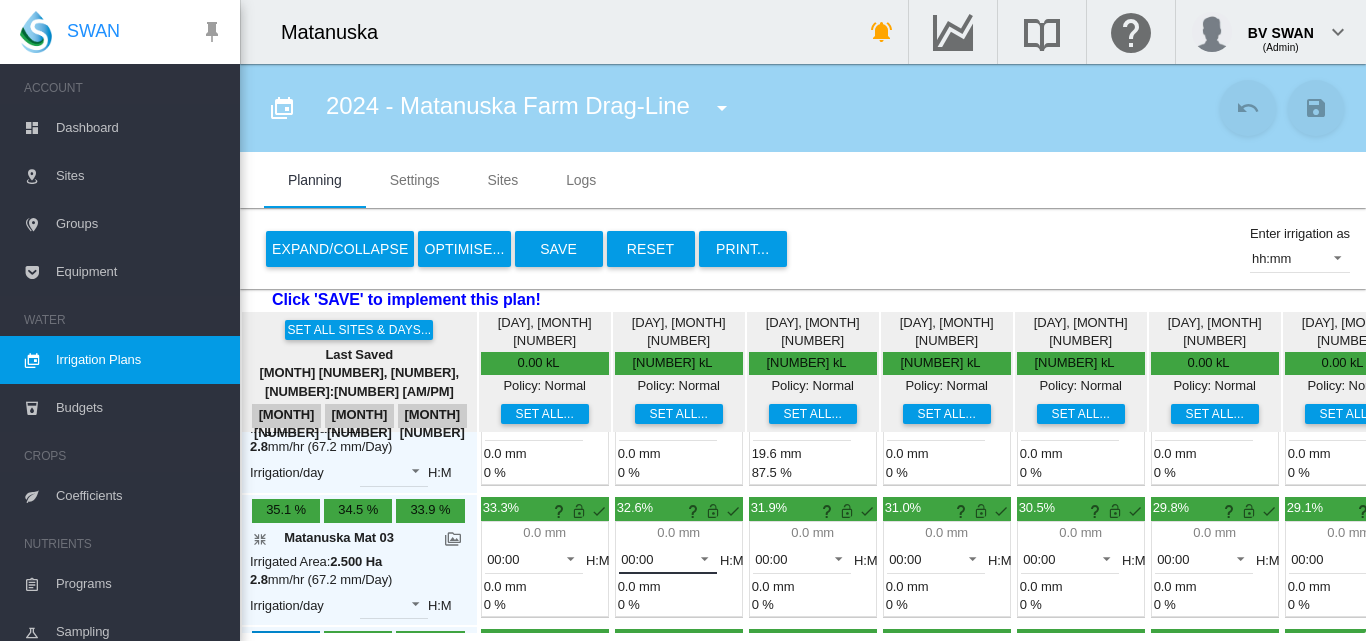 click at bounding box center [699, 557] 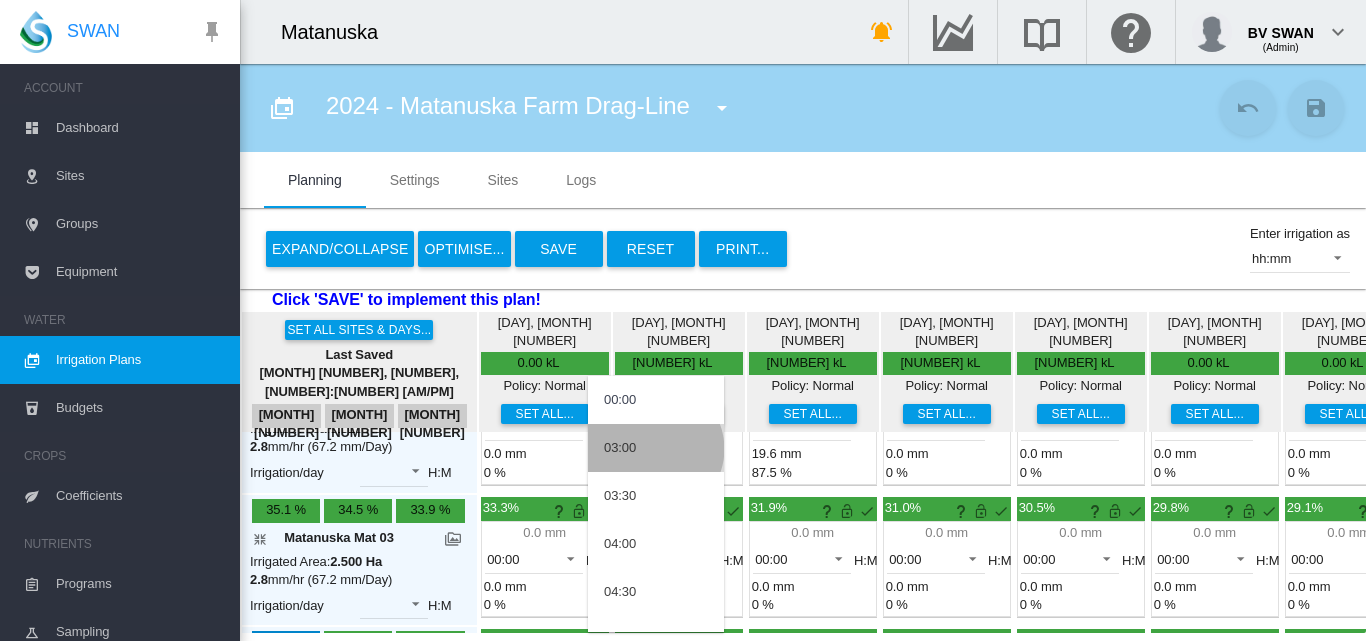click on "03:00" at bounding box center [656, 448] 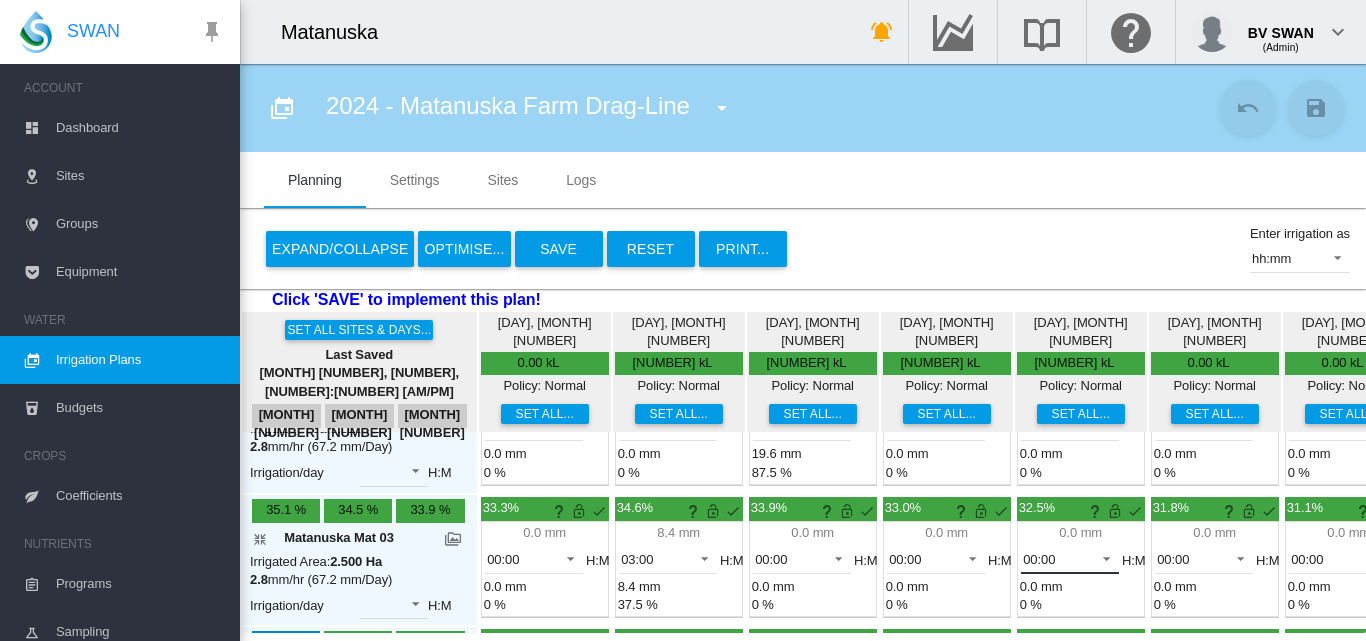 click at bounding box center [1101, 557] 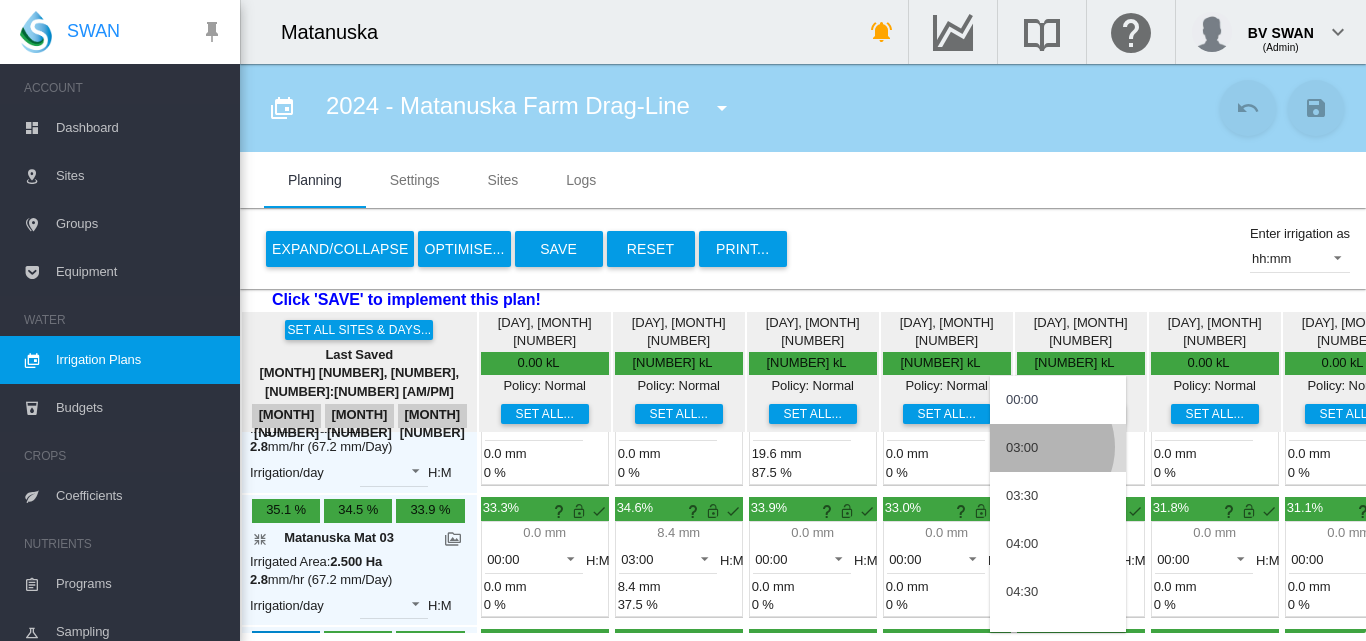 click on "03:00" at bounding box center (1022, 448) 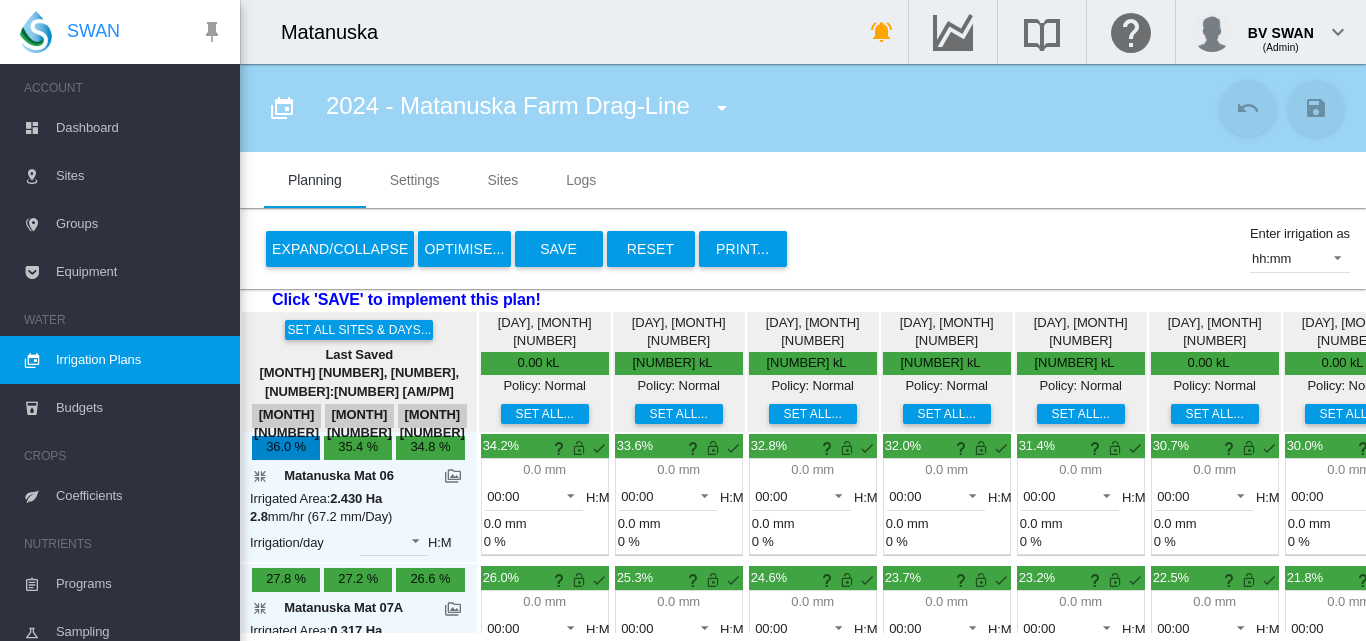 scroll, scrollTop: 1200, scrollLeft: 0, axis: vertical 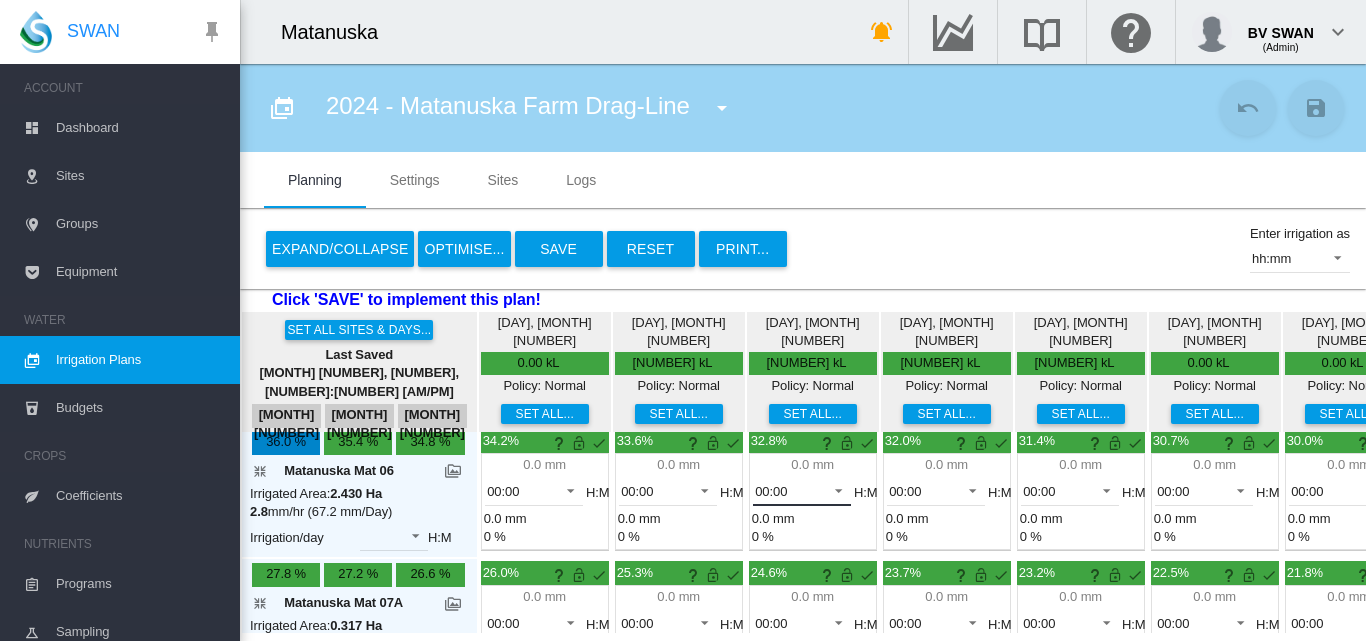 click at bounding box center (833, 489) 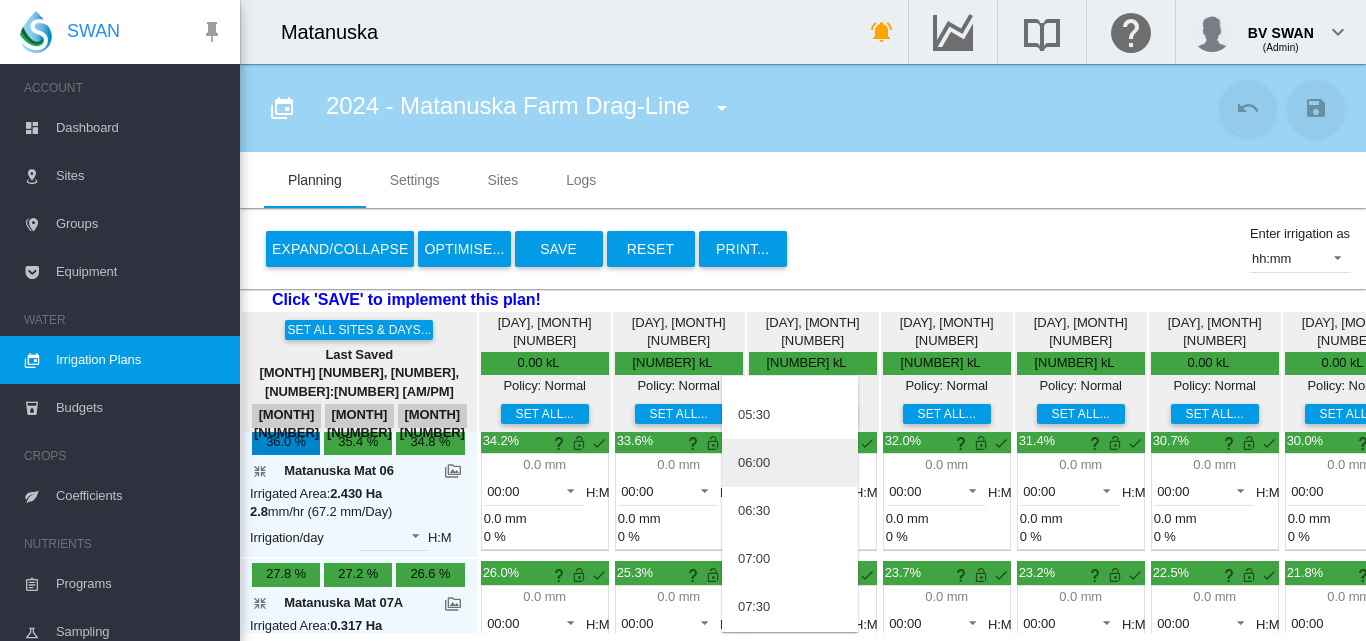 scroll, scrollTop: 300, scrollLeft: 0, axis: vertical 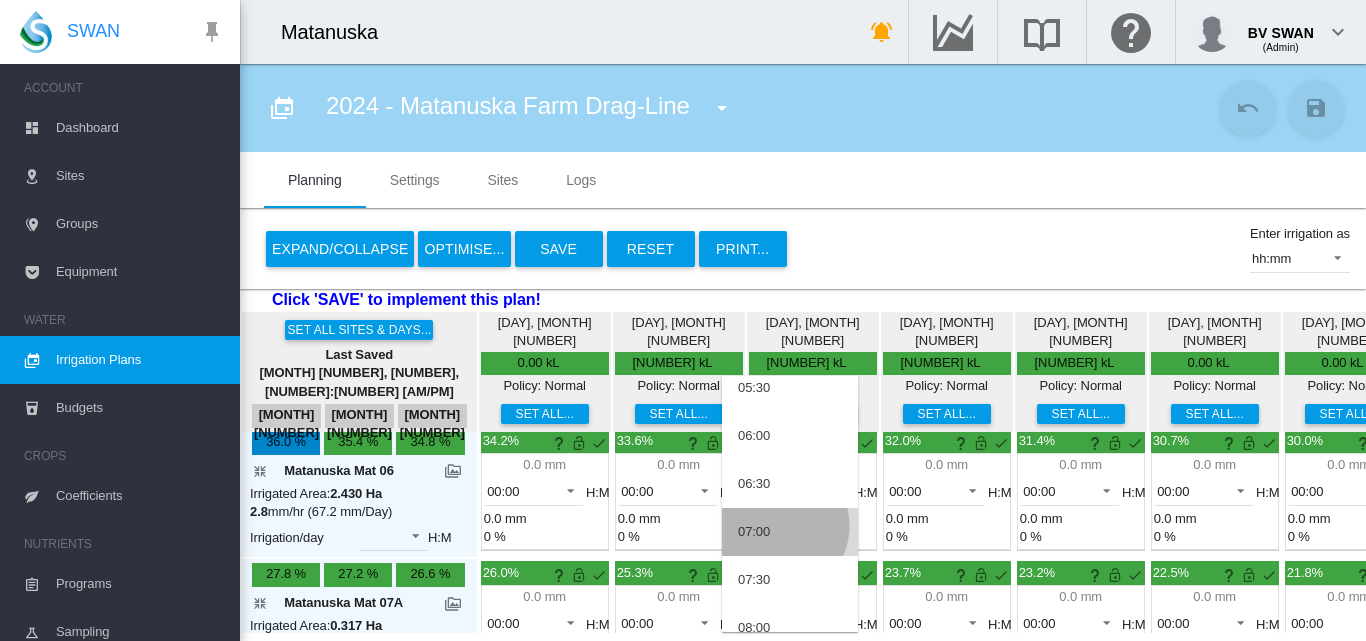 click on "07:00" at bounding box center [790, 532] 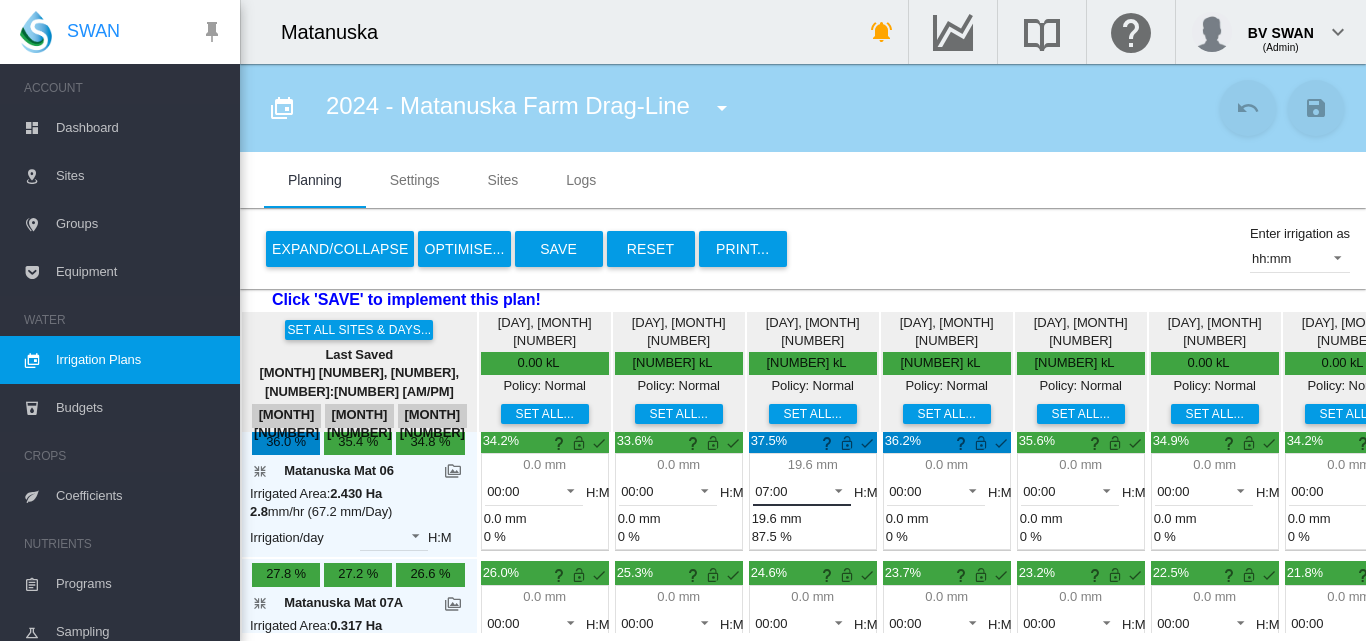 scroll, scrollTop: 1300, scrollLeft: 0, axis: vertical 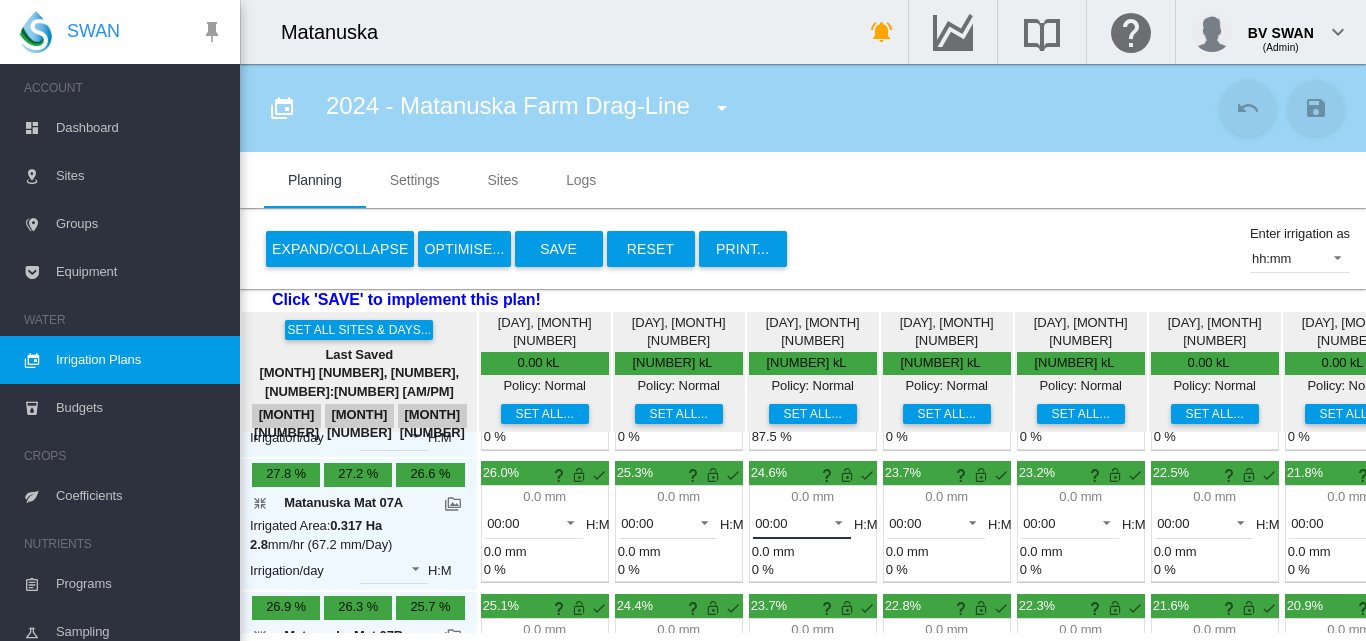 click at bounding box center [833, 521] 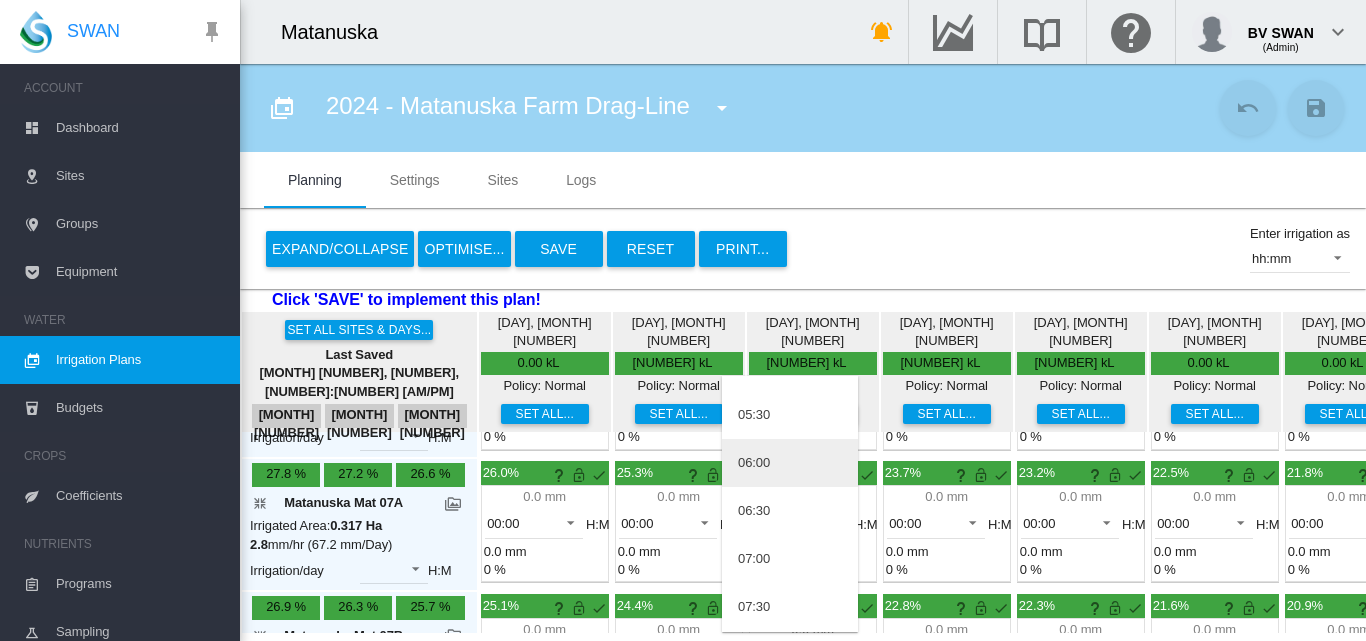 scroll, scrollTop: 300, scrollLeft: 0, axis: vertical 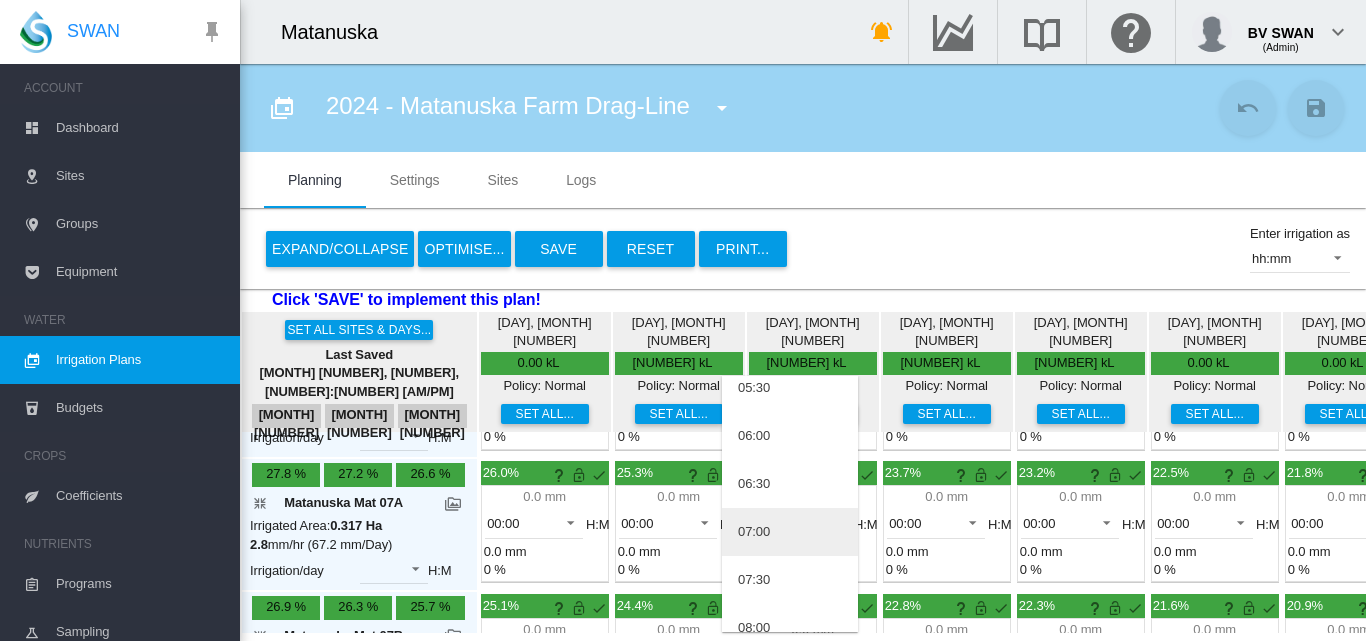click on "07:00" at bounding box center [790, 532] 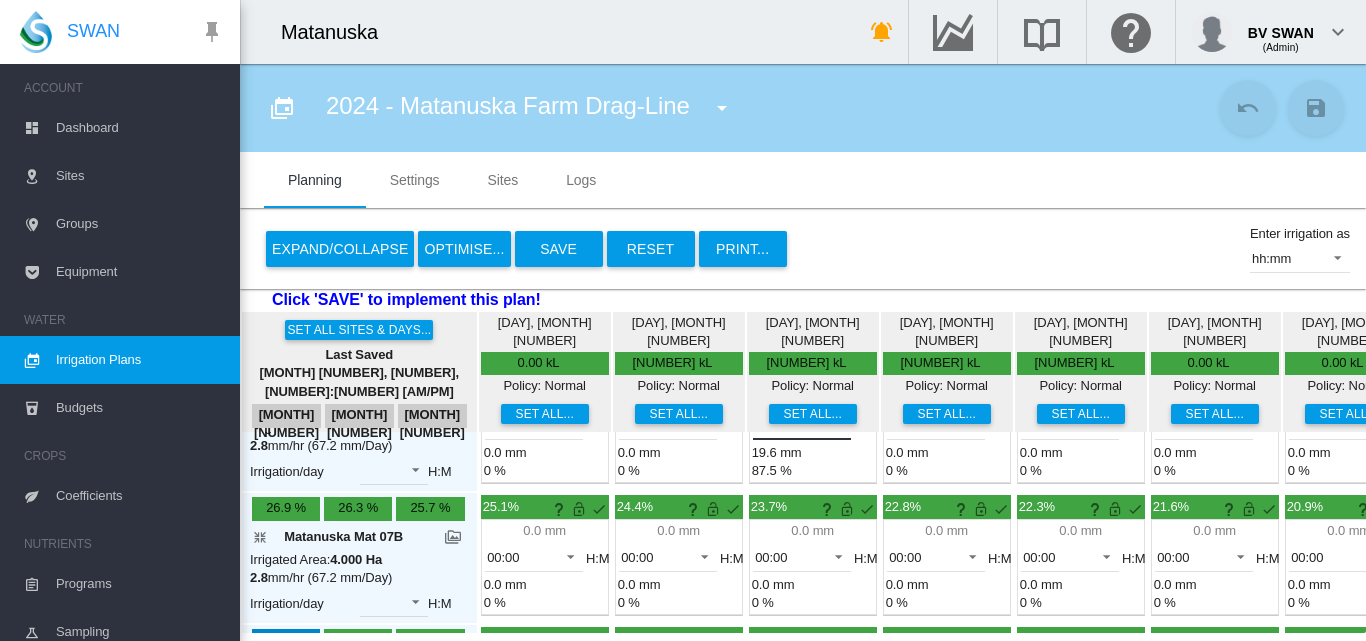 scroll, scrollTop: 1400, scrollLeft: 0, axis: vertical 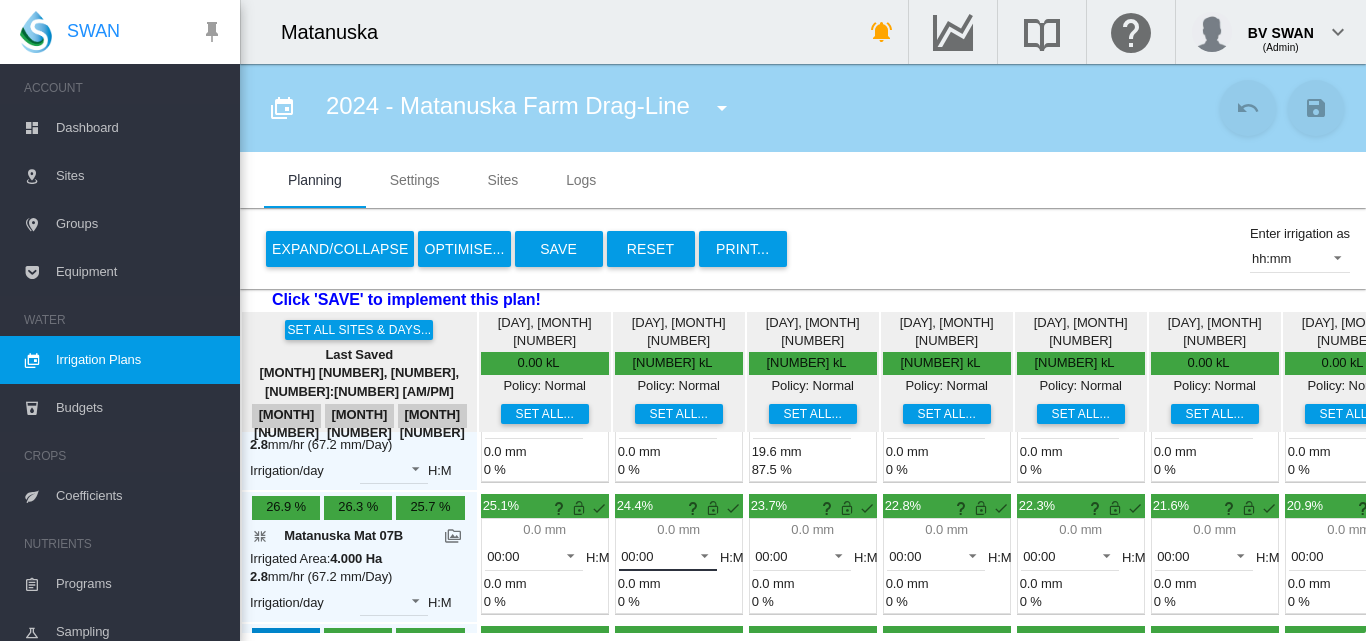 click at bounding box center [699, 554] 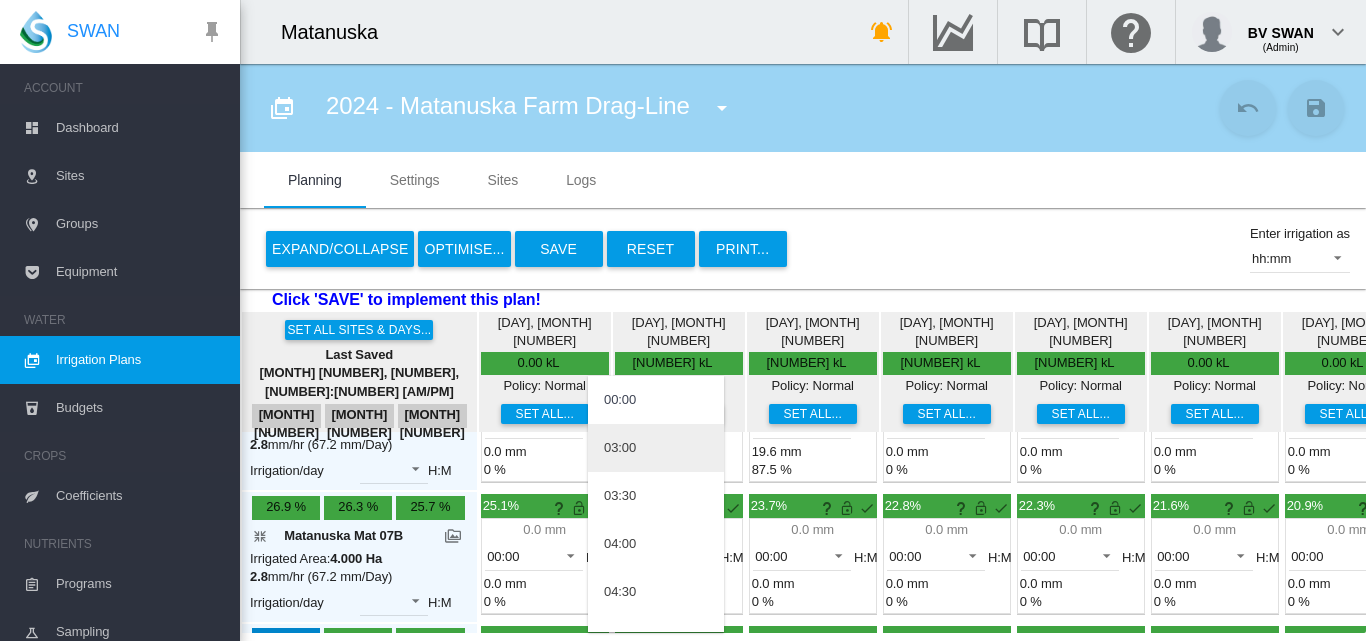 click on "03:00" at bounding box center (656, 448) 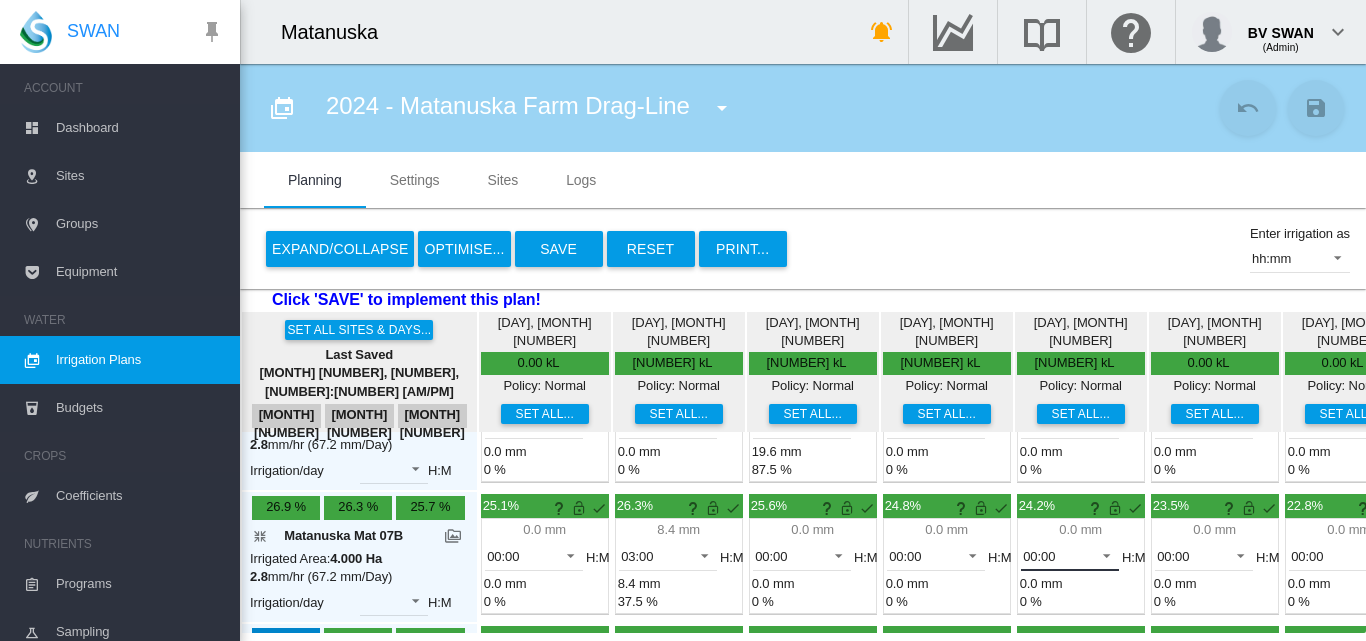 click at bounding box center [1101, 554] 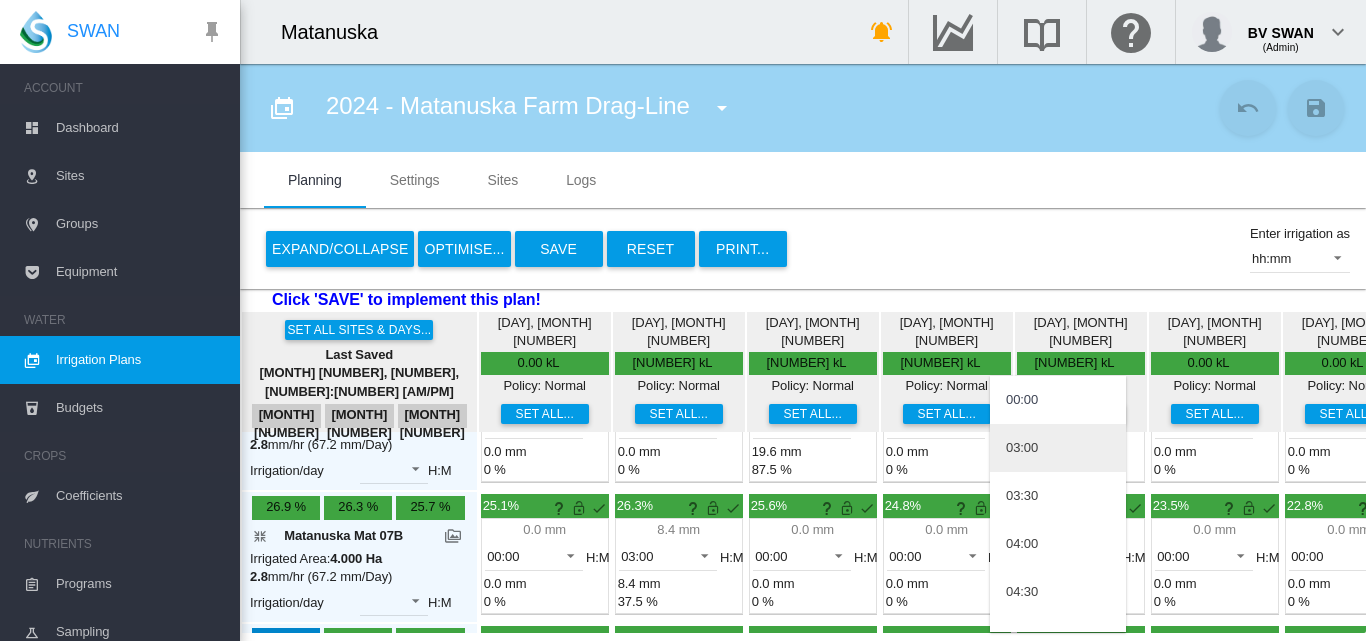 click on "03:00" at bounding box center (1022, 448) 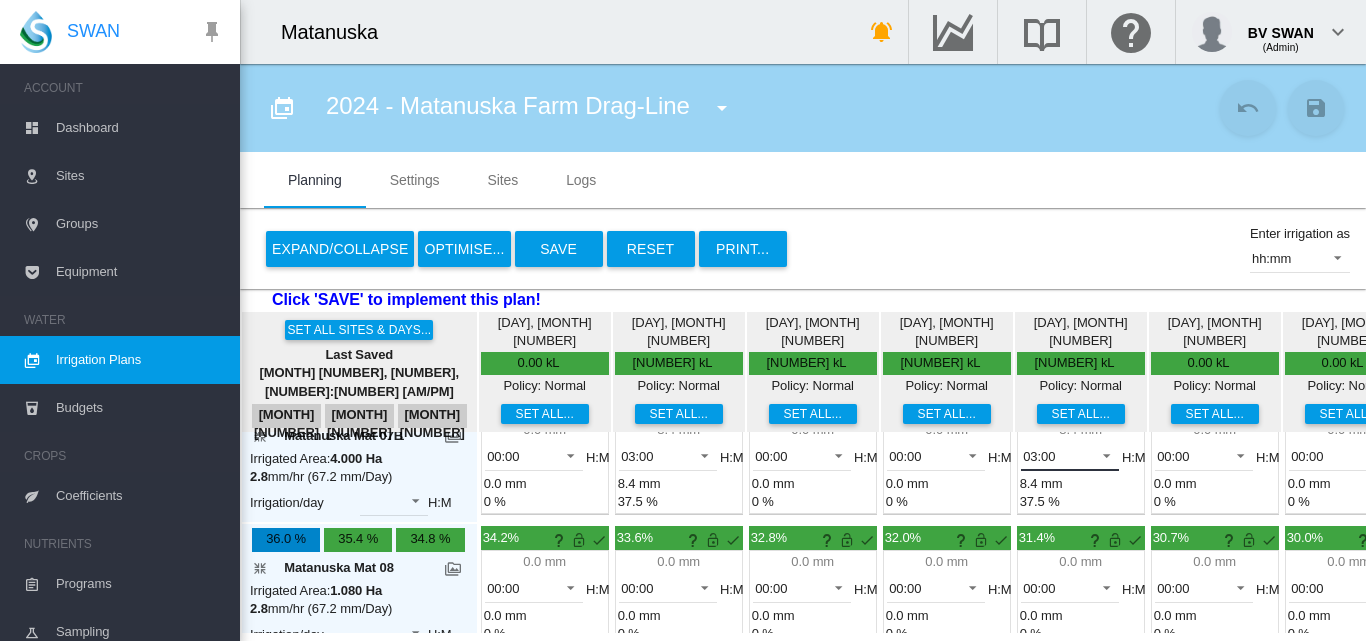 scroll, scrollTop: 1600, scrollLeft: 0, axis: vertical 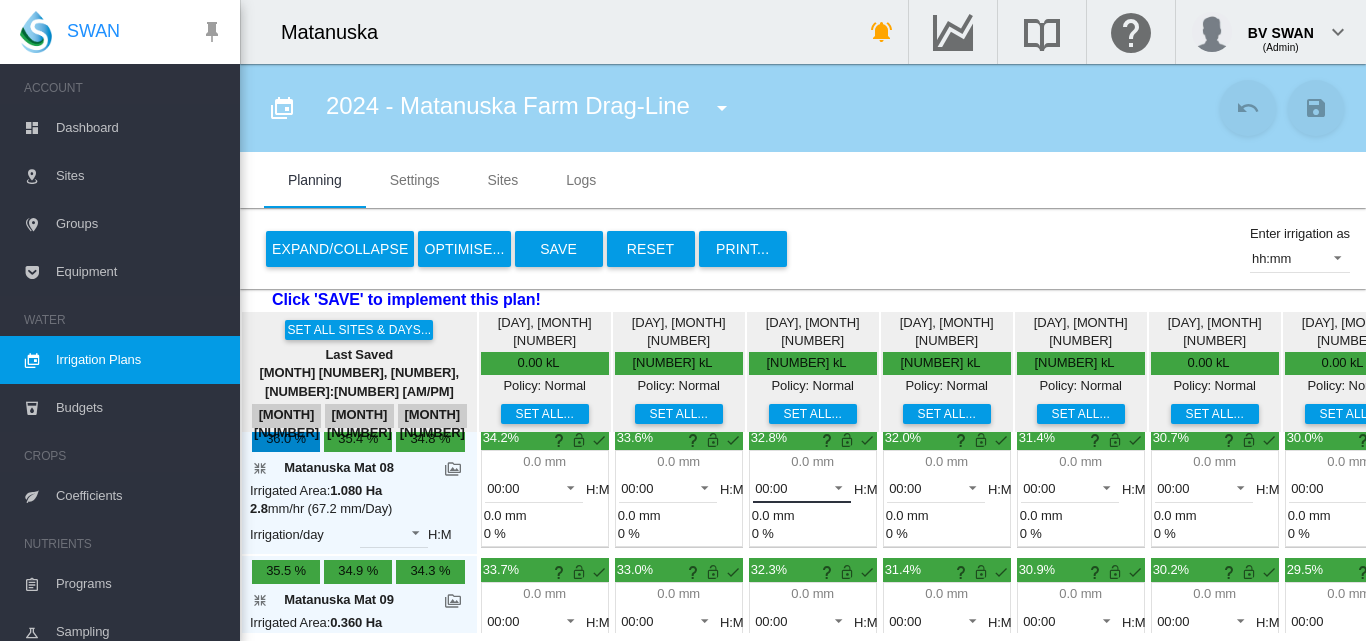 click at bounding box center (833, 486) 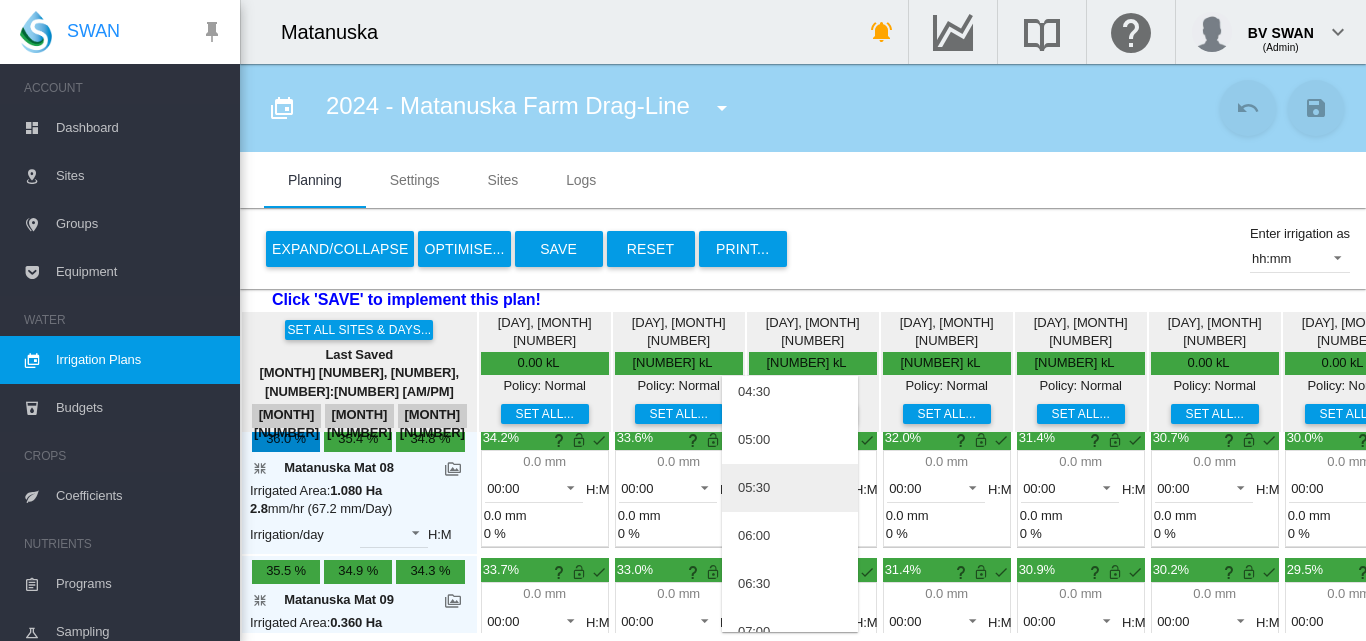 scroll, scrollTop: 300, scrollLeft: 0, axis: vertical 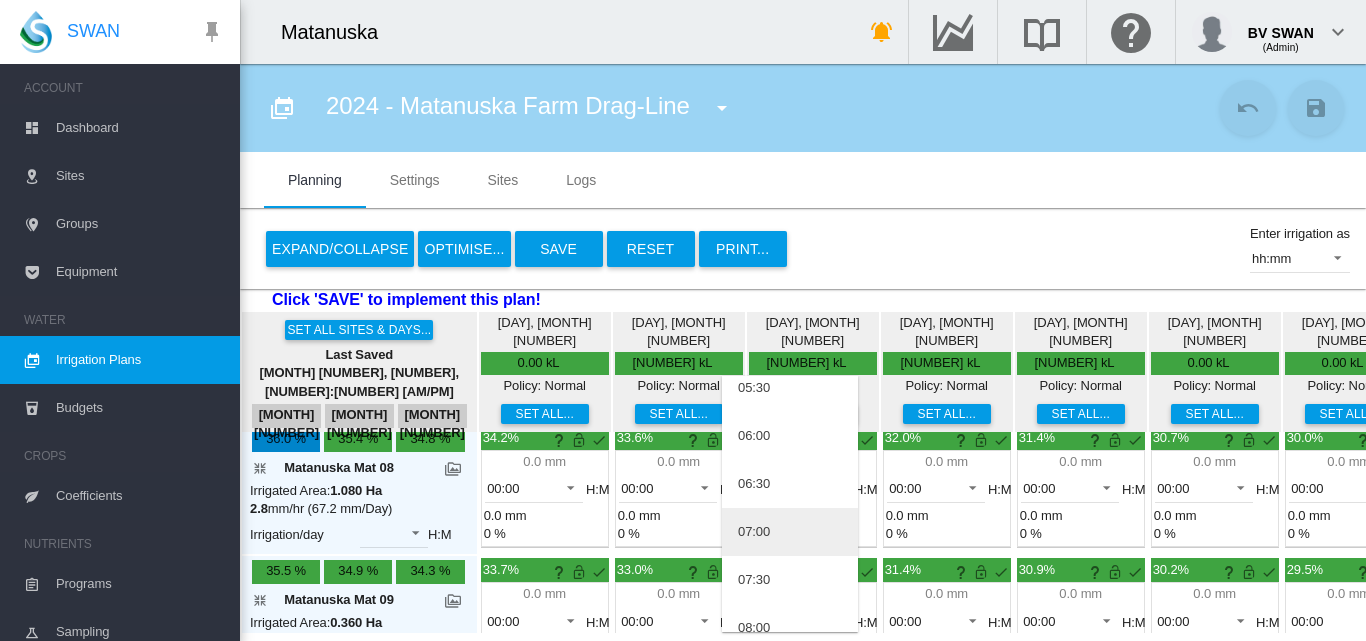 click on "07:00" at bounding box center [790, 532] 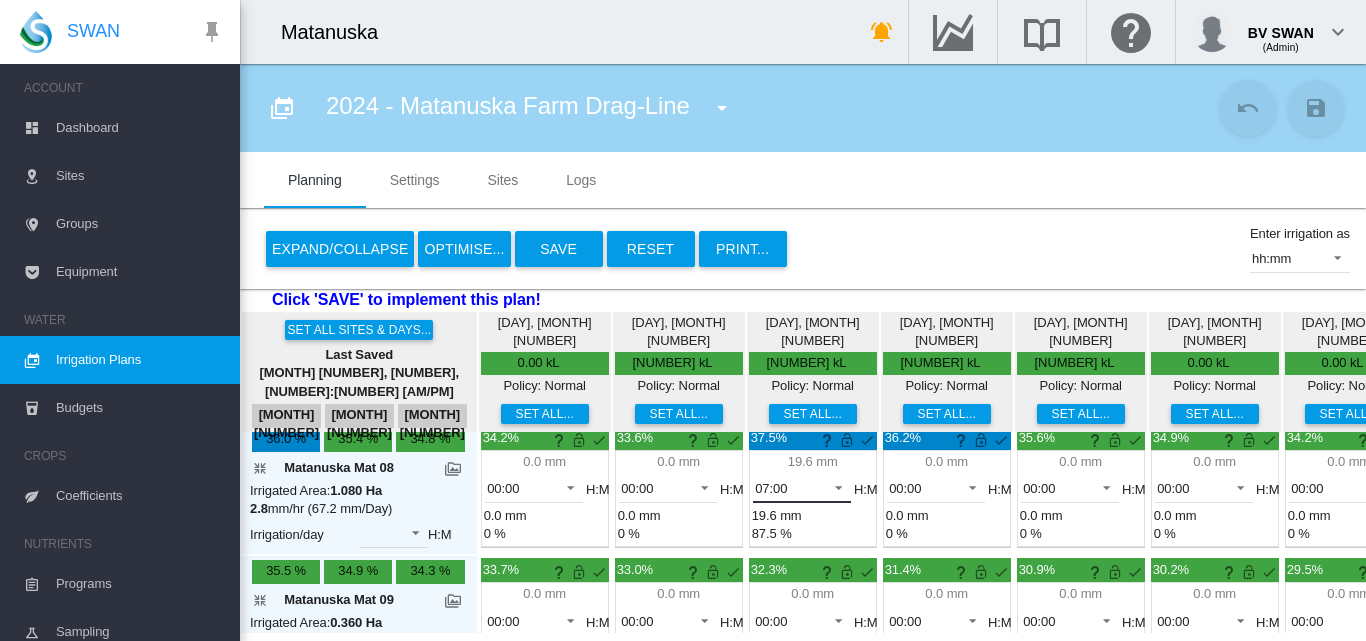 scroll, scrollTop: 1700, scrollLeft: 0, axis: vertical 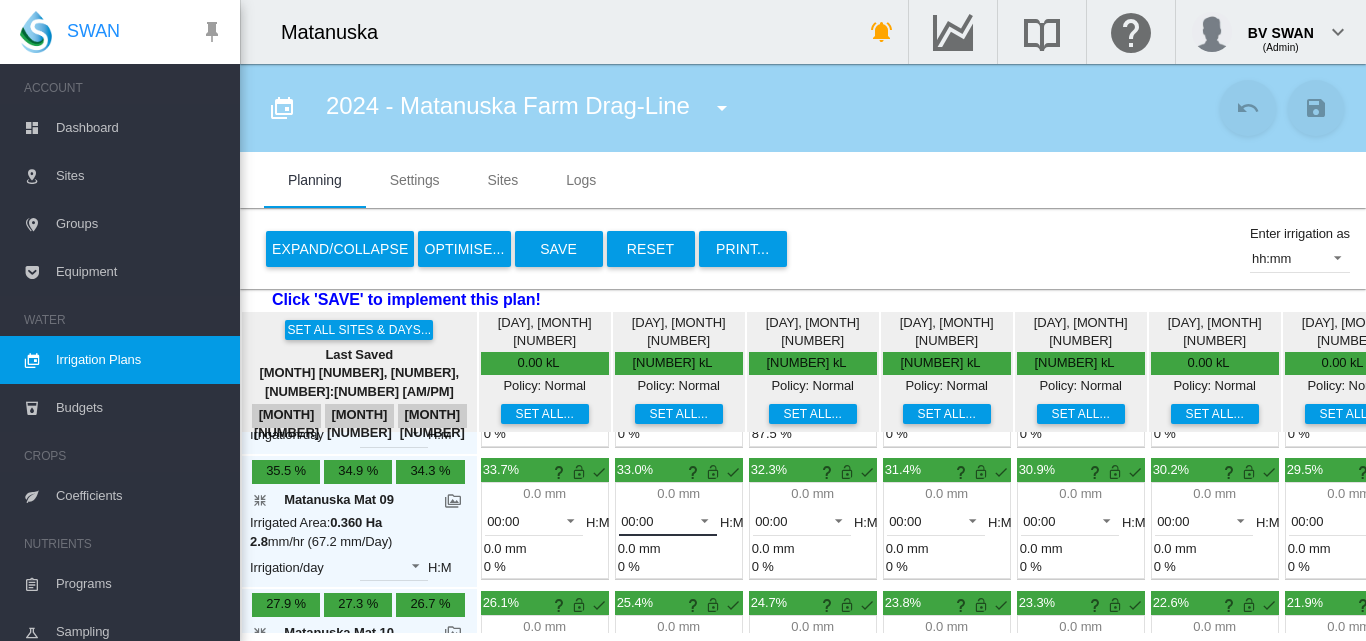 click at bounding box center [699, 519] 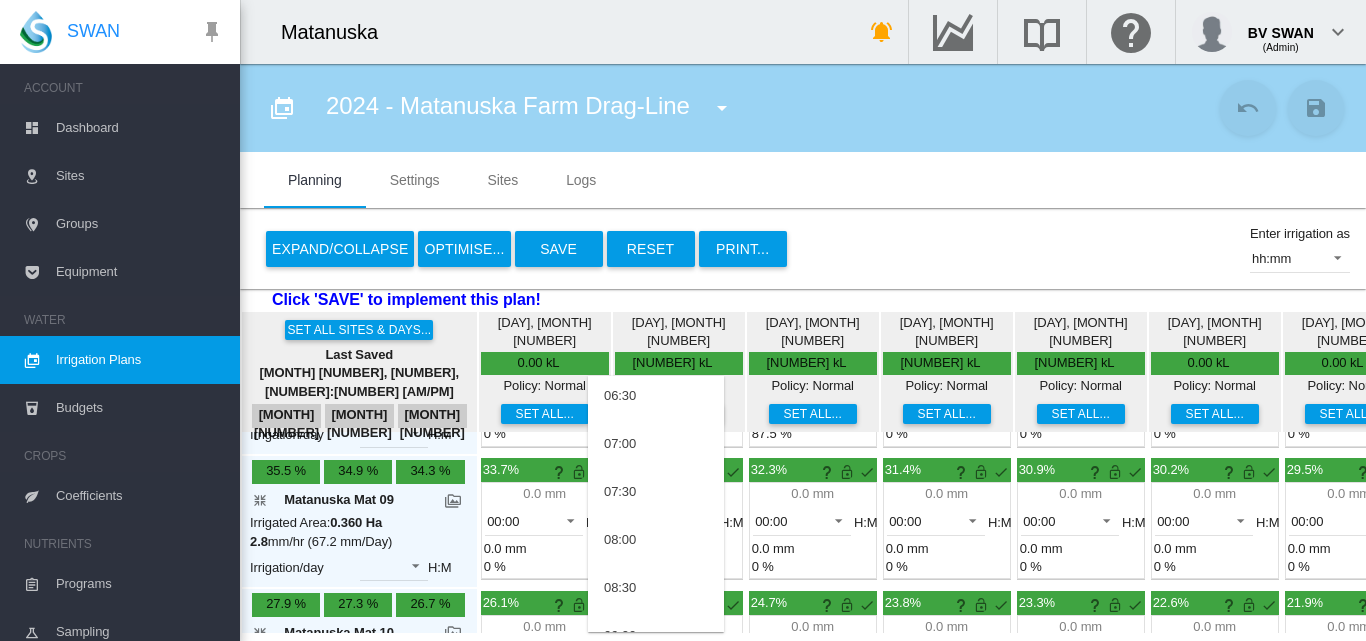 scroll, scrollTop: 400, scrollLeft: 0, axis: vertical 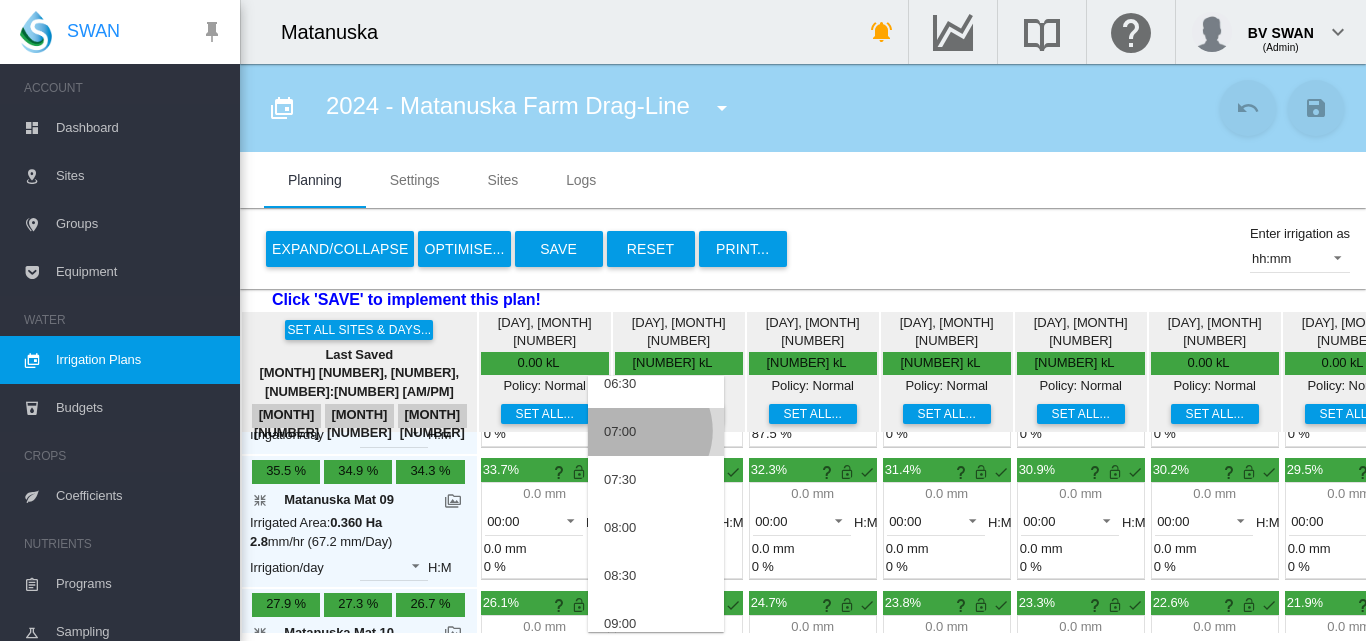 click on "07:00" at bounding box center [656, 432] 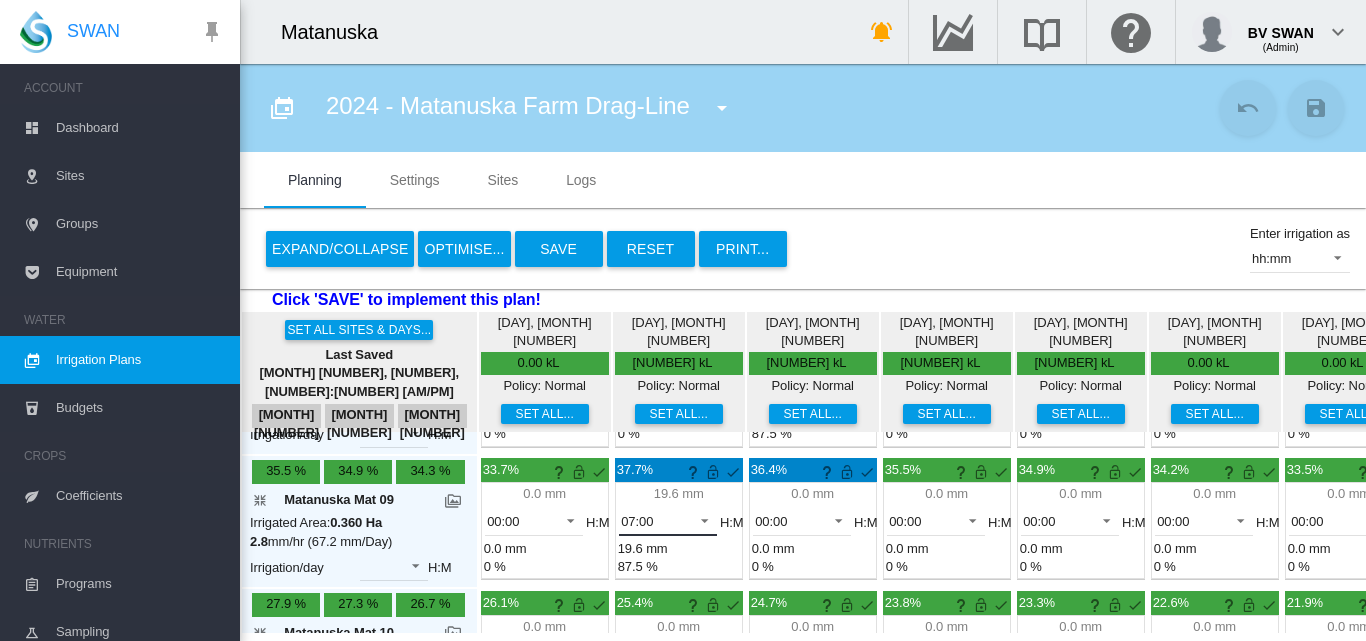 scroll, scrollTop: 1800, scrollLeft: 0, axis: vertical 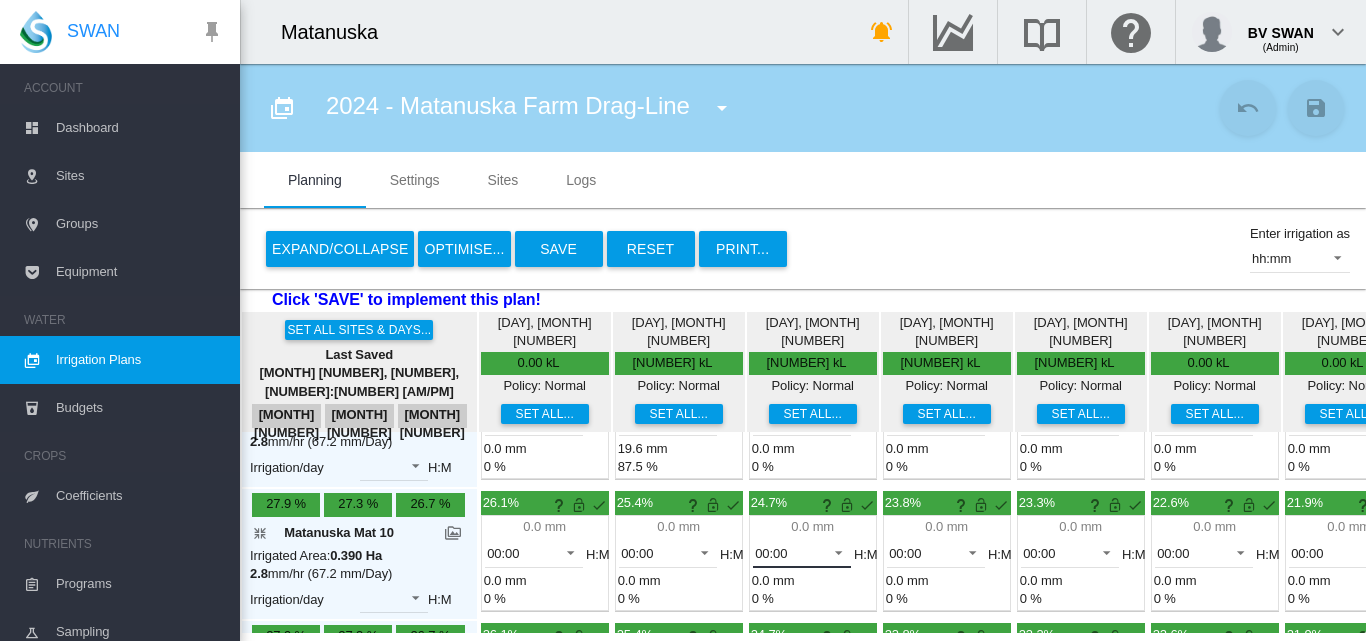 click at bounding box center (833, 551) 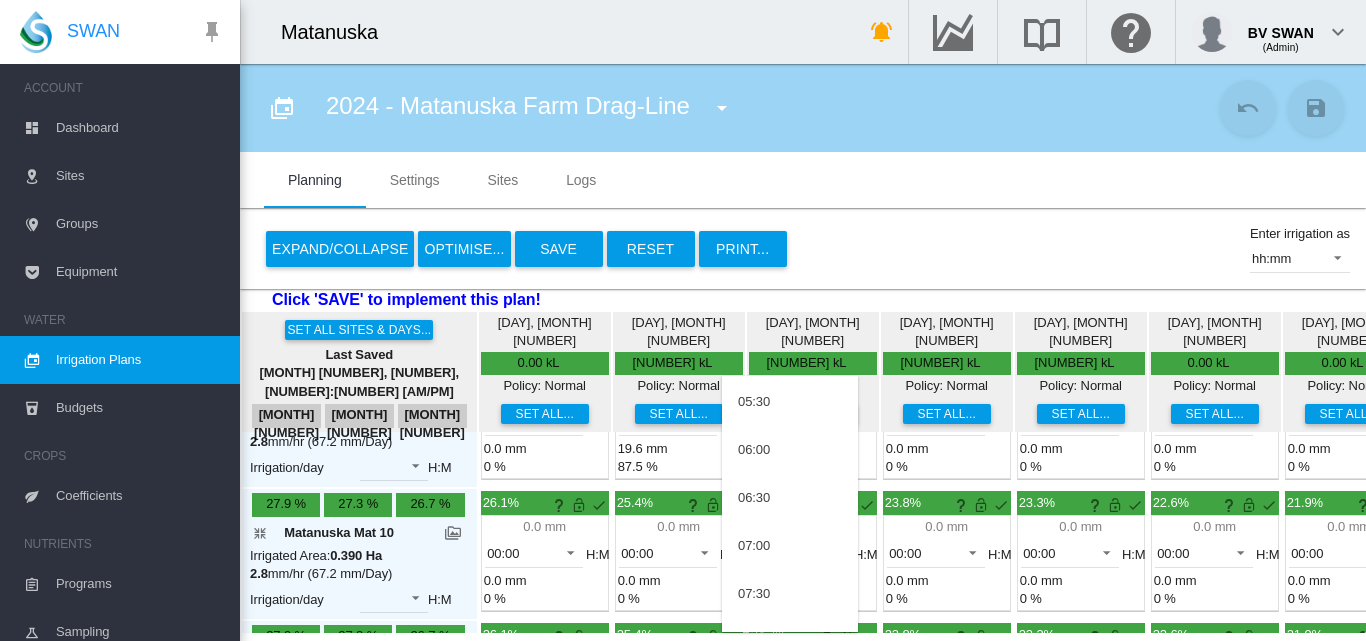 scroll, scrollTop: 300, scrollLeft: 0, axis: vertical 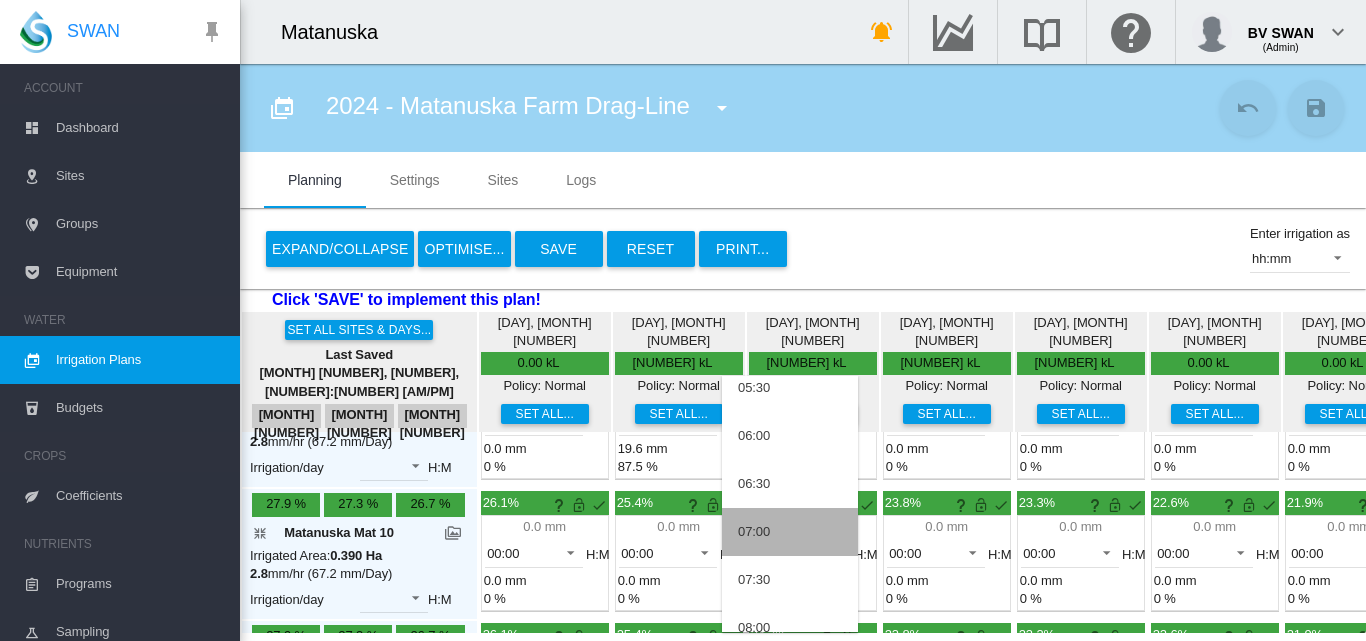 click on "07:00" at bounding box center [790, 532] 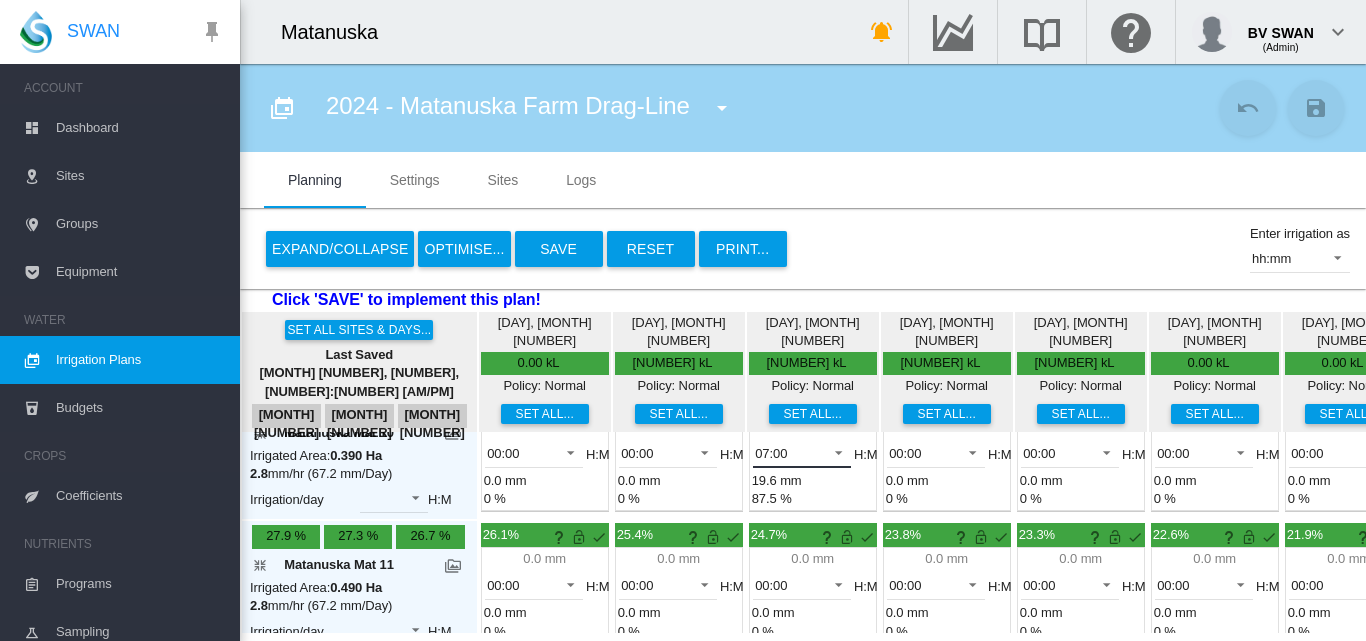 scroll, scrollTop: 2000, scrollLeft: 0, axis: vertical 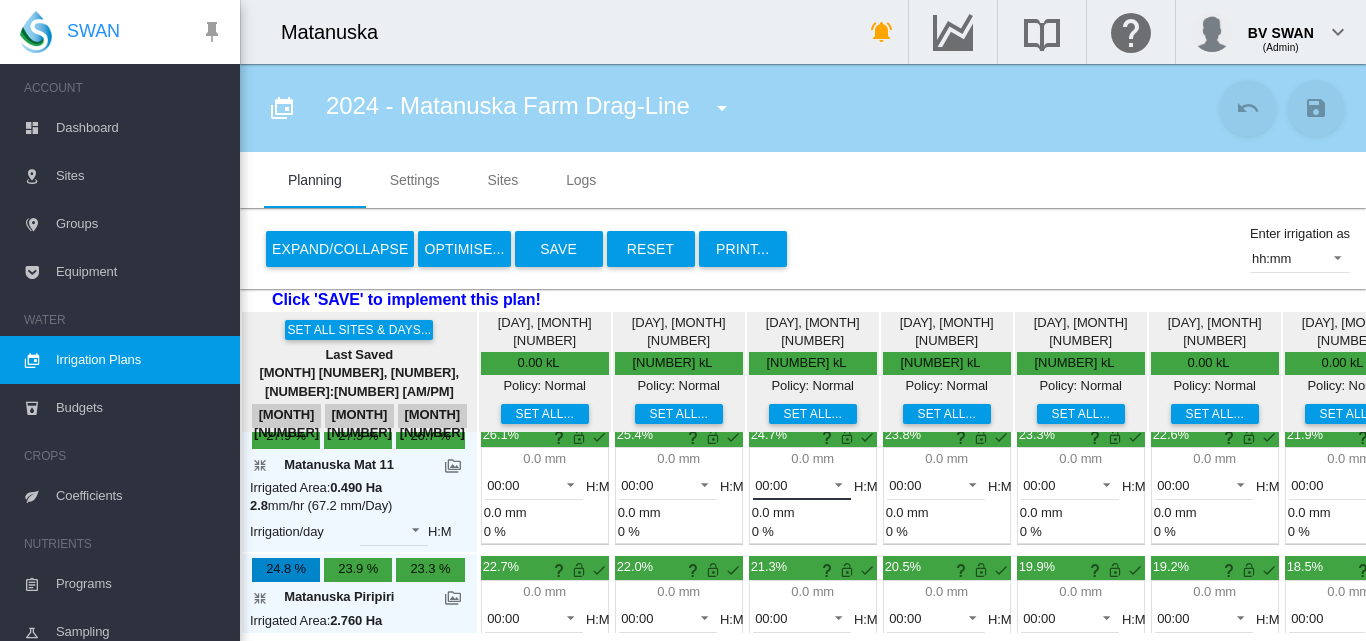 click at bounding box center (833, 483) 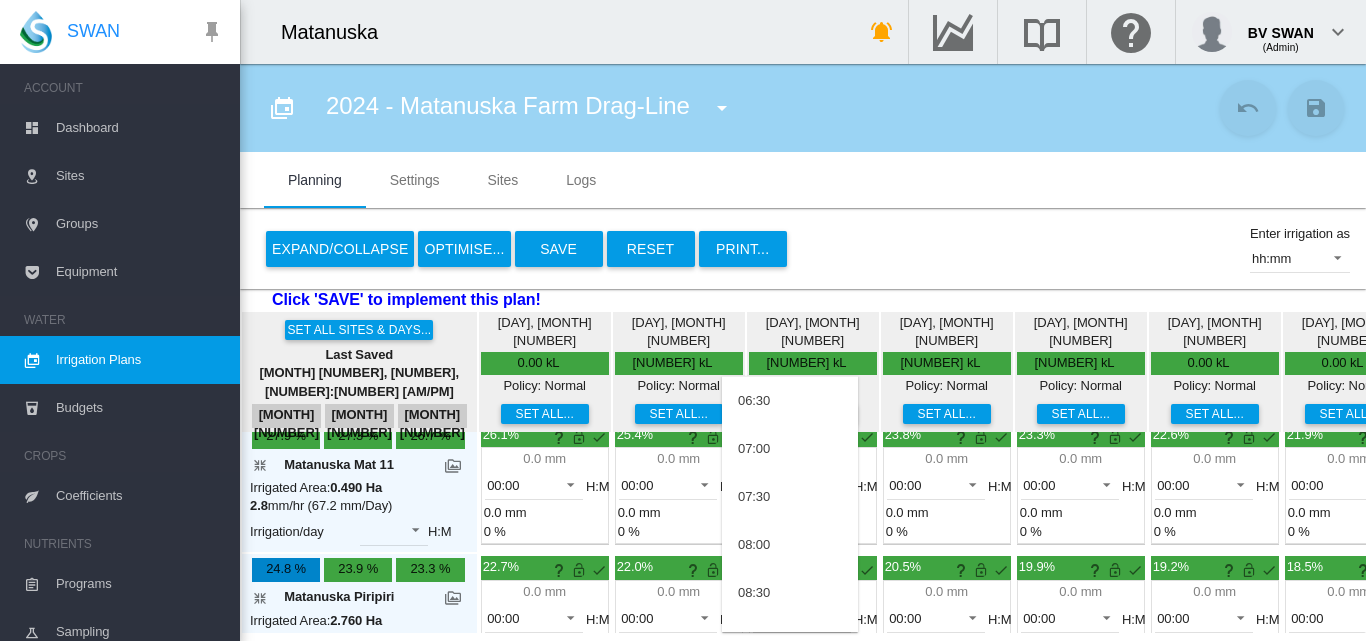 scroll, scrollTop: 400, scrollLeft: 0, axis: vertical 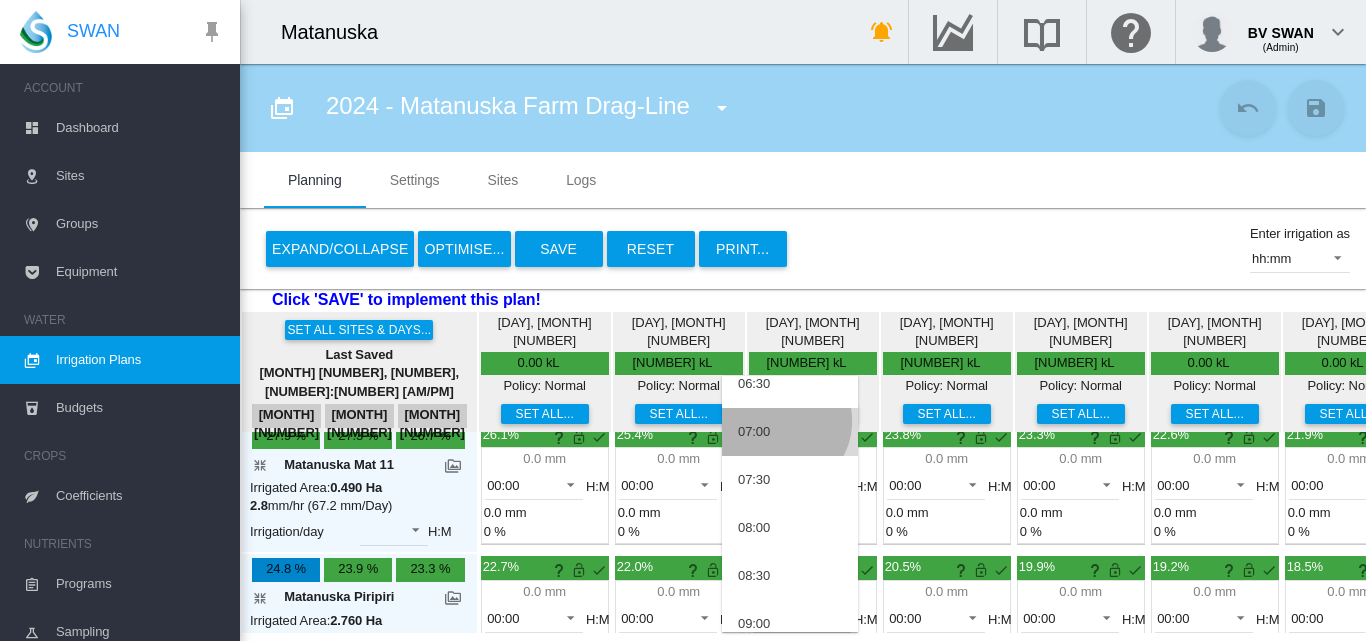 click on "07:00" at bounding box center (790, 432) 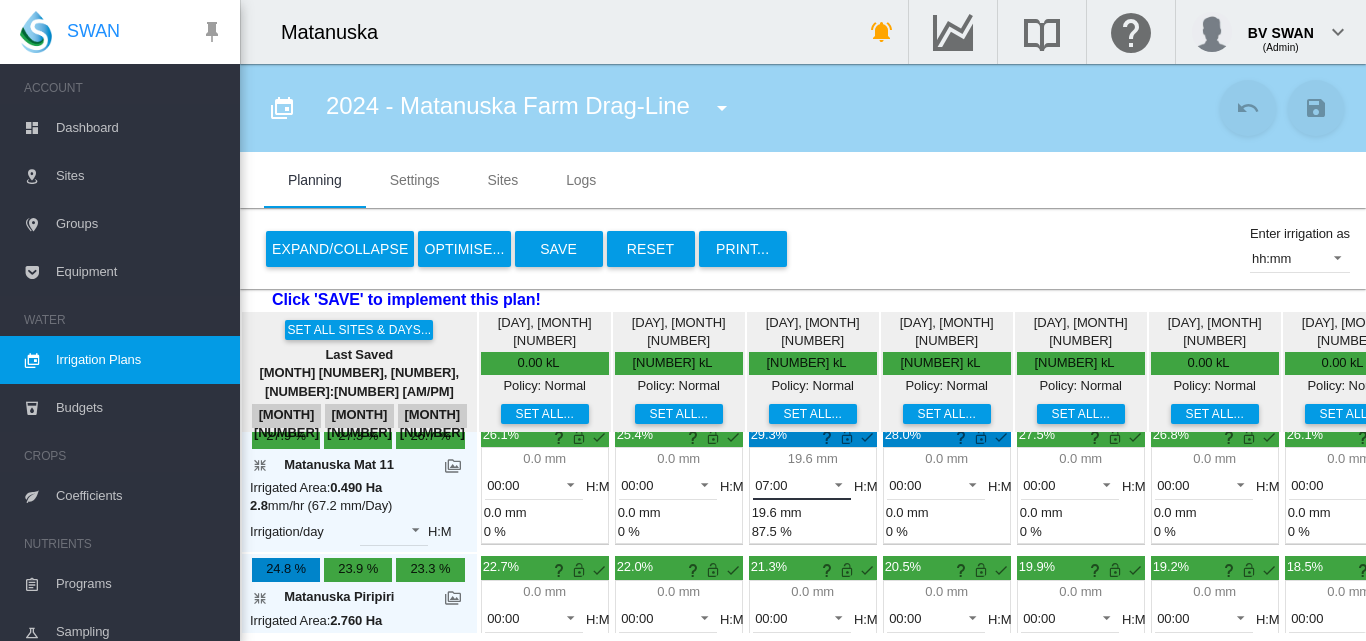 scroll, scrollTop: 2080, scrollLeft: 0, axis: vertical 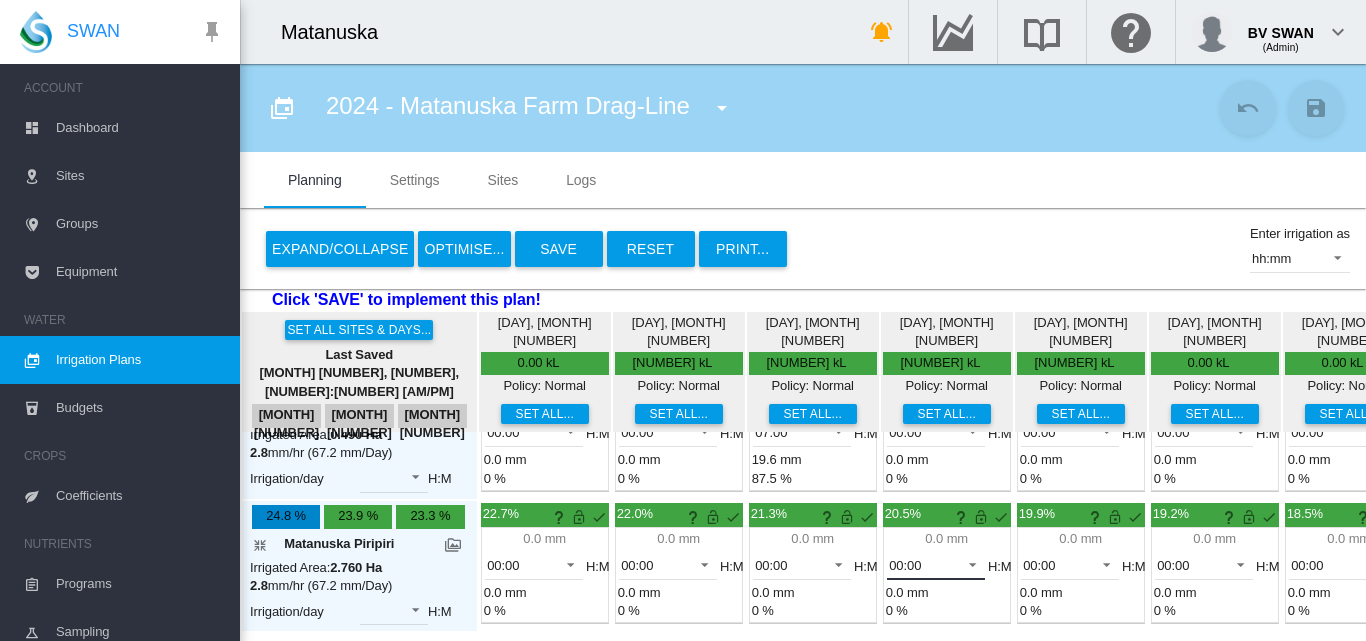 click at bounding box center [967, 563] 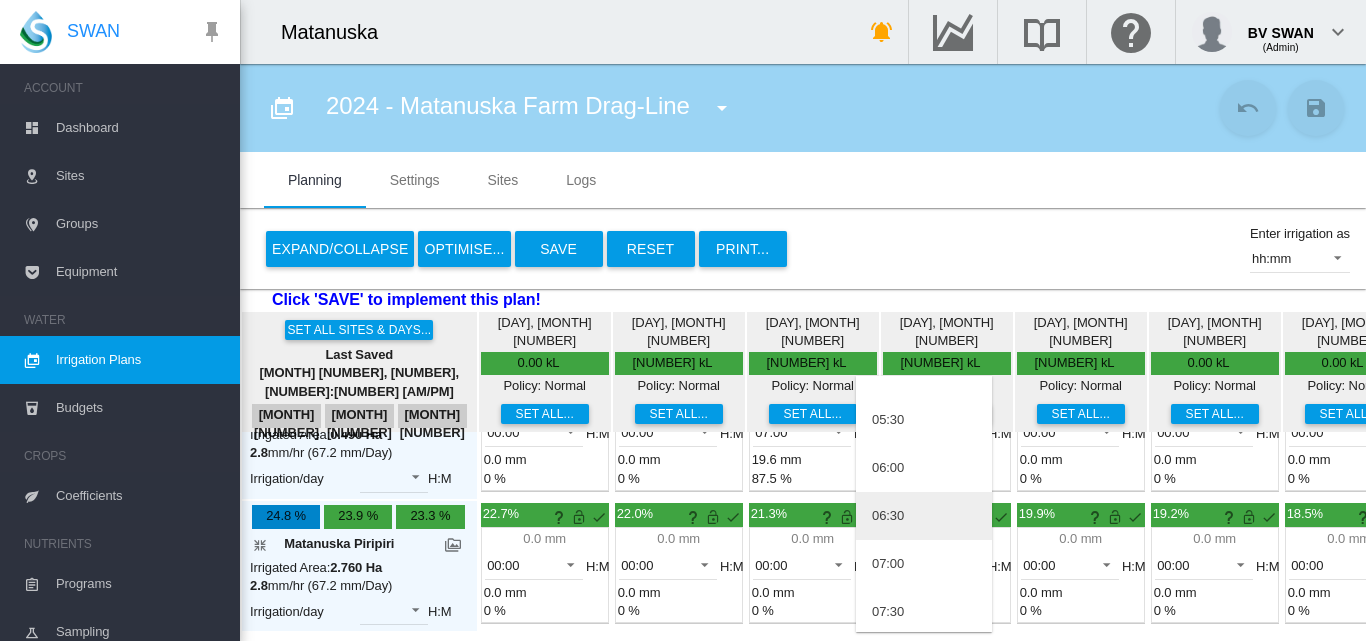 scroll, scrollTop: 300, scrollLeft: 0, axis: vertical 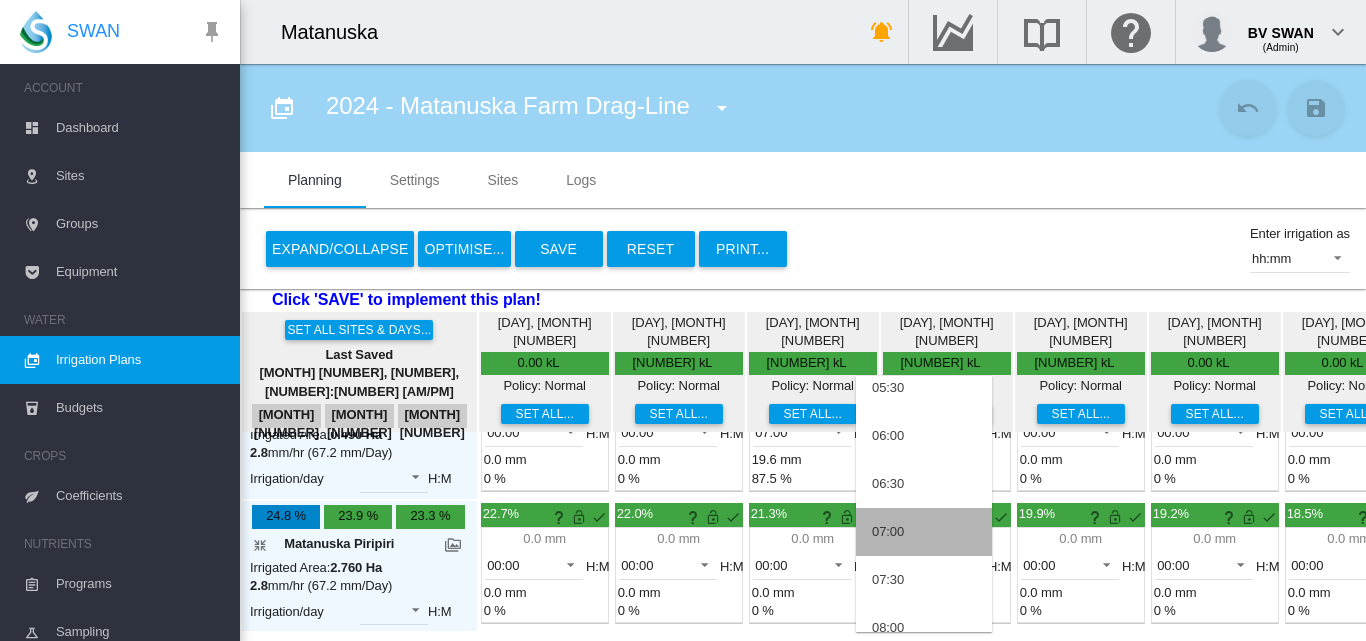 click on "07:00" at bounding box center [924, 532] 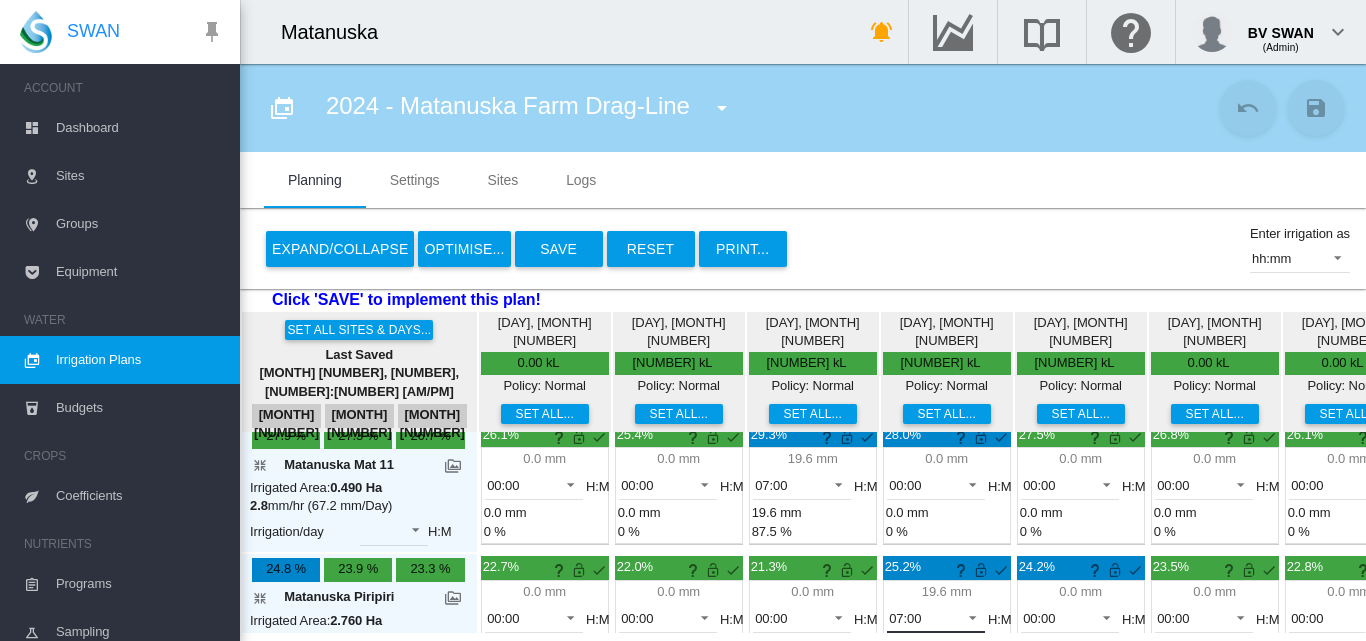 scroll, scrollTop: 2080, scrollLeft: 0, axis: vertical 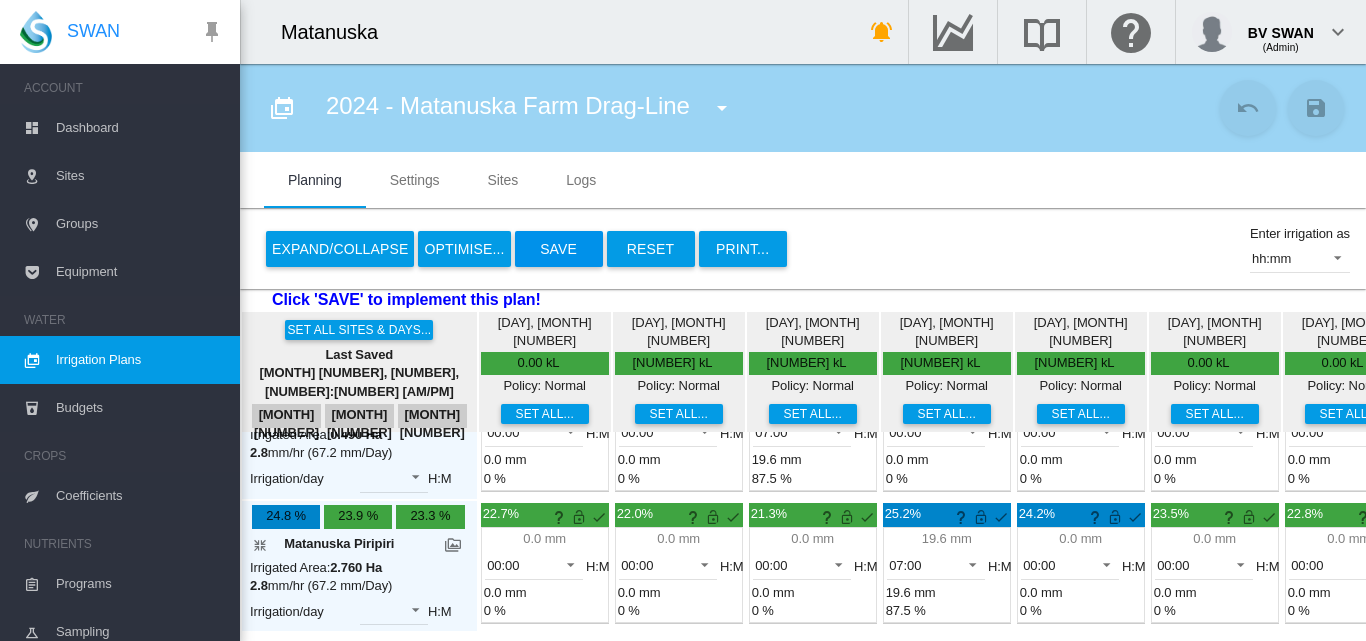 click on "Save" at bounding box center [559, 249] 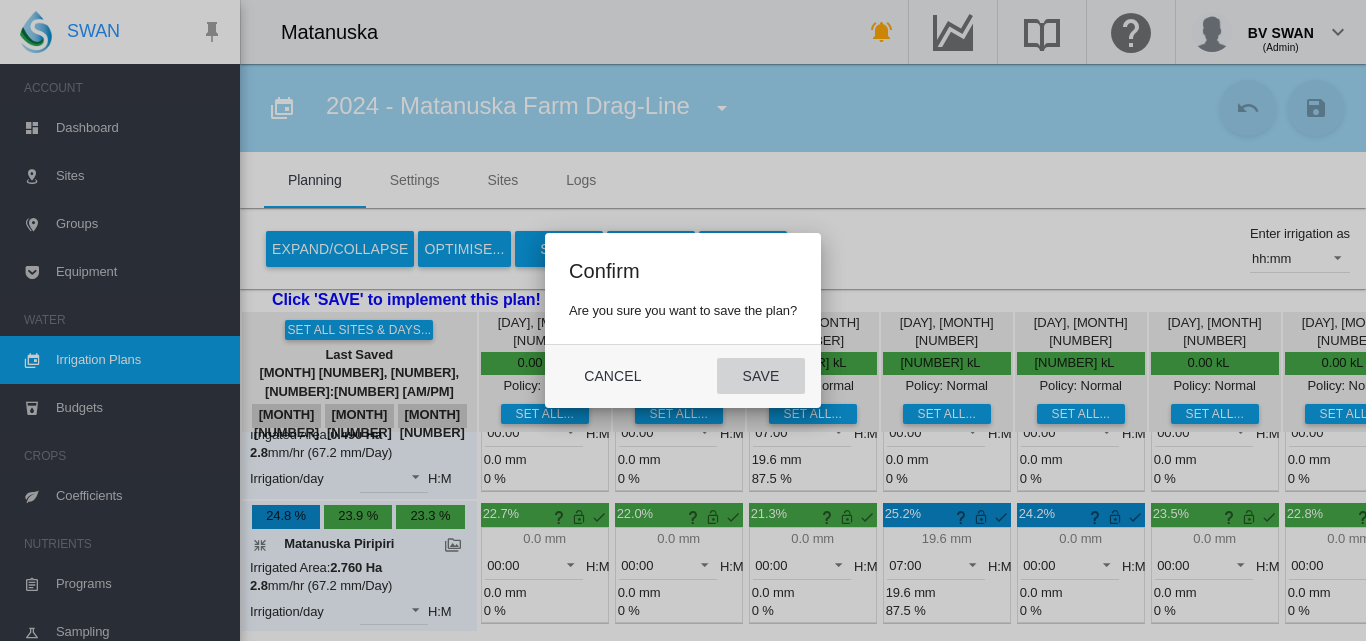 click on "Save" 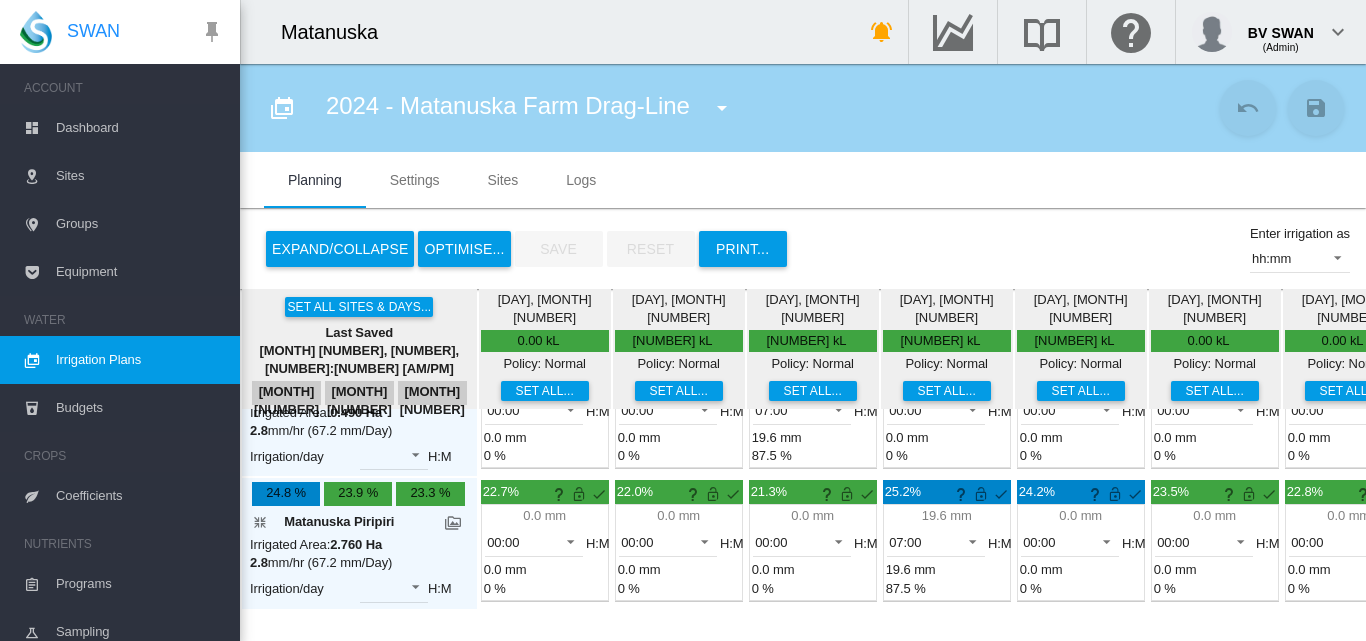 click at bounding box center (722, 108) 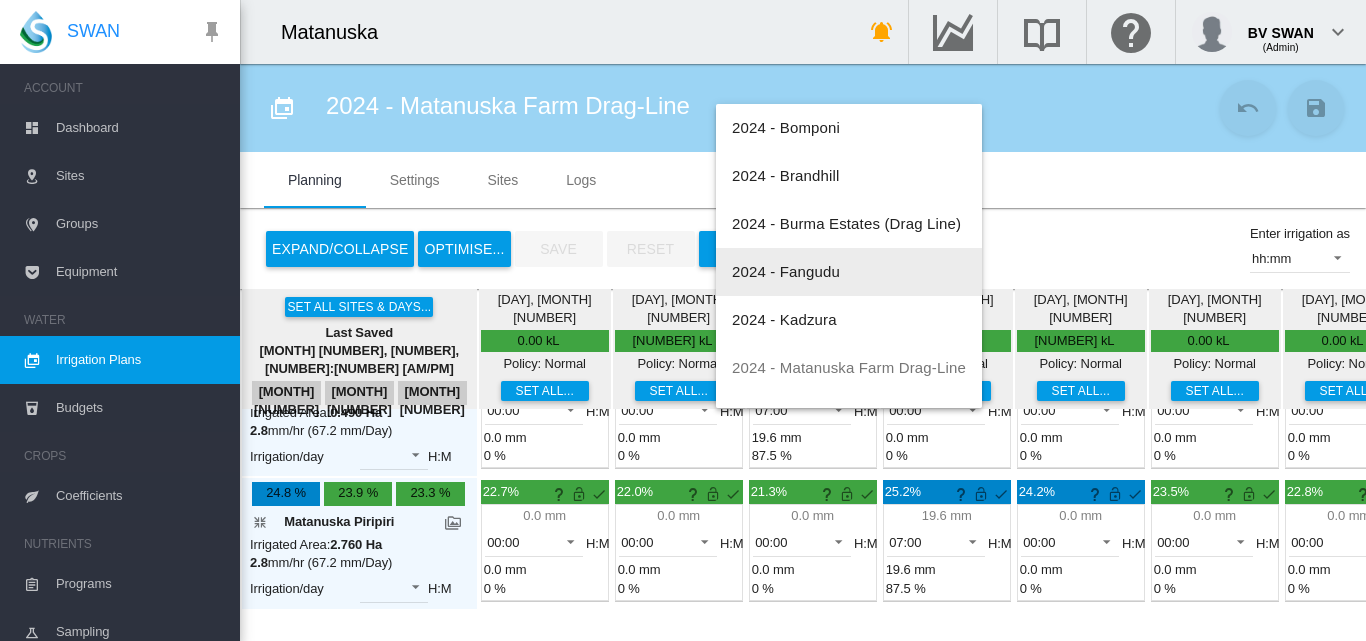 scroll, scrollTop: 300, scrollLeft: 0, axis: vertical 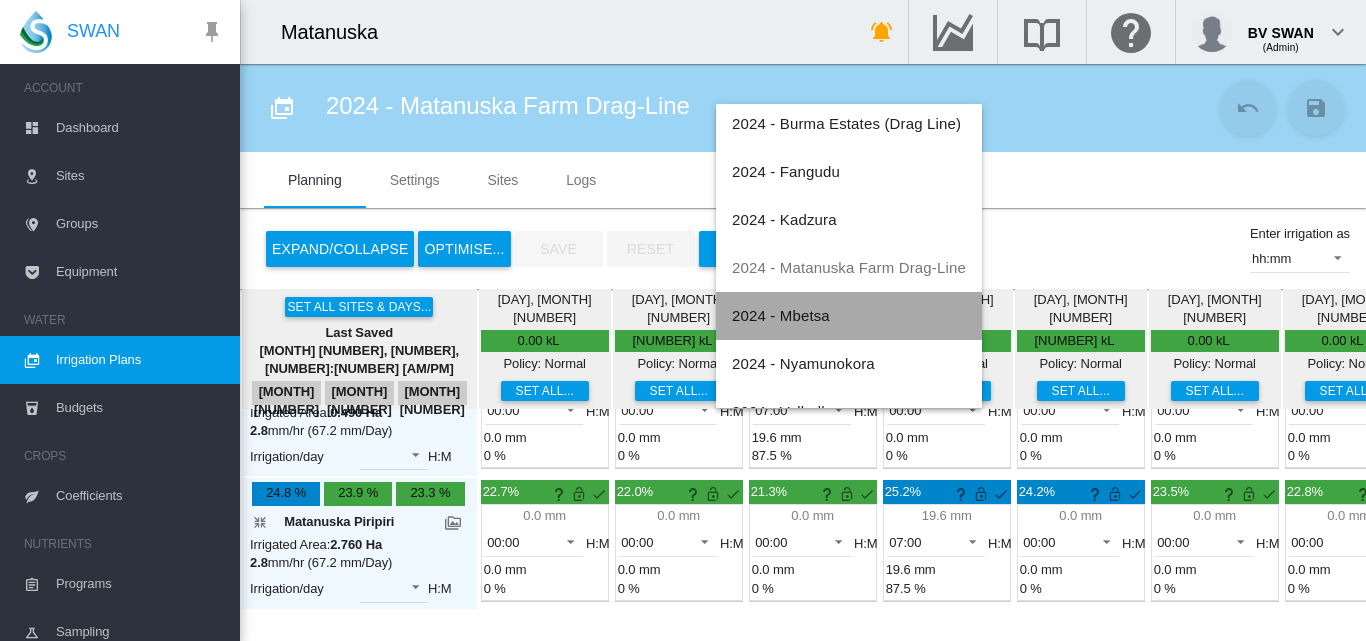 click on "2024 - Mbetsa" at bounding box center [781, 315] 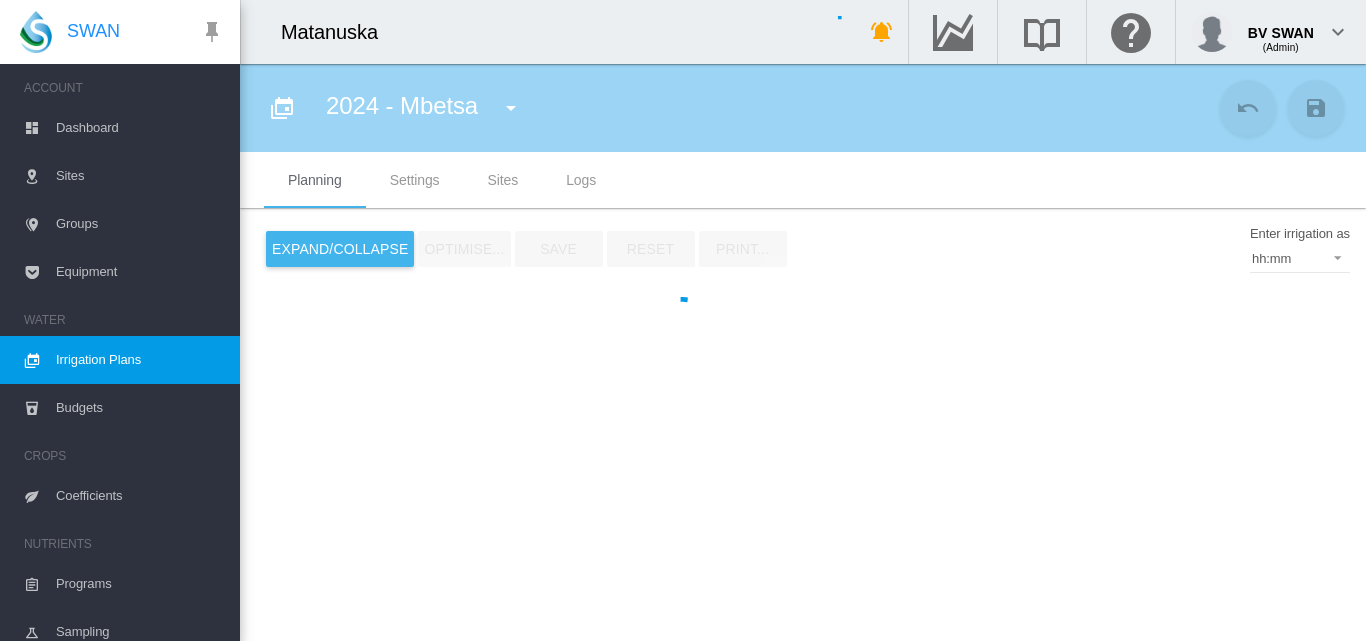 type on "**********" 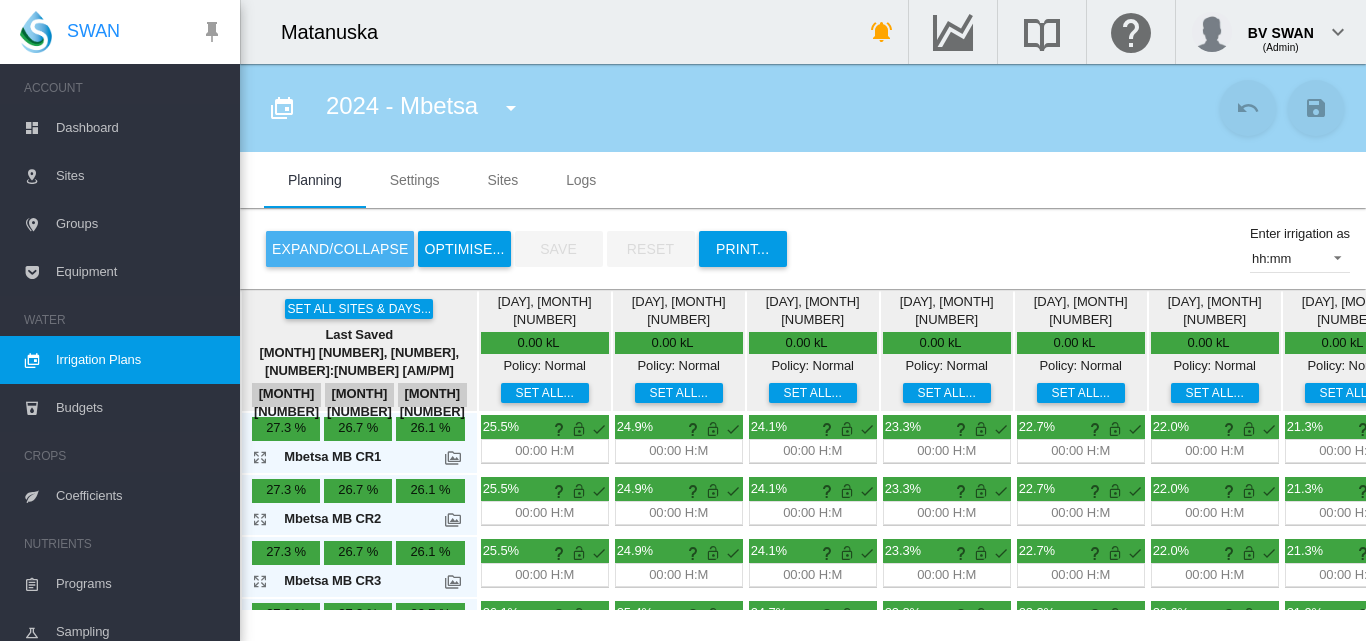 click on "Expand/Collapse" at bounding box center (340, 249) 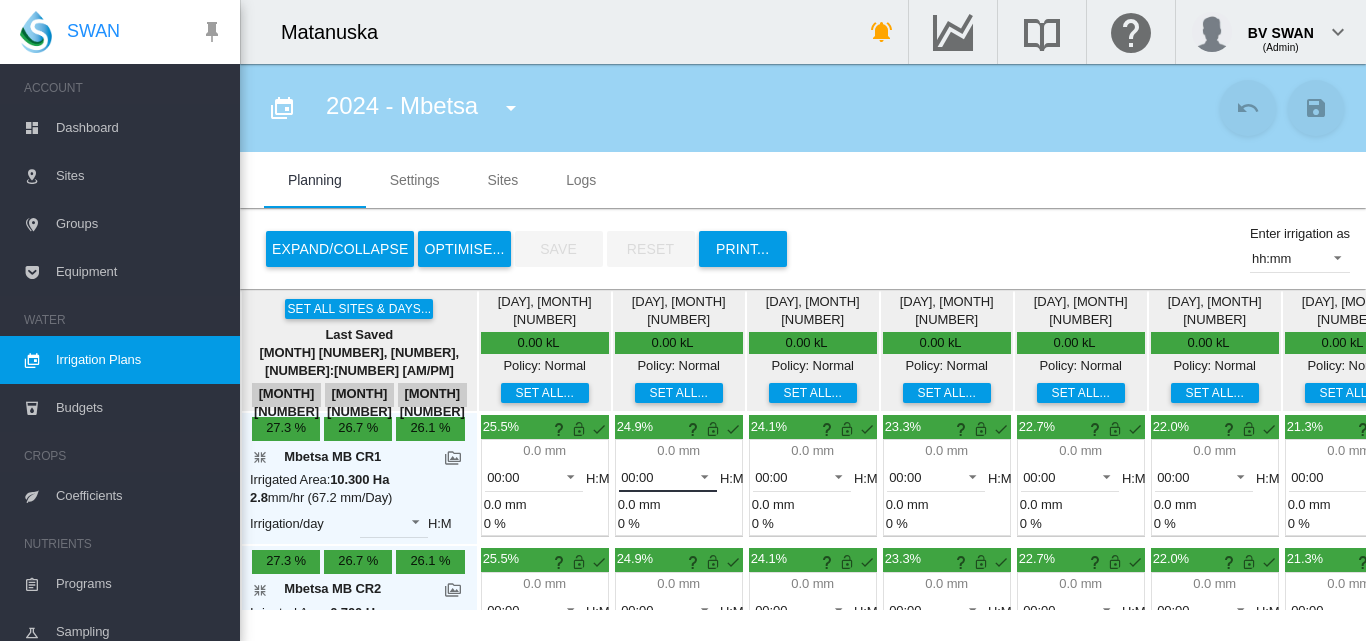 click at bounding box center [699, 475] 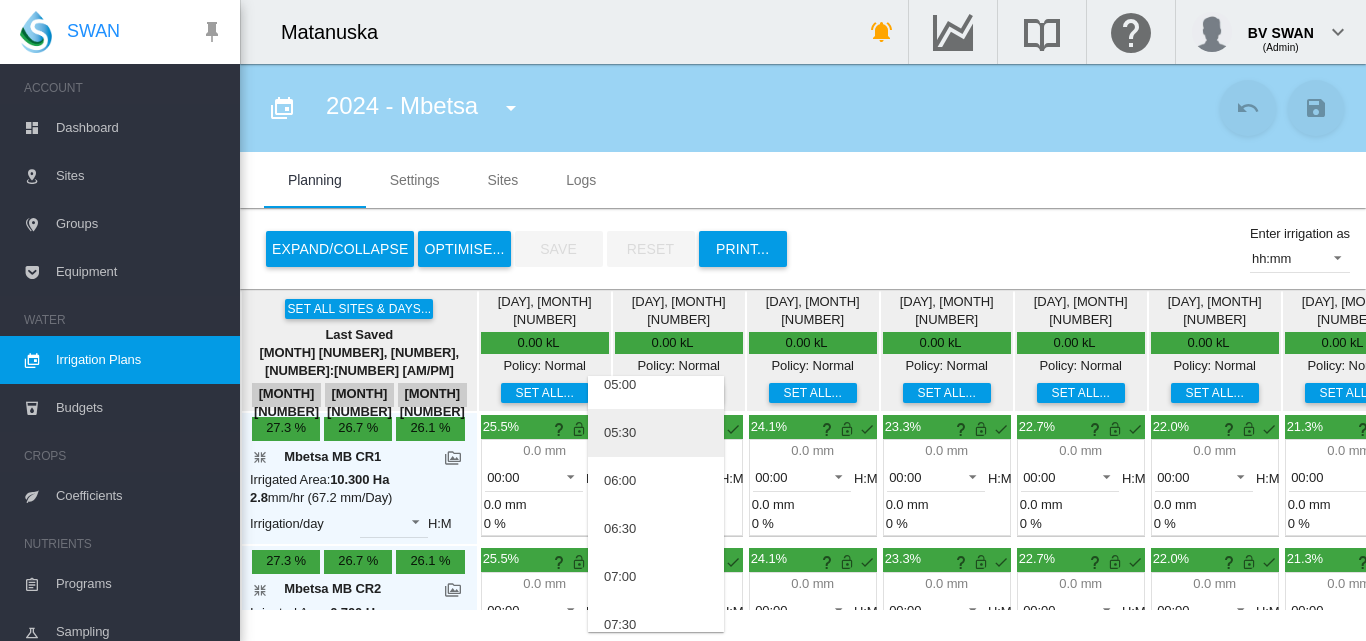 scroll, scrollTop: 300, scrollLeft: 0, axis: vertical 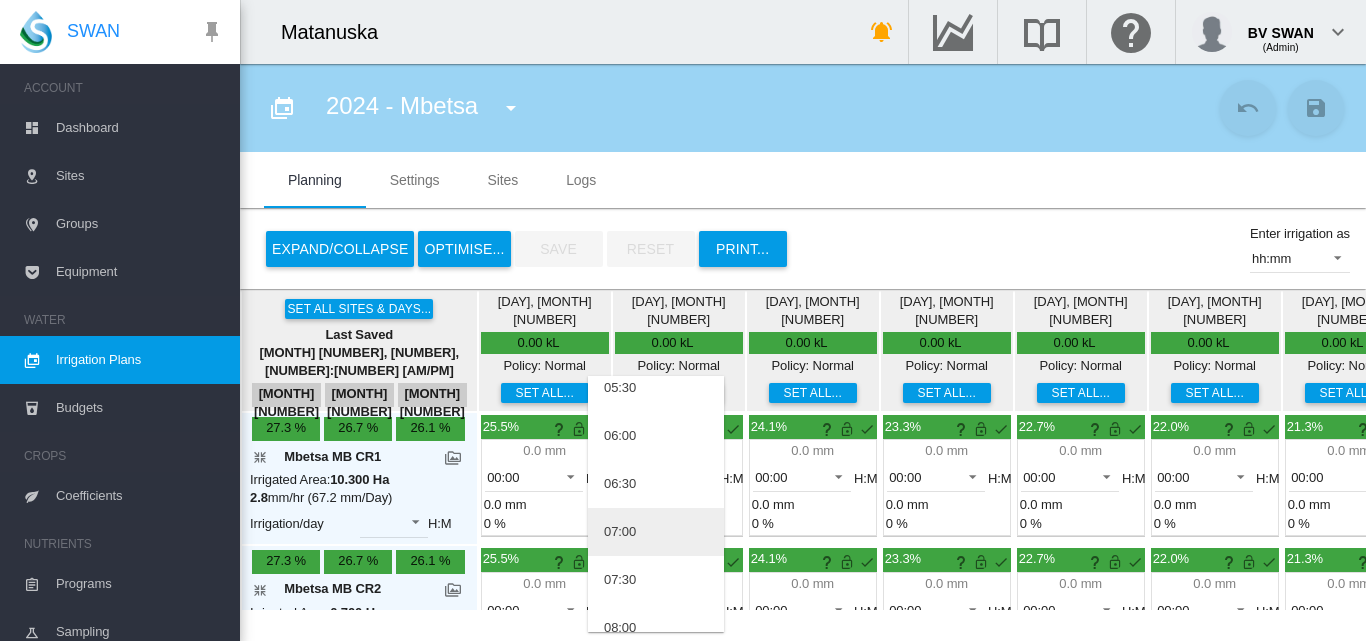click on "07:00" at bounding box center [656, 532] 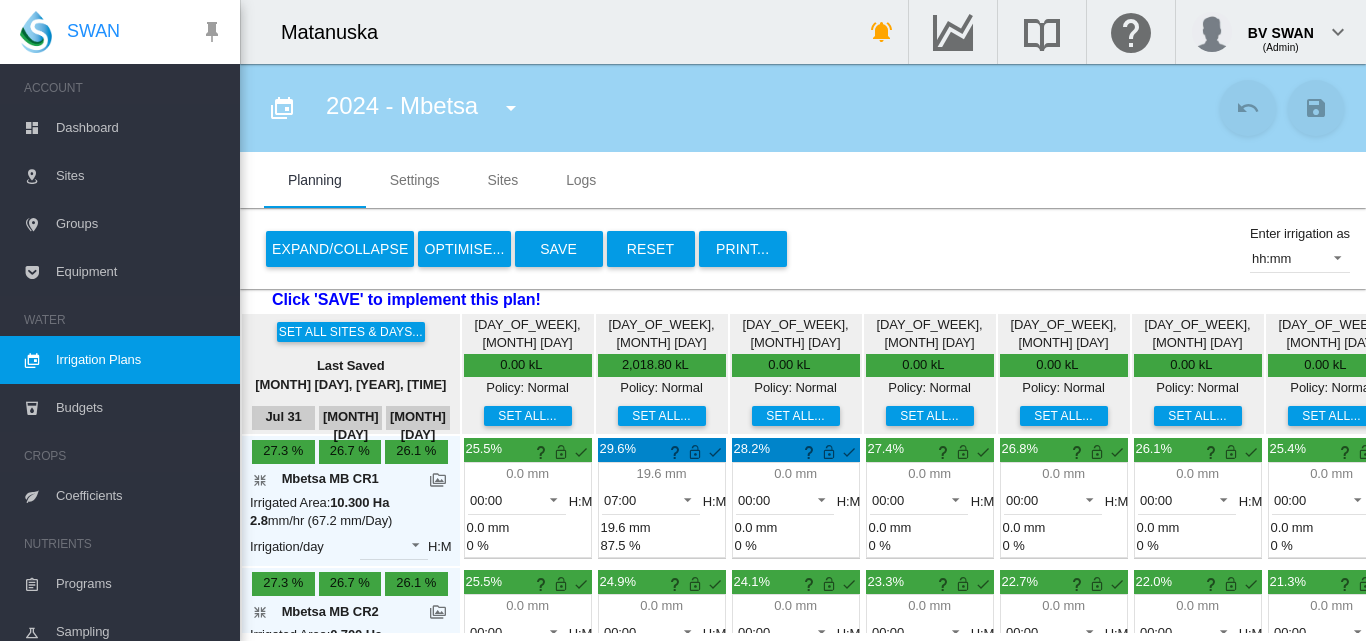 scroll, scrollTop: 0, scrollLeft: 0, axis: both 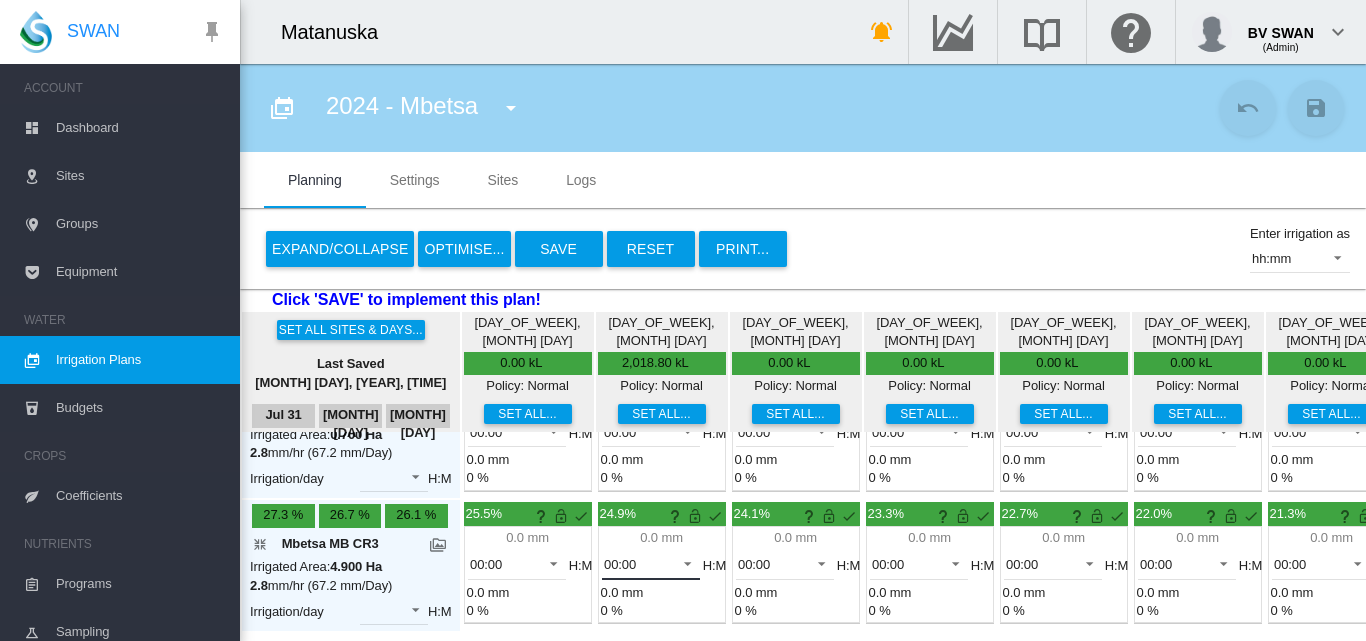 click at bounding box center (682, 562) 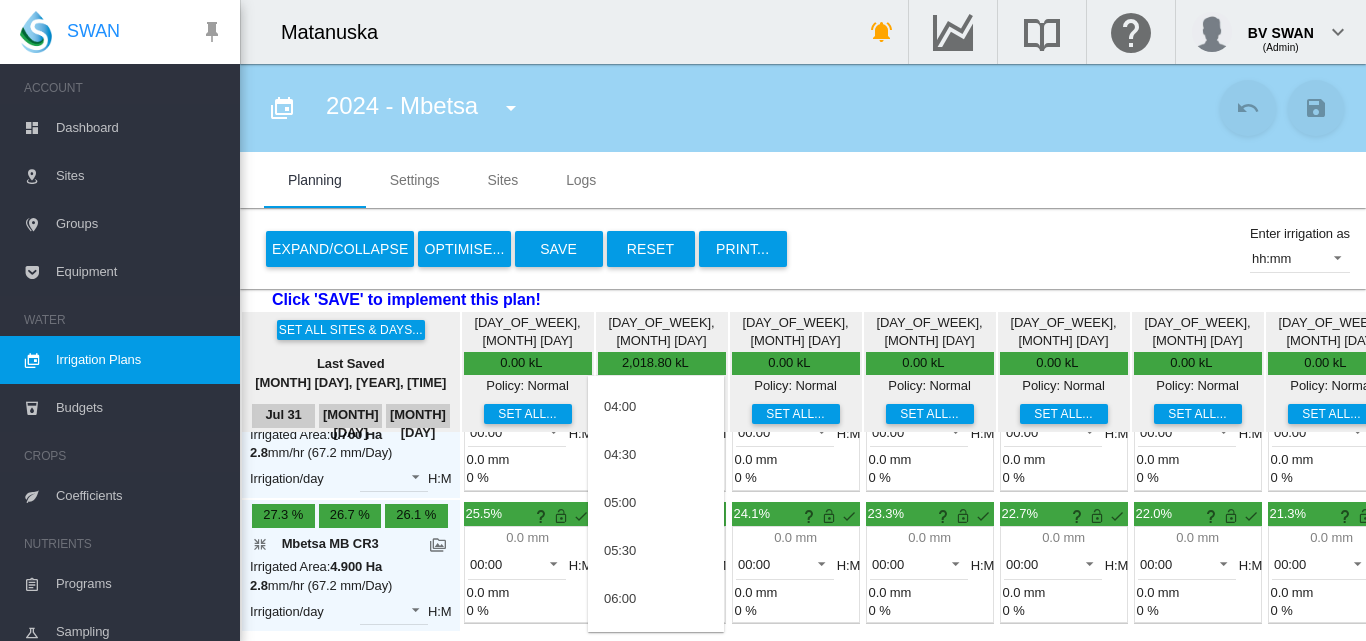 scroll, scrollTop: 300, scrollLeft: 0, axis: vertical 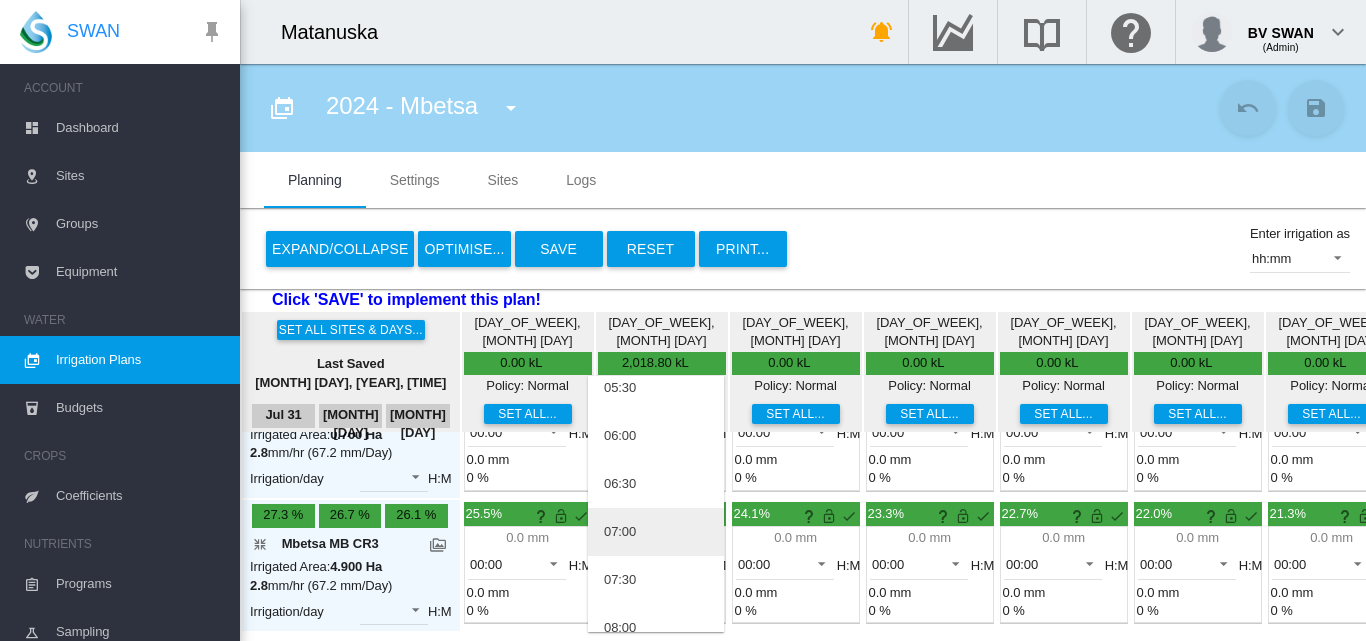 click on "07:00" at bounding box center (656, 532) 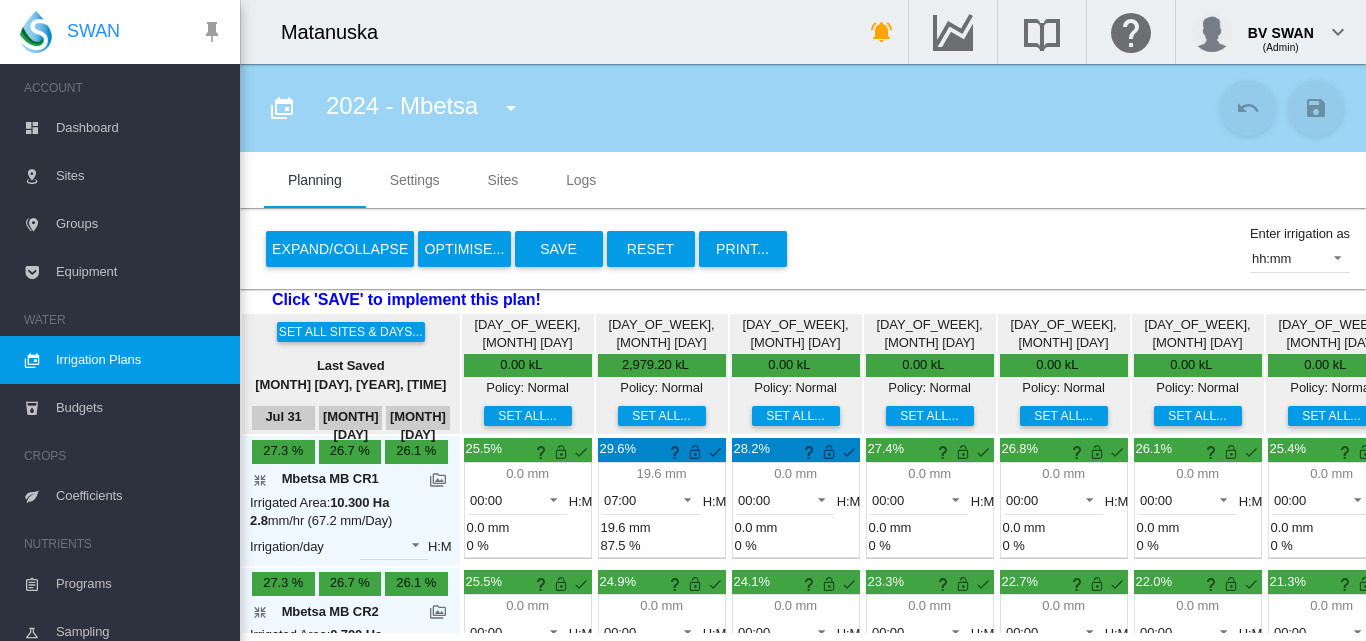 scroll, scrollTop: 100, scrollLeft: 0, axis: vertical 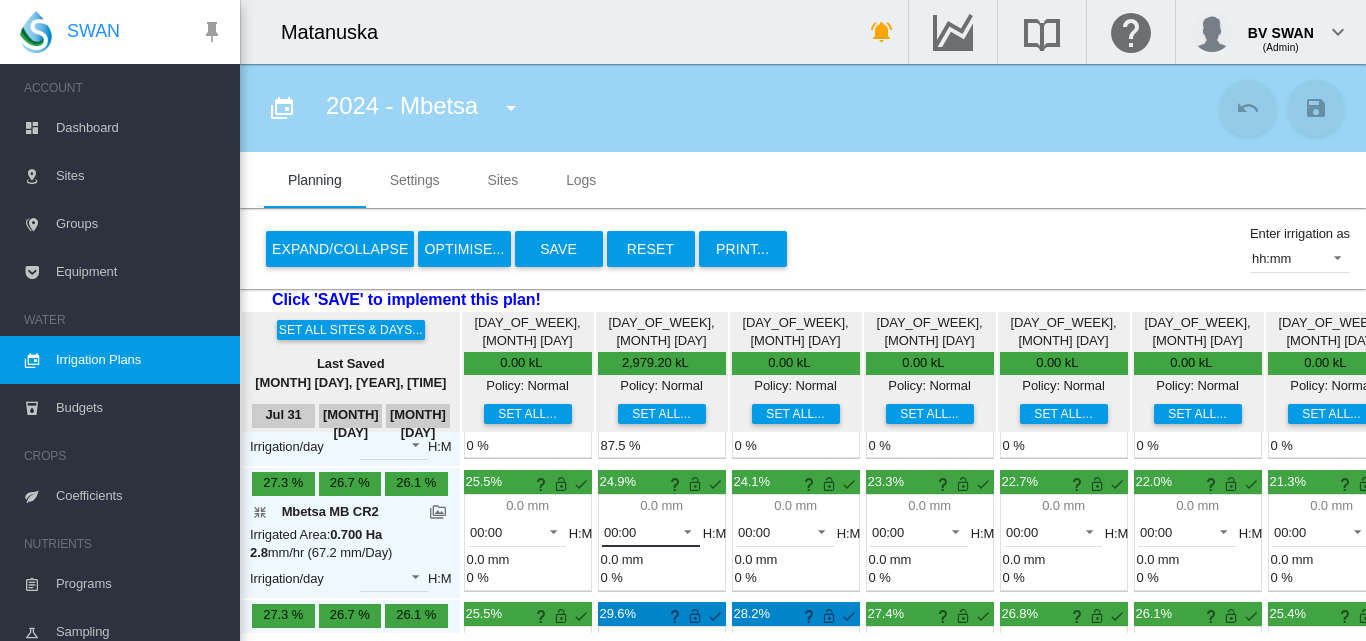 click at bounding box center [682, 530] 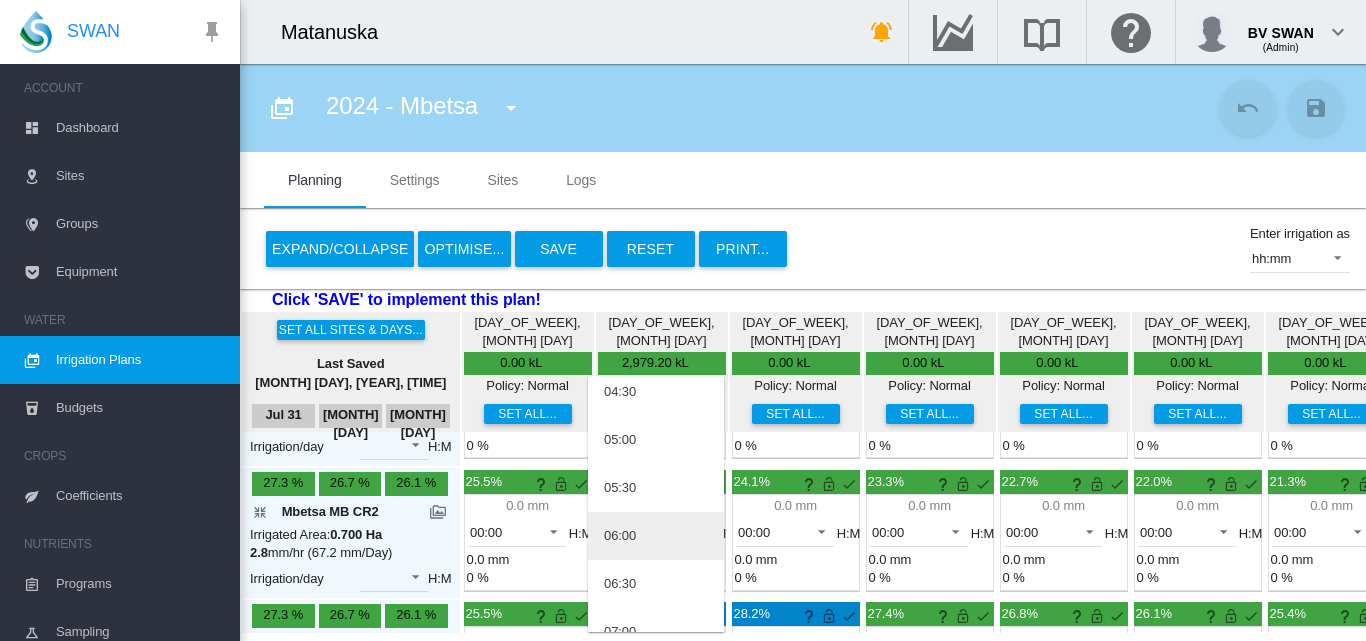 scroll, scrollTop: 300, scrollLeft: 0, axis: vertical 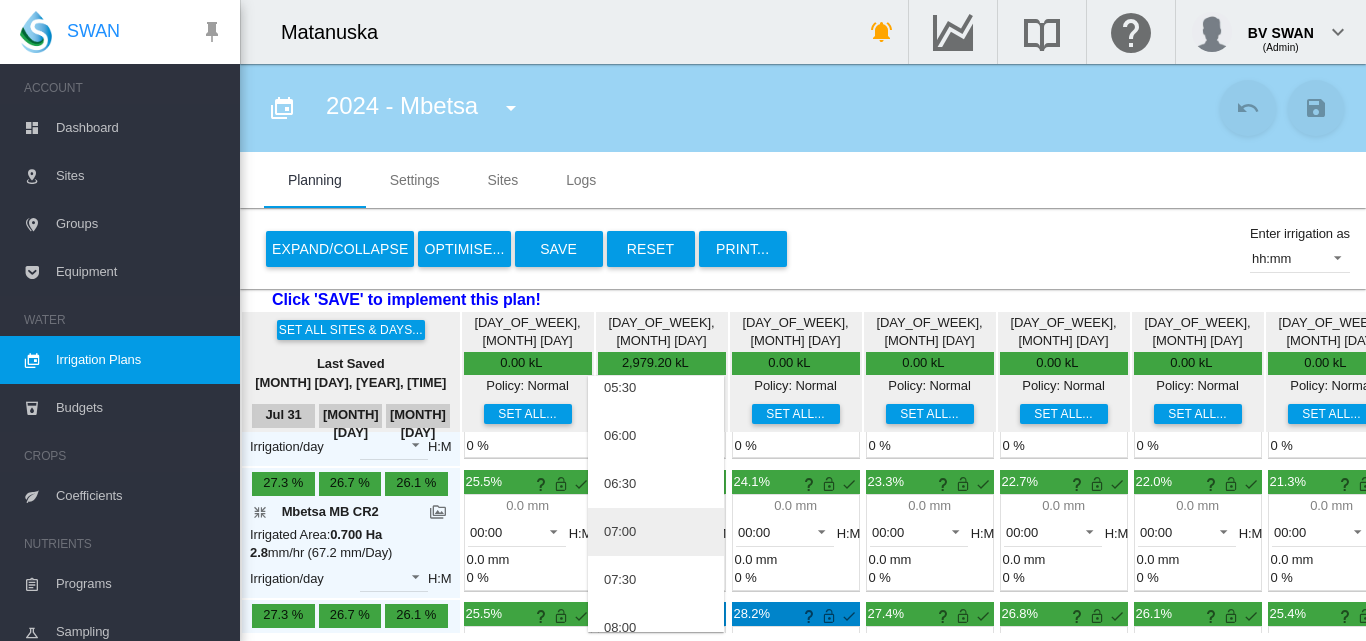 click on "07:00" at bounding box center (656, 532) 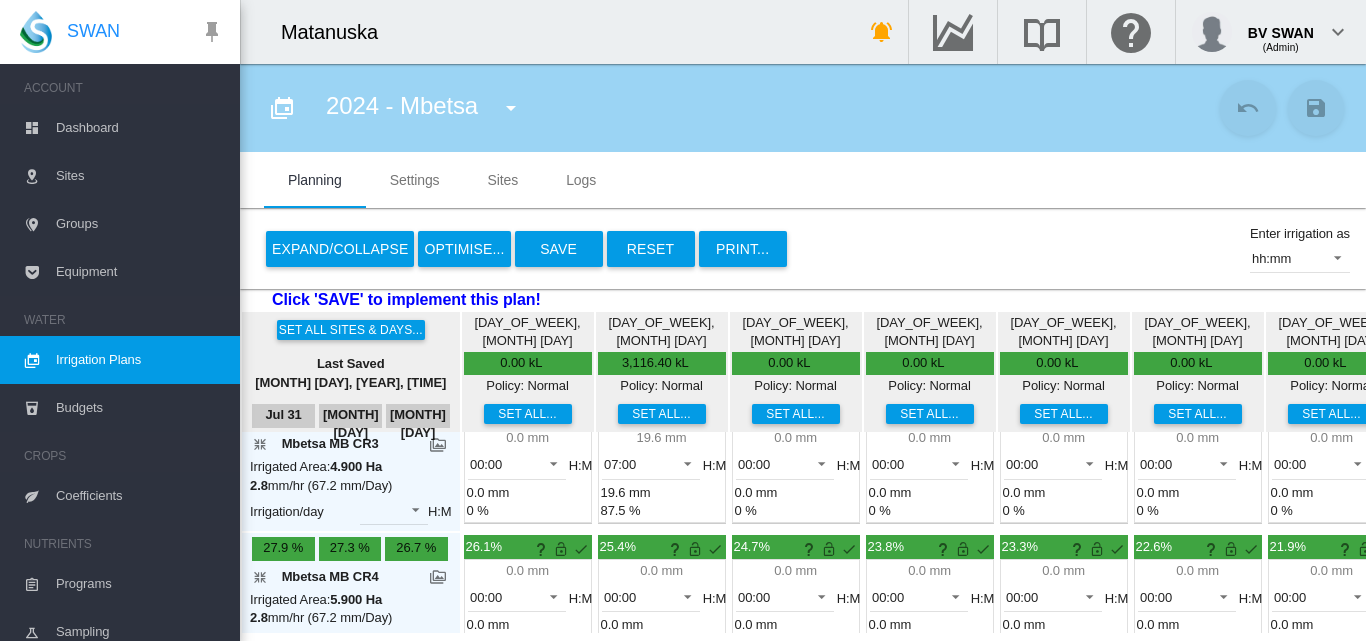 scroll, scrollTop: 347, scrollLeft: 0, axis: vertical 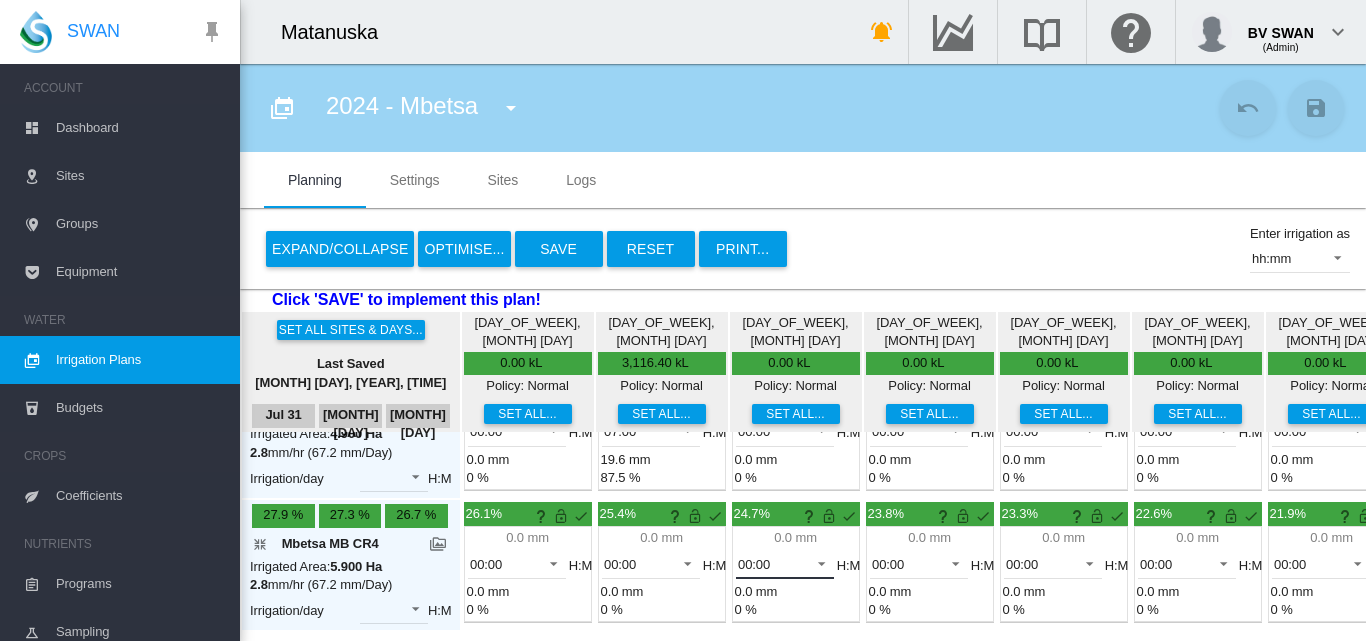 click at bounding box center (816, 562) 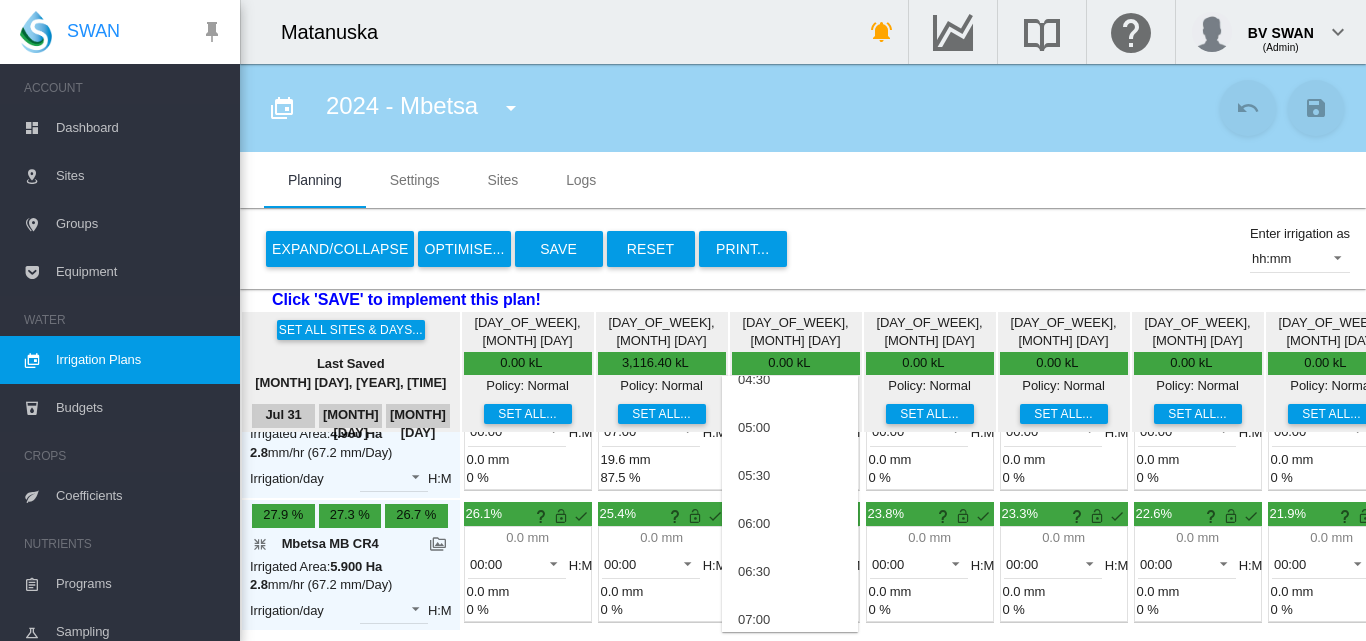scroll, scrollTop: 300, scrollLeft: 0, axis: vertical 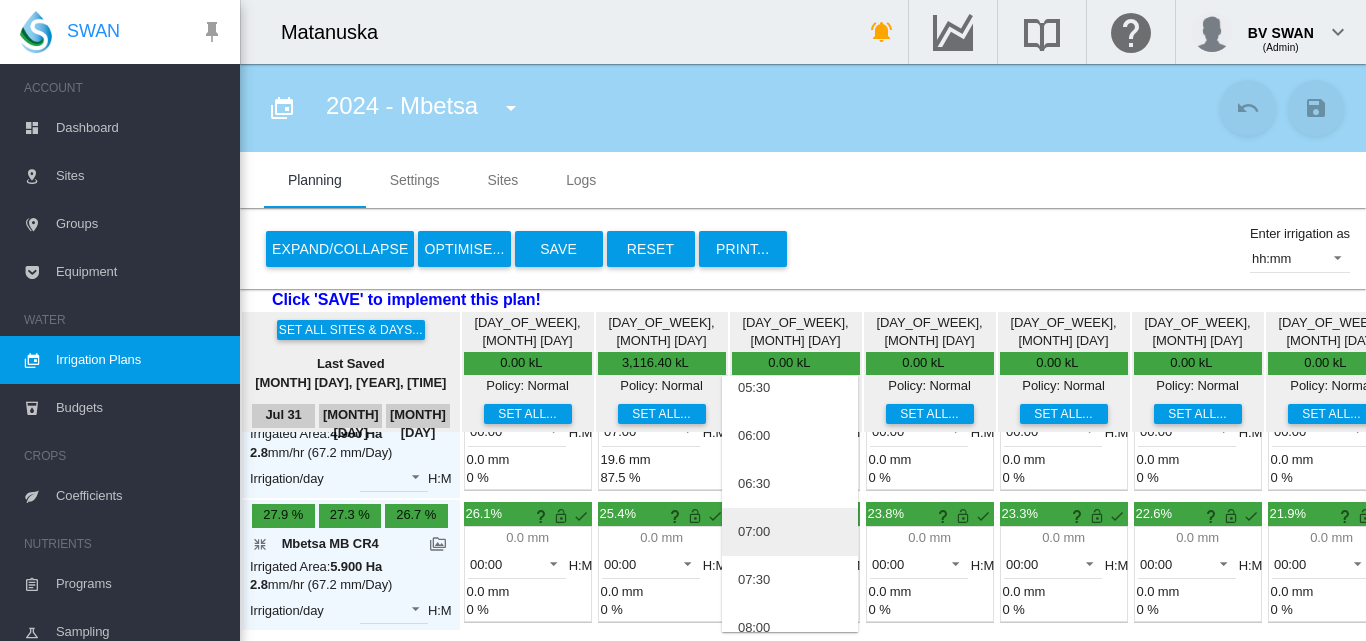 click on "07:00" at bounding box center [754, 532] 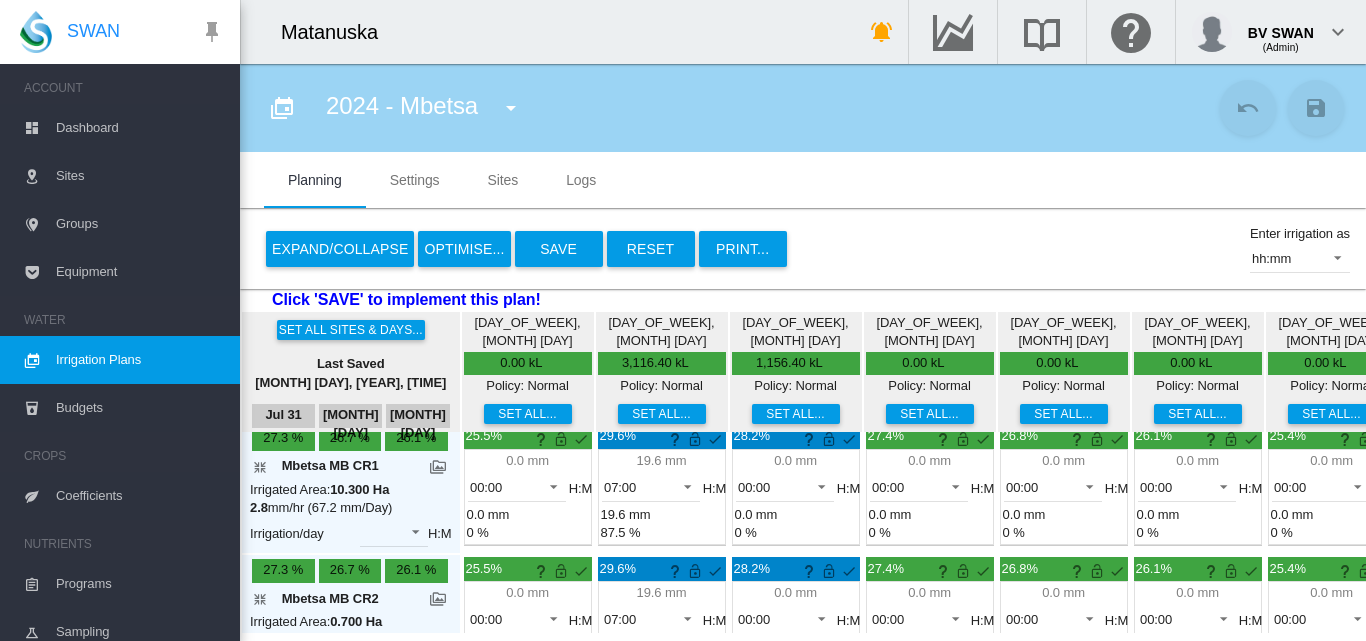 scroll, scrollTop: 0, scrollLeft: 0, axis: both 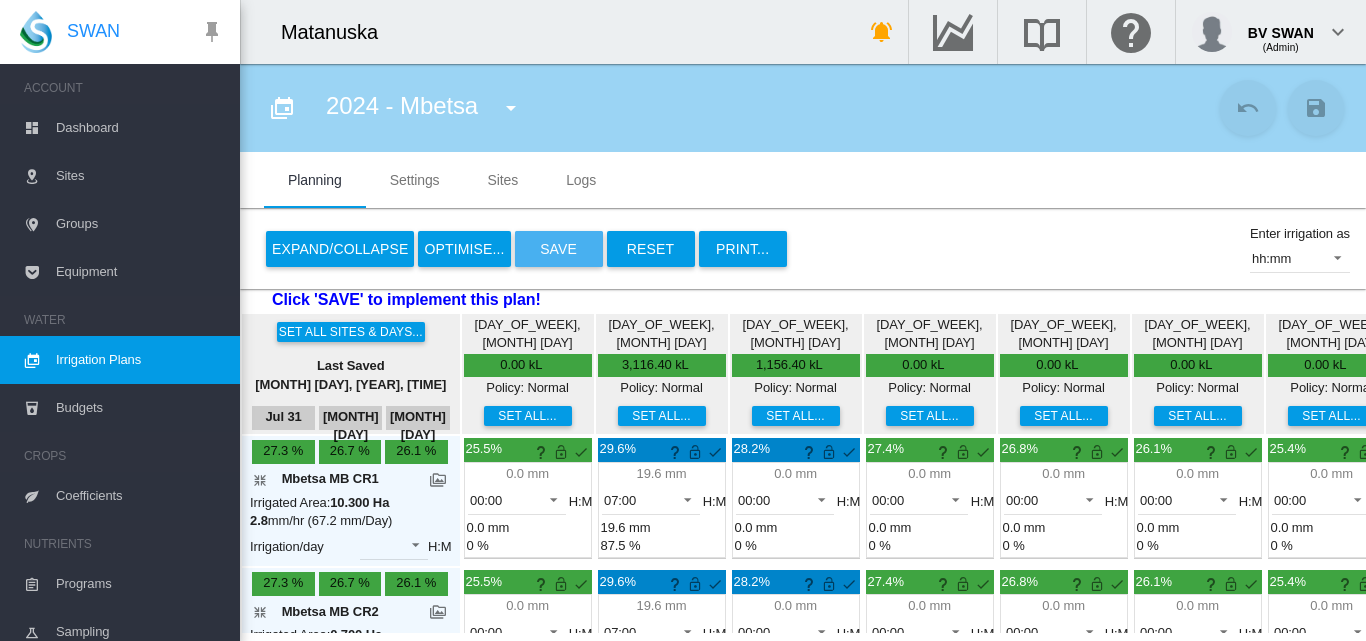 click on "Save" at bounding box center (559, 249) 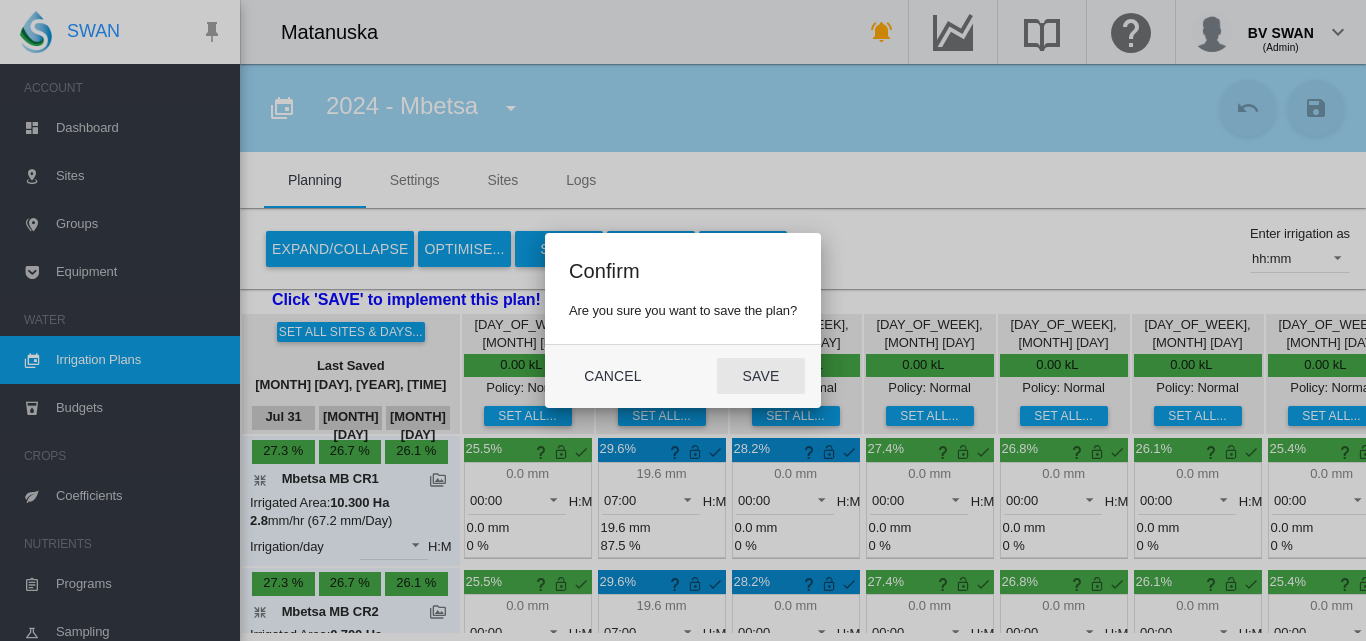 click on "Save" 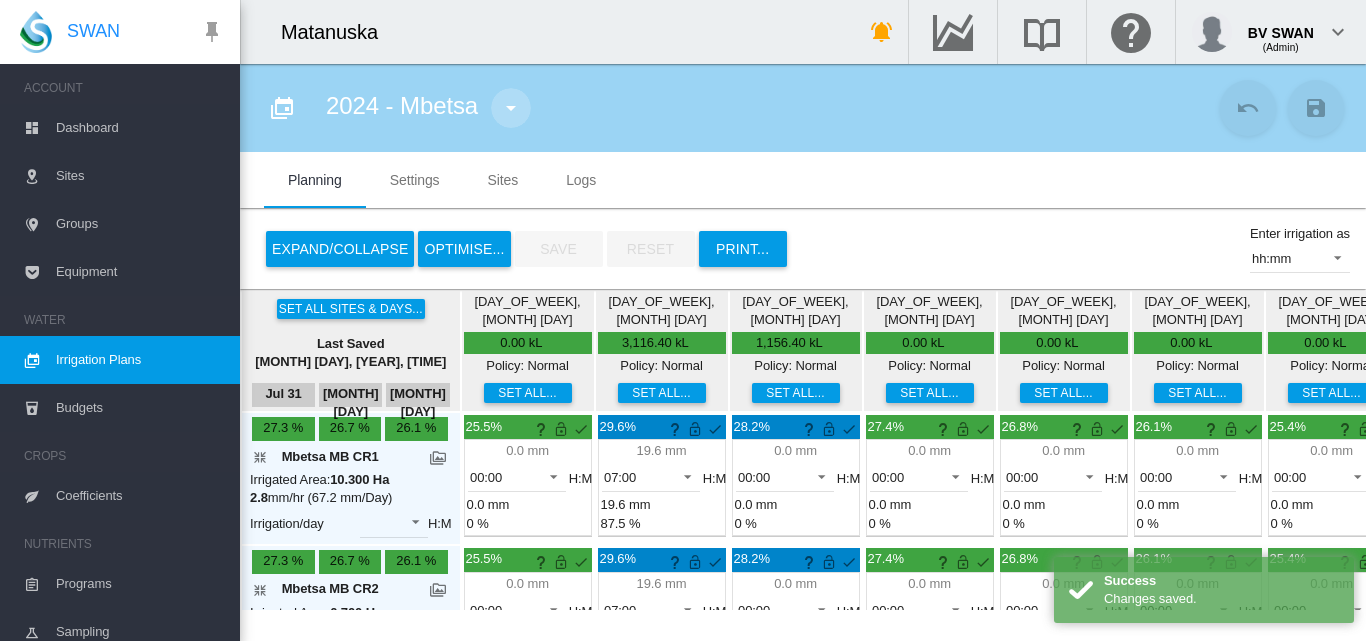 click at bounding box center [511, 108] 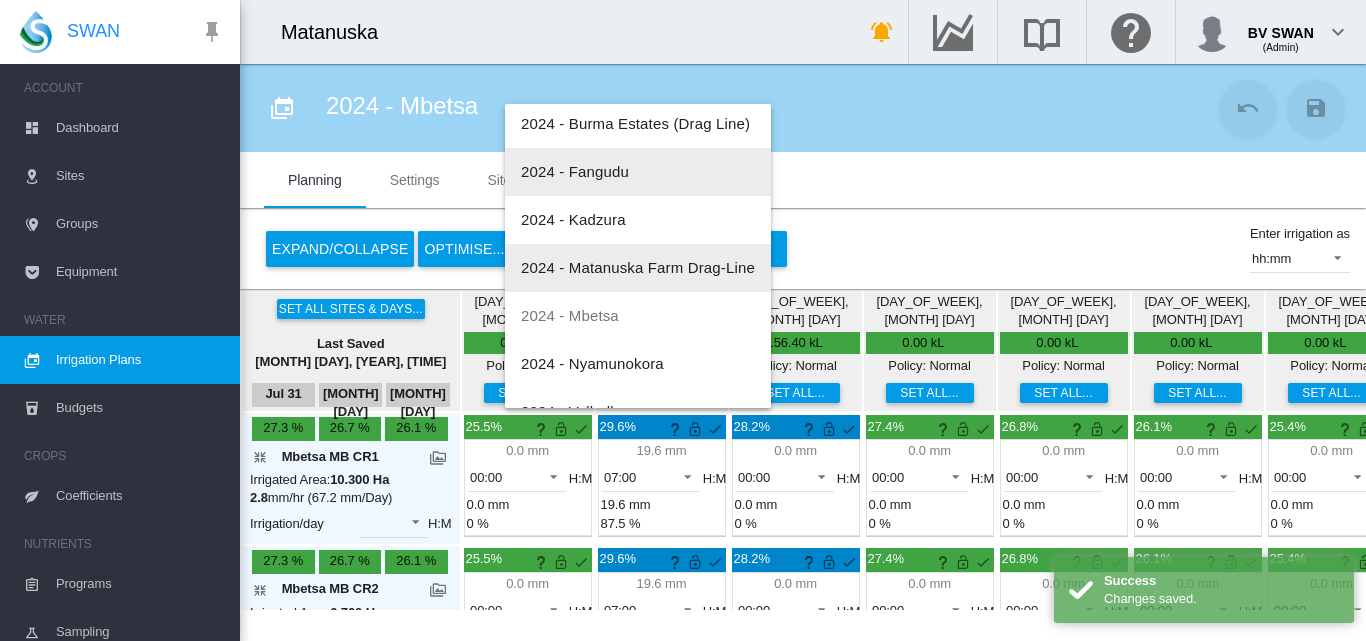 scroll, scrollTop: 400, scrollLeft: 0, axis: vertical 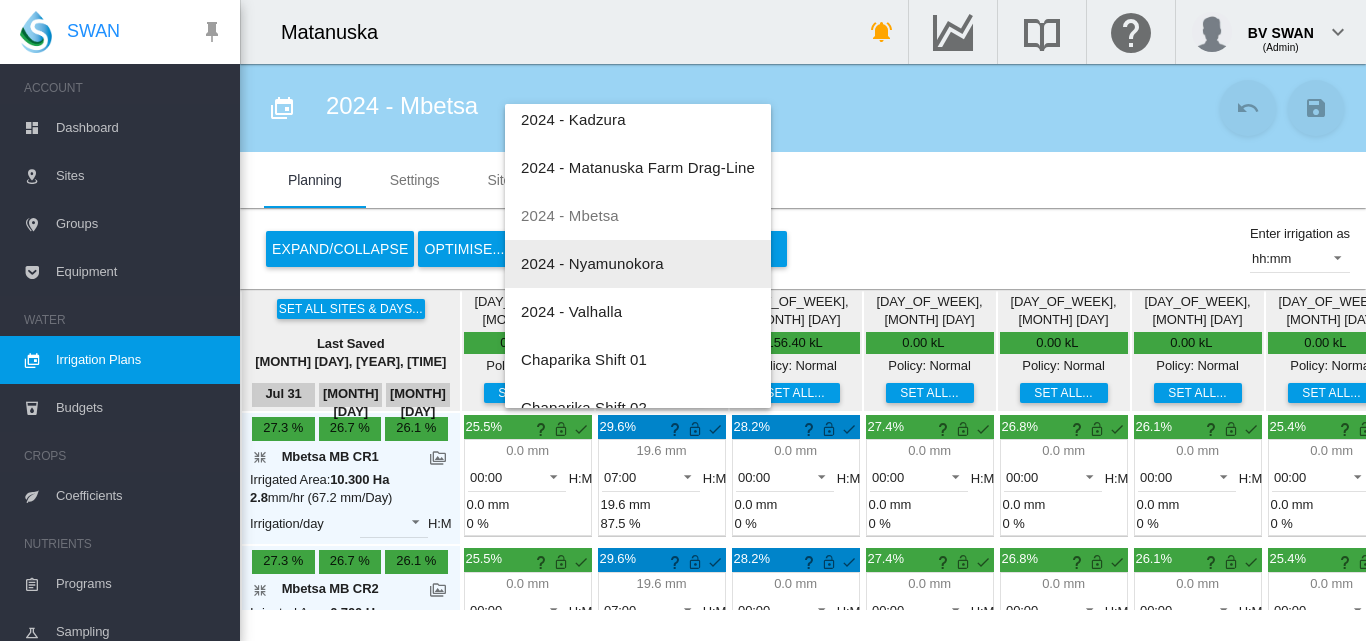 click on "2024 - Nyamunokora" at bounding box center [592, 263] 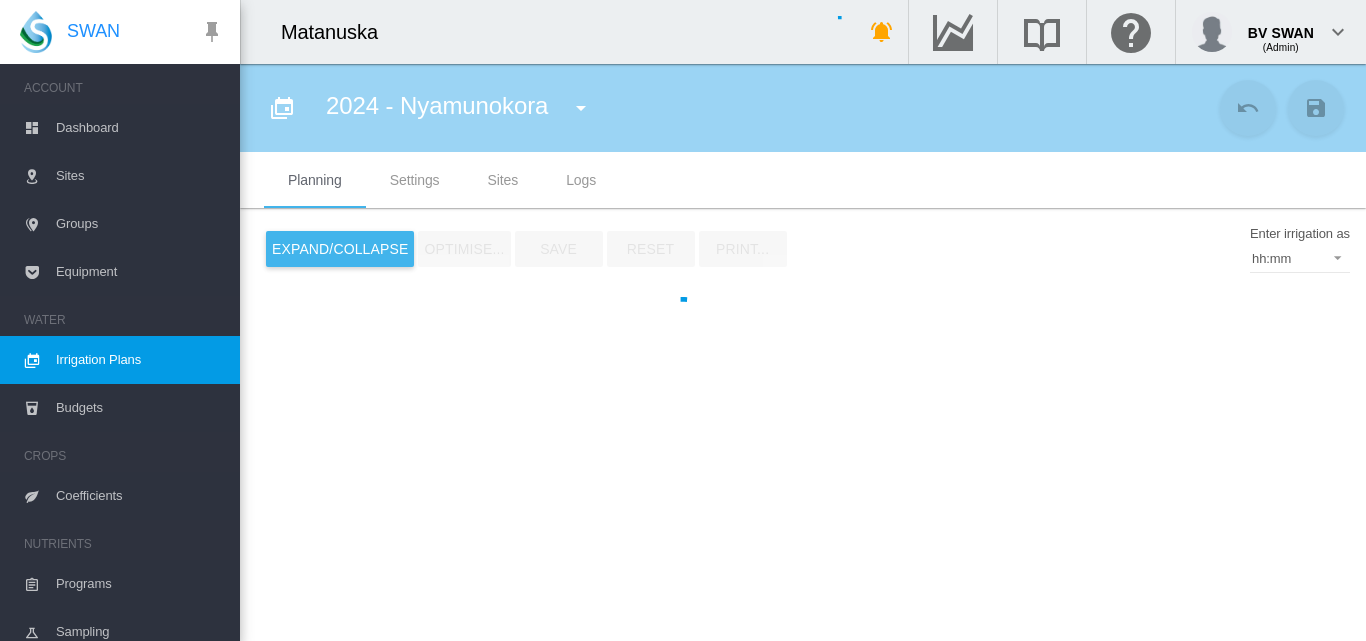 type on "**********" 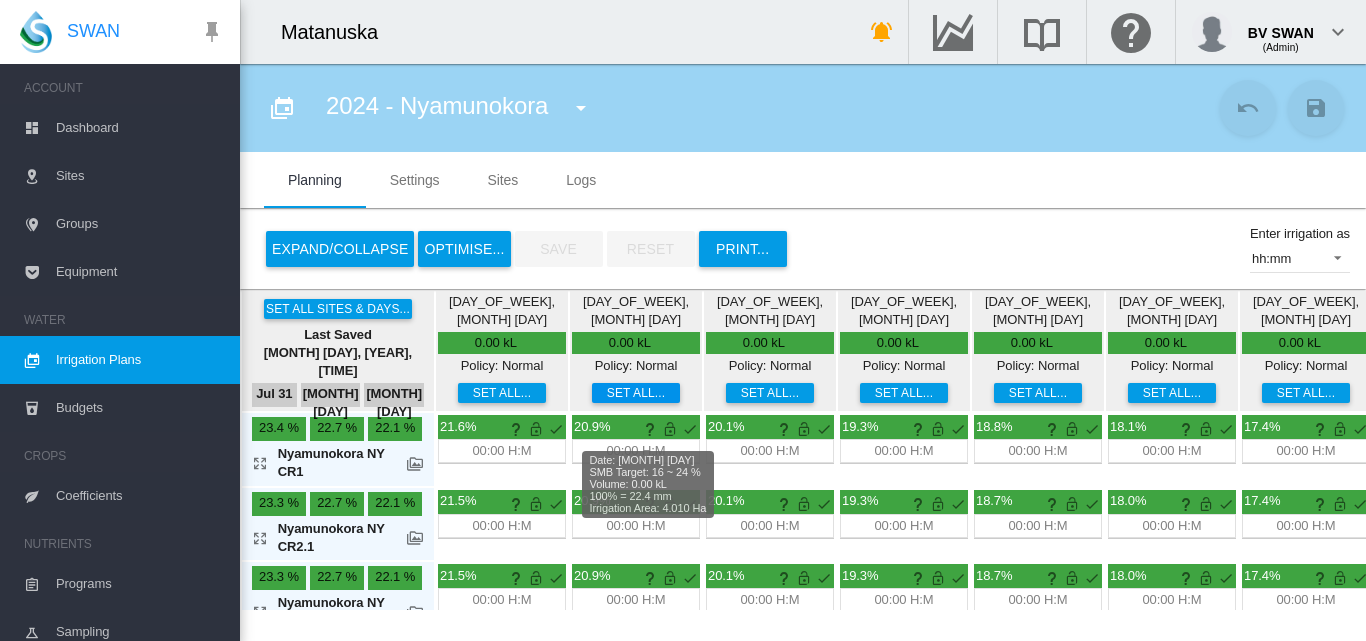 click on "Set all..." at bounding box center (636, 393) 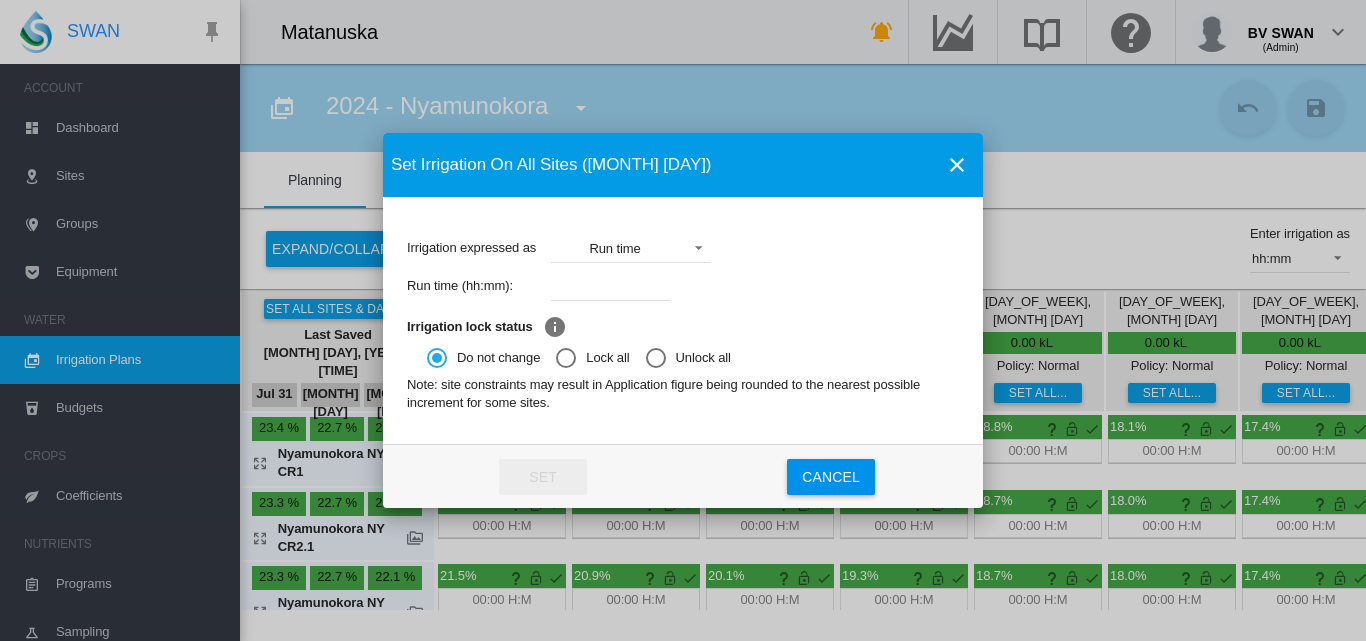 click at bounding box center (611, 286) 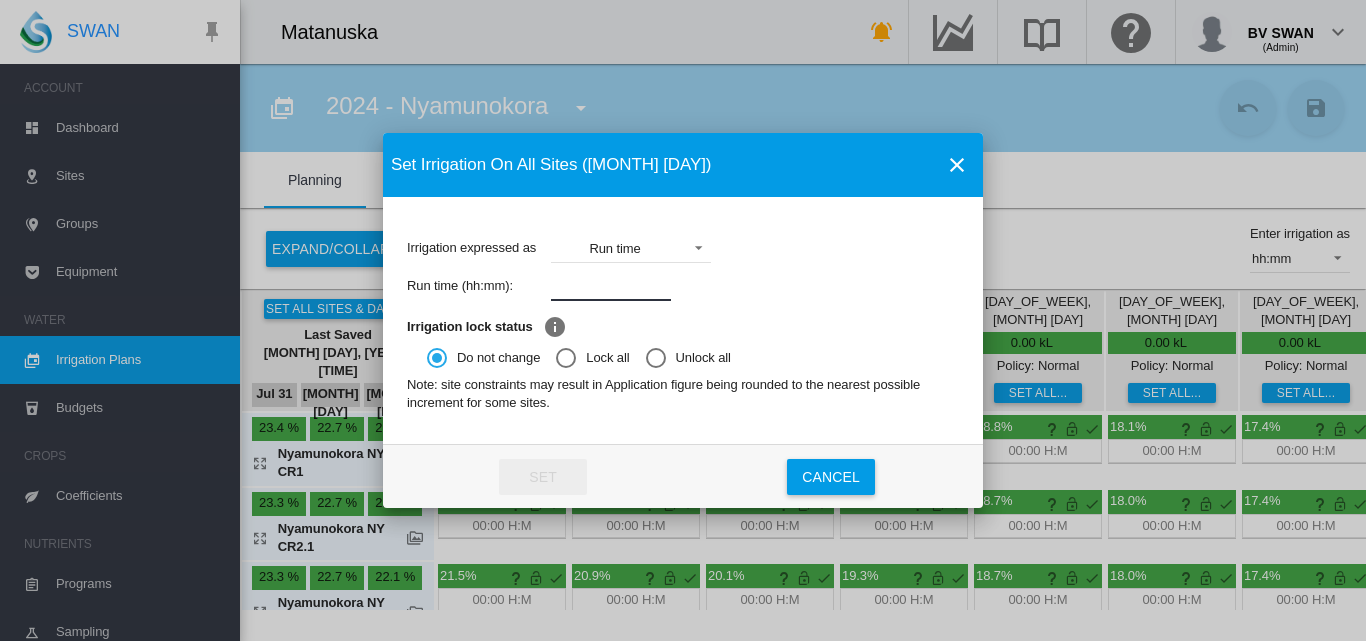type on "****" 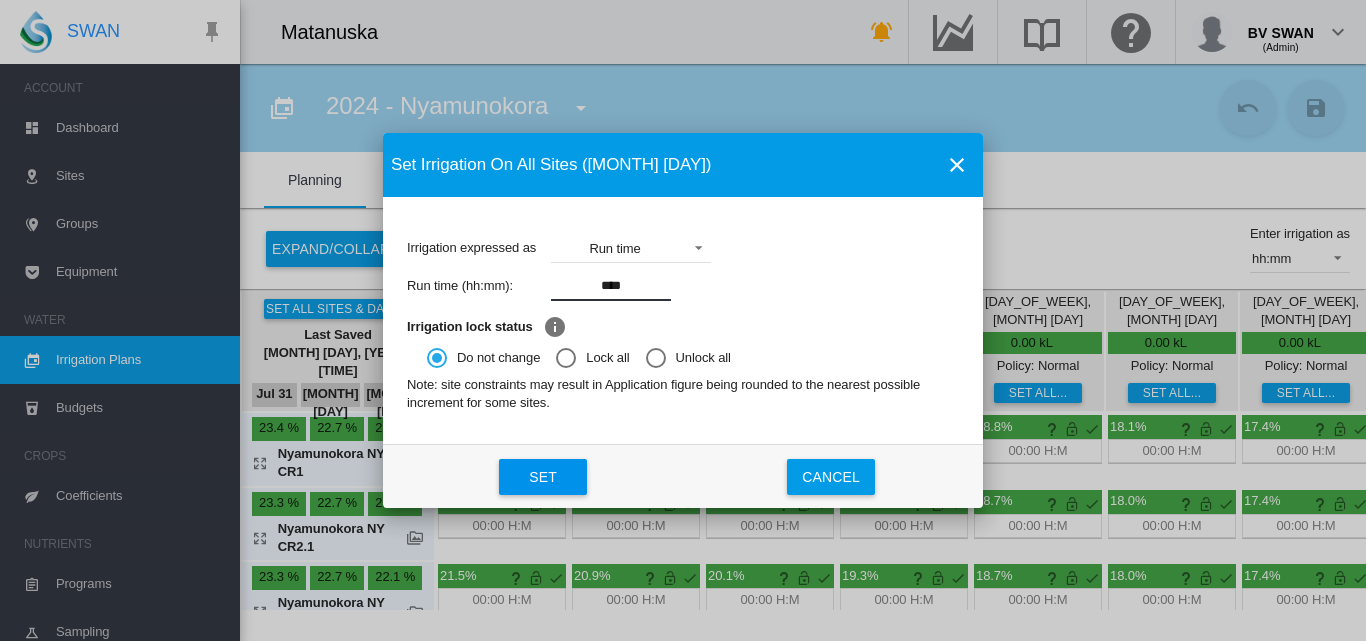 click on "Set" 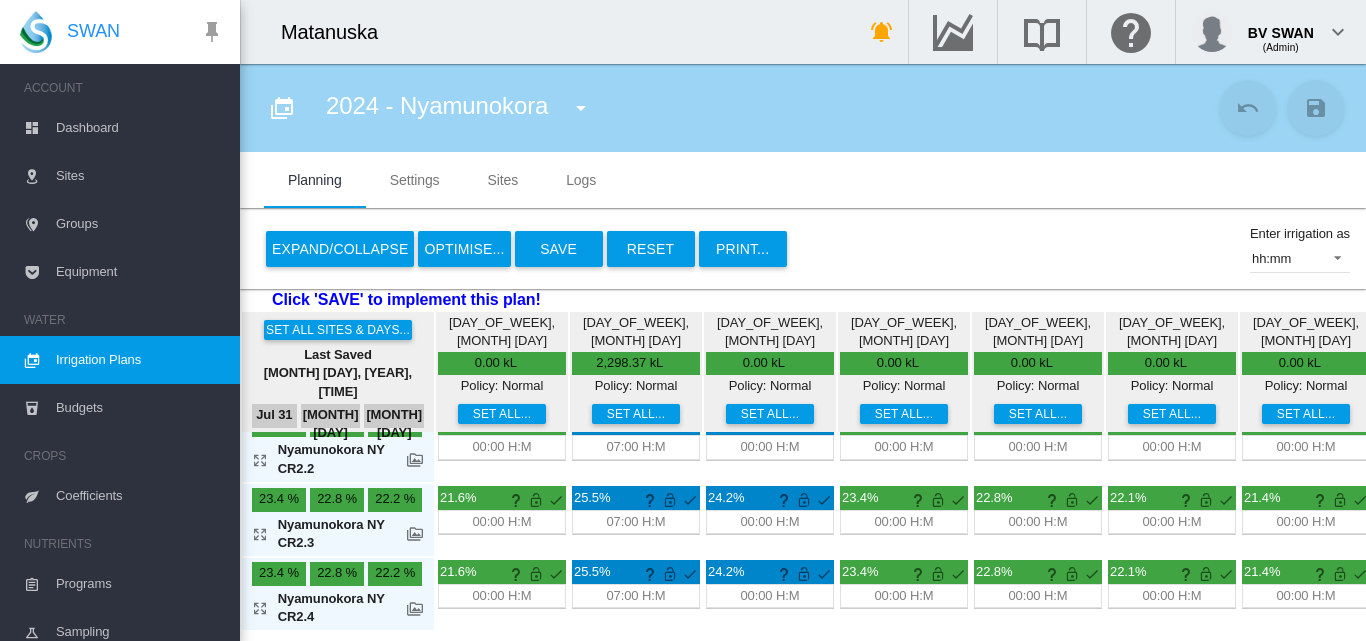 scroll, scrollTop: 189, scrollLeft: 0, axis: vertical 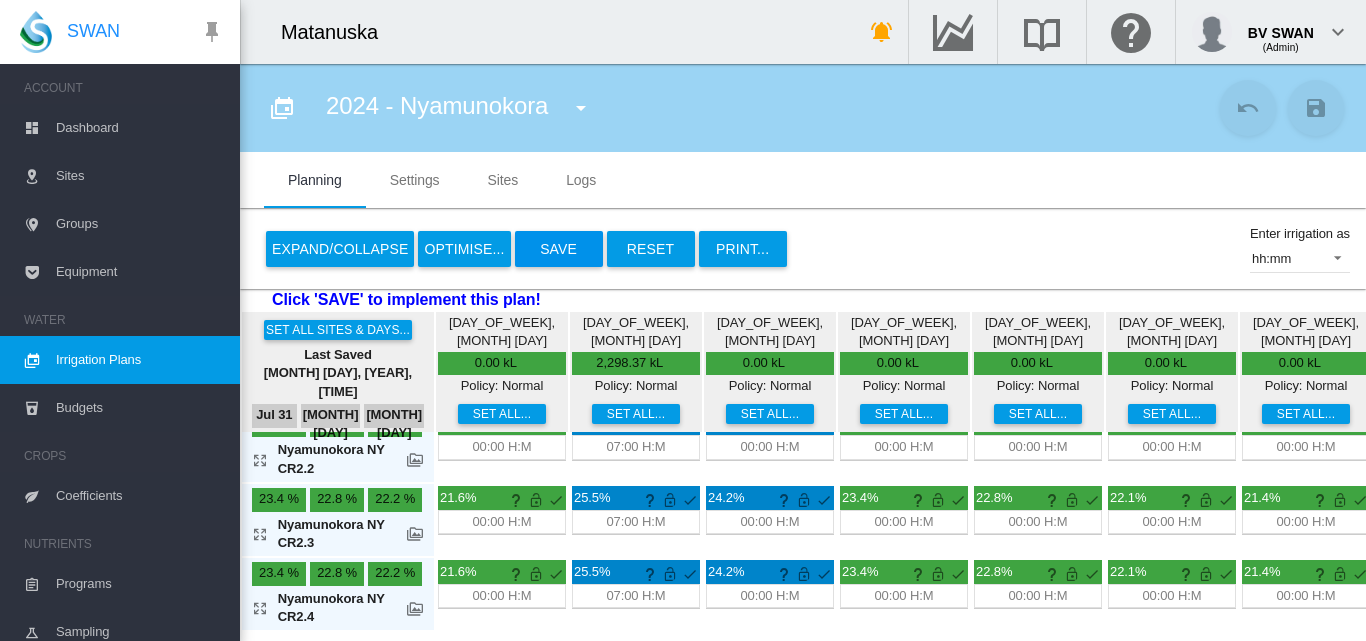 click on "Save" at bounding box center (559, 249) 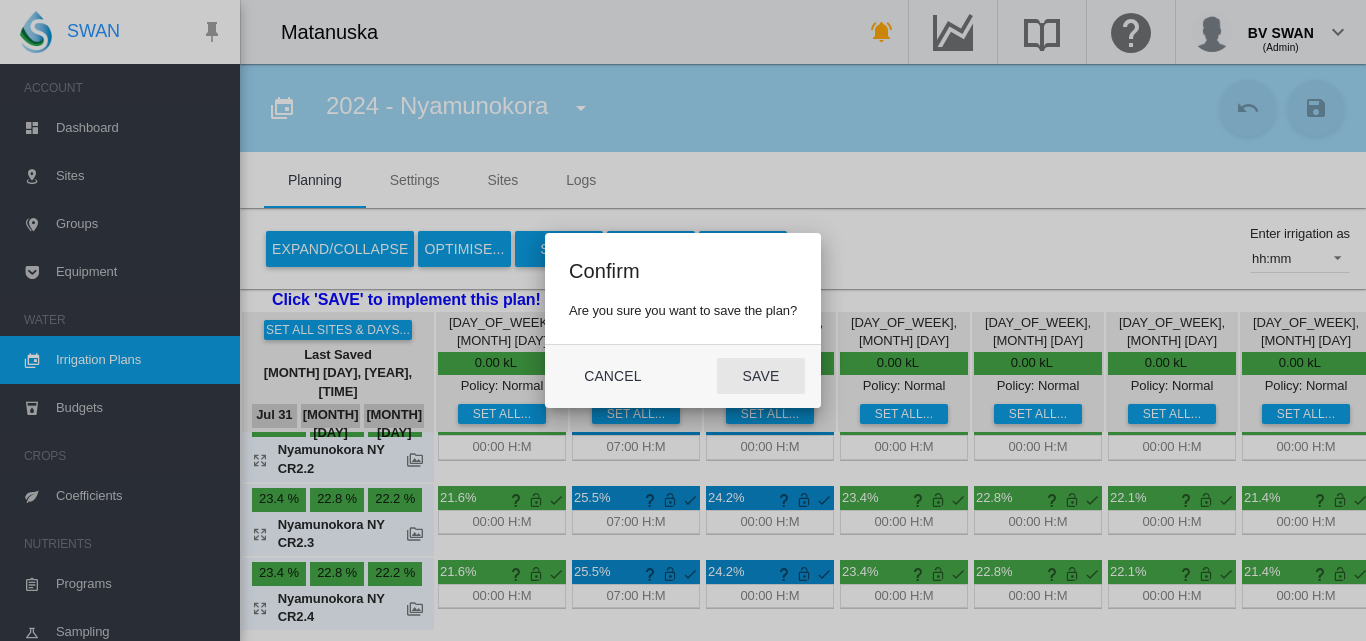 click on "Save" 